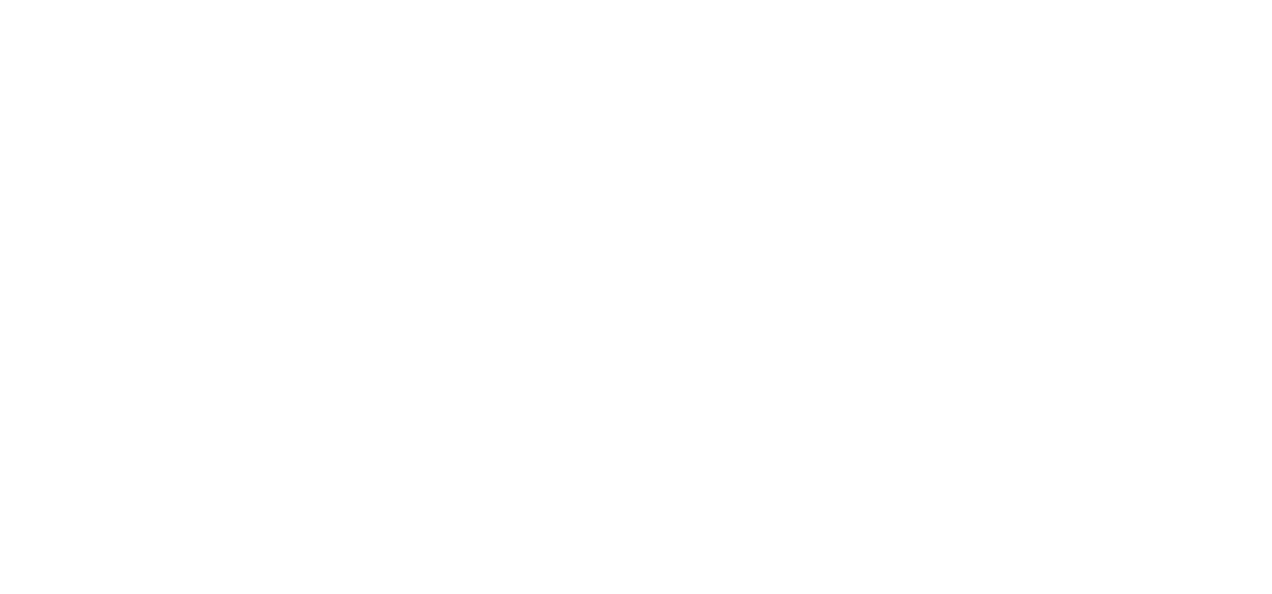 scroll, scrollTop: 0, scrollLeft: 0, axis: both 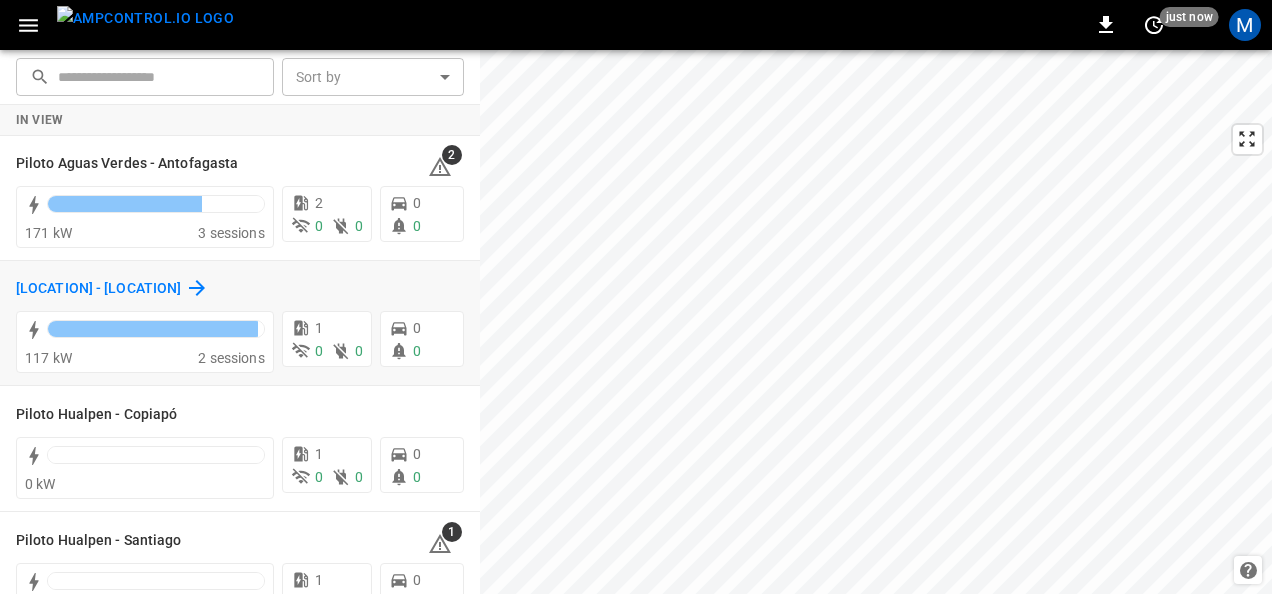 click on "[LOCATION] - [LOCATION]" at bounding box center (98, 289) 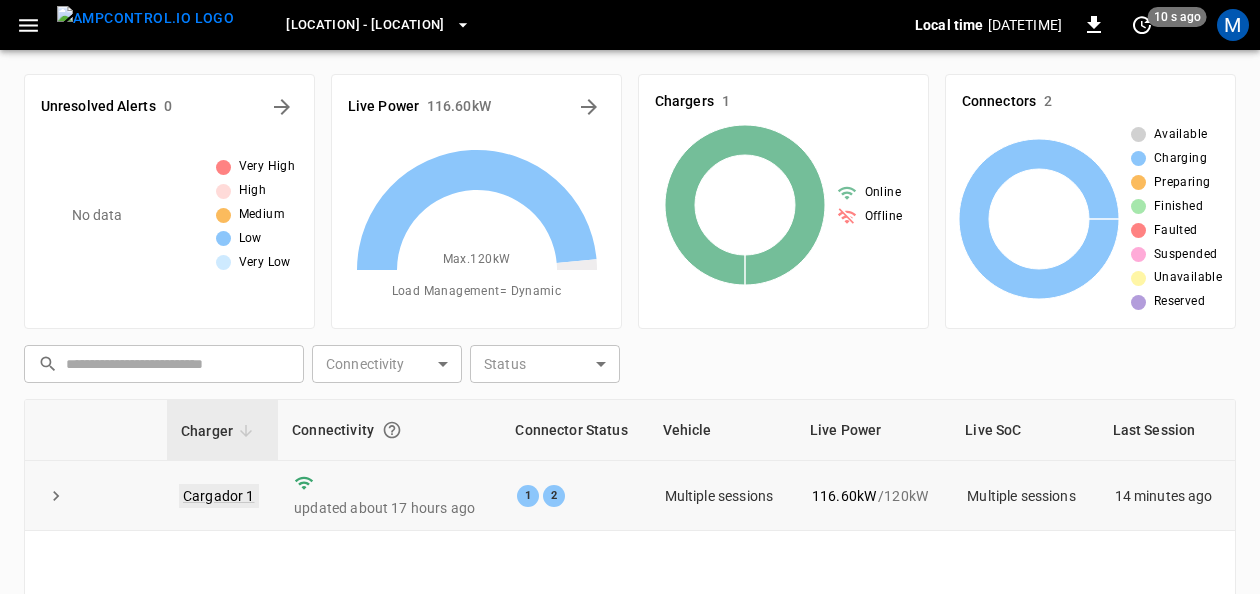 click on "Cargador 1" at bounding box center (219, 496) 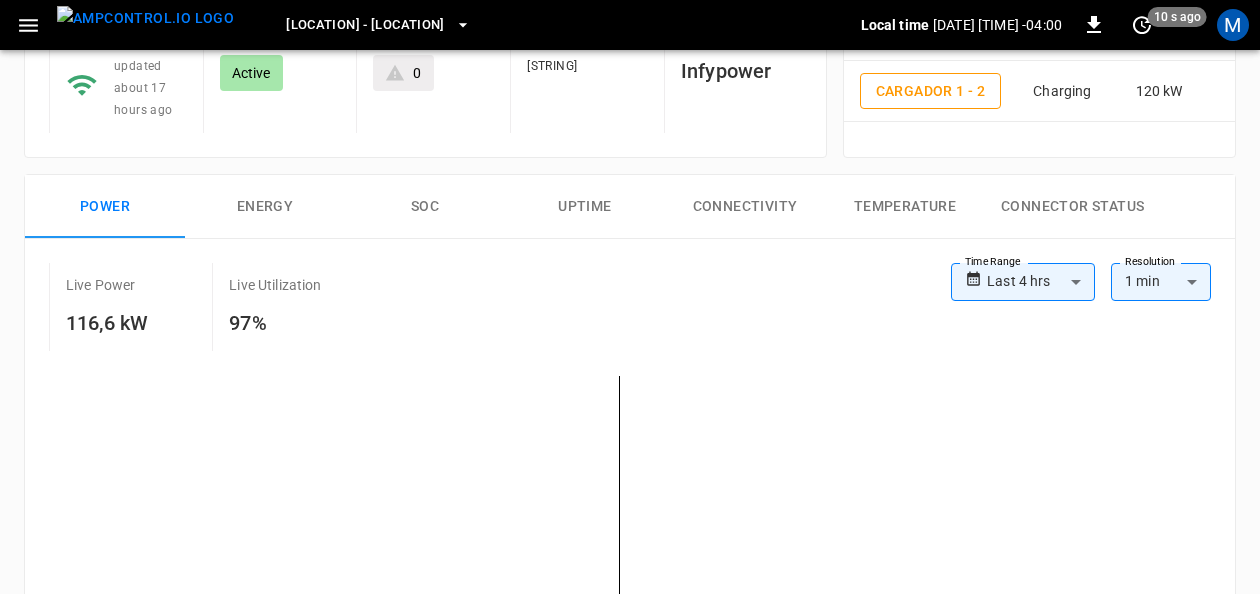 scroll, scrollTop: 230, scrollLeft: 0, axis: vertical 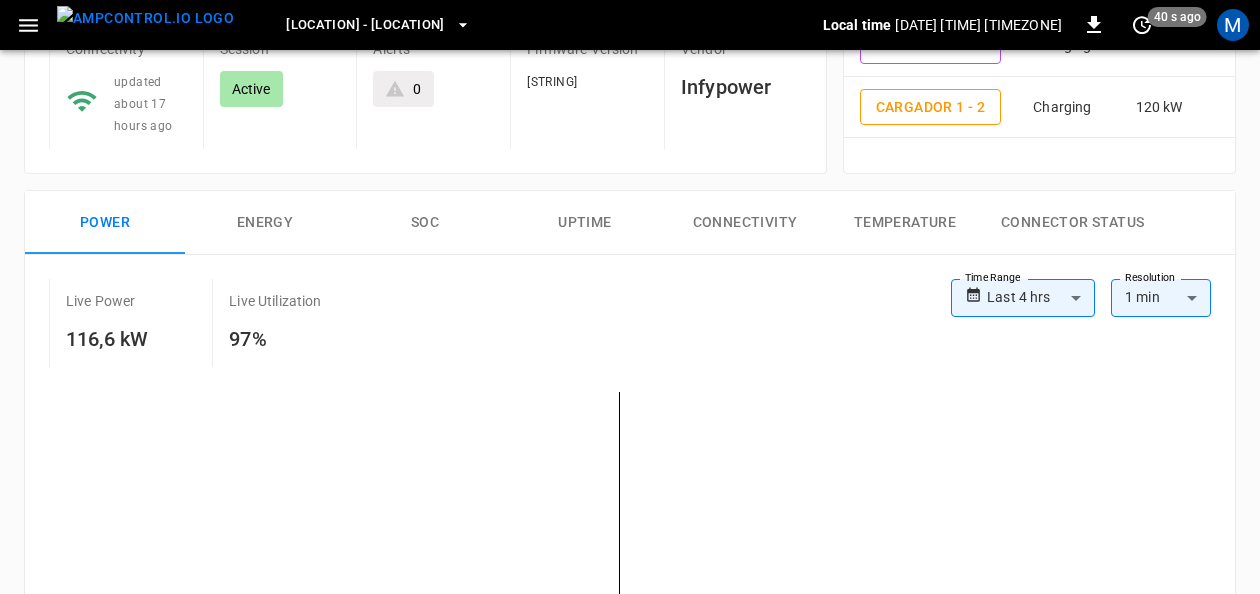 click on "SOC" at bounding box center (425, 223) 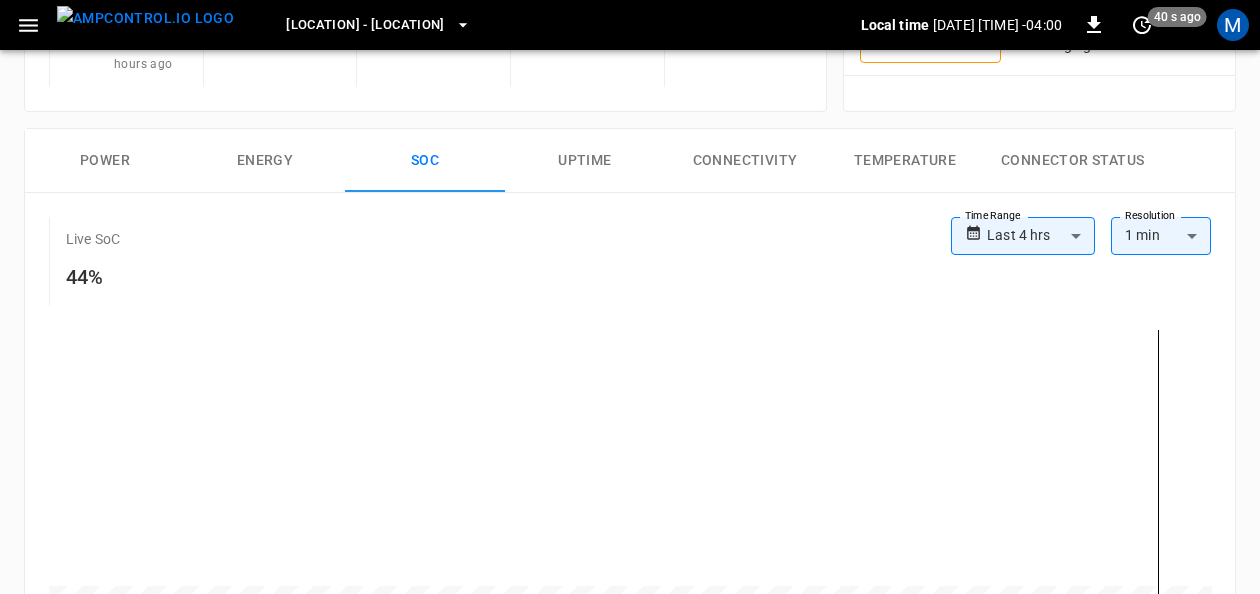 scroll, scrollTop: 296, scrollLeft: 0, axis: vertical 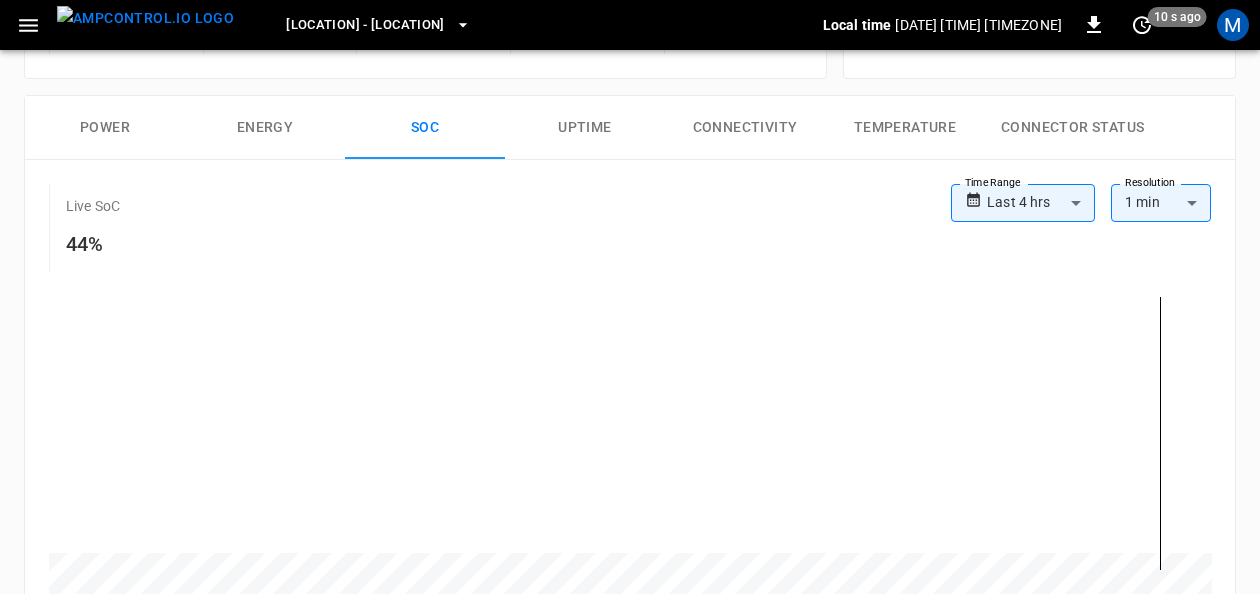 type 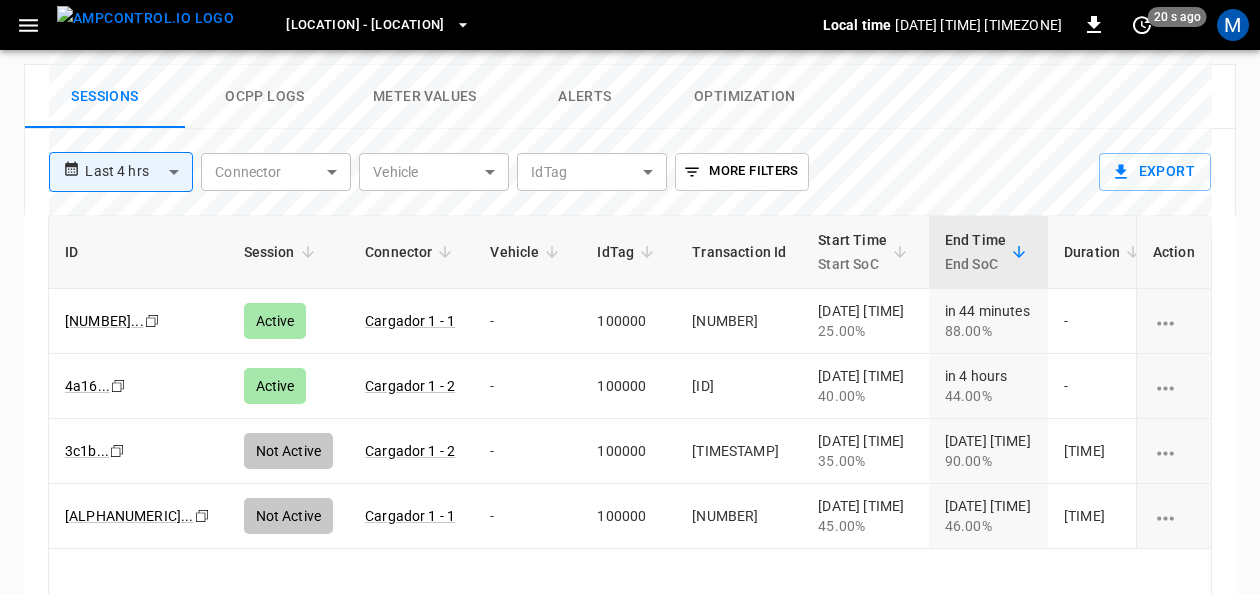 scroll, scrollTop: 1077, scrollLeft: 0, axis: vertical 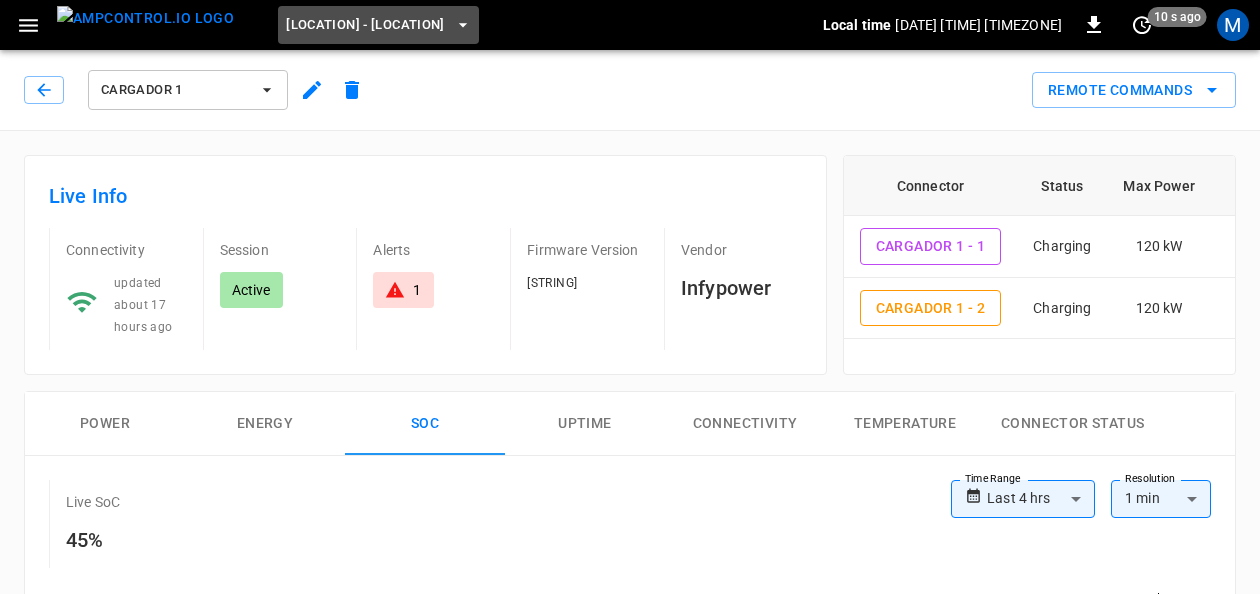 click on "[LOCATION] - [LOCATION]" at bounding box center [378, 25] 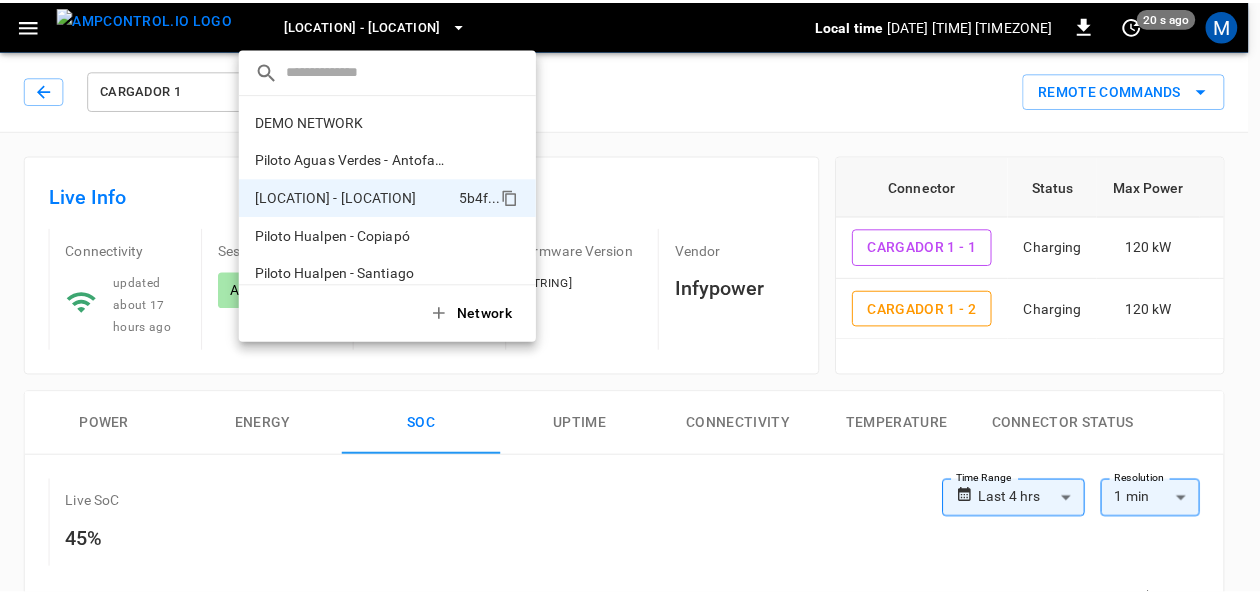 scroll, scrollTop: 16, scrollLeft: 0, axis: vertical 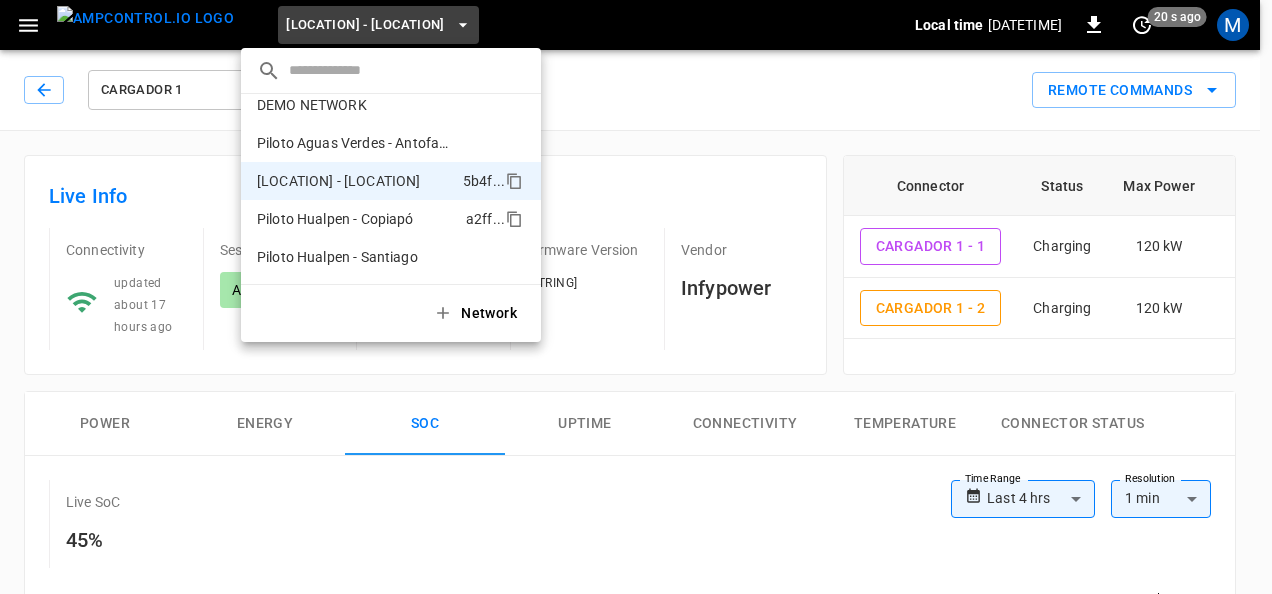 click on "Piloto Hualpen - Copiapó" at bounding box center [335, 219] 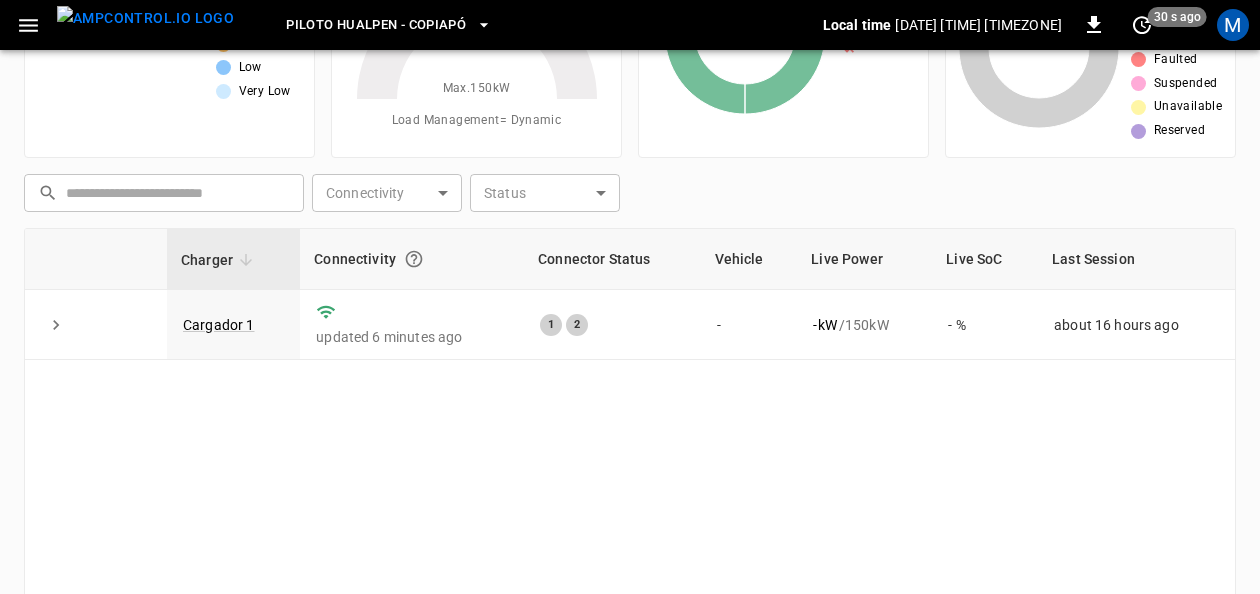 scroll, scrollTop: 194, scrollLeft: 0, axis: vertical 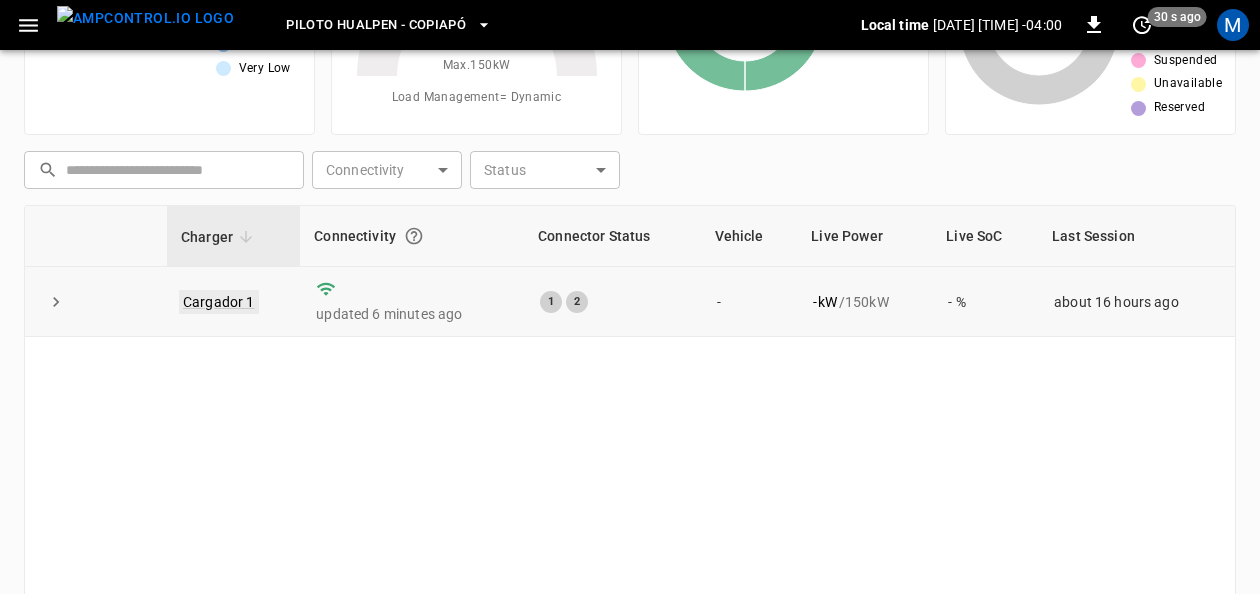click on "Cargador 1" at bounding box center (219, 302) 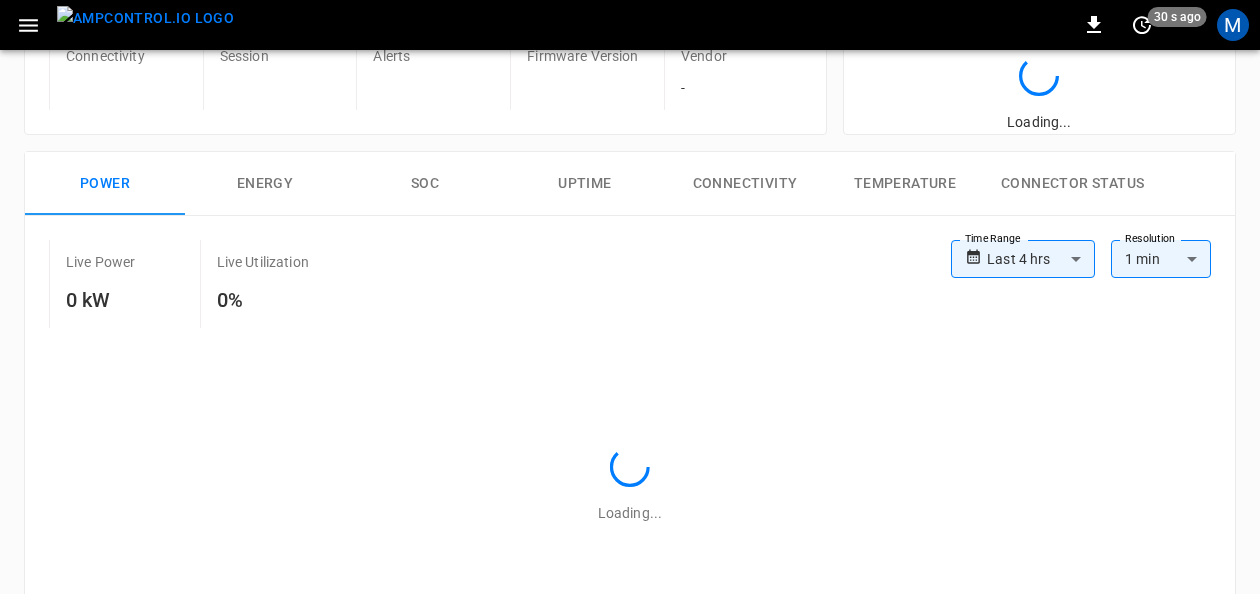 scroll, scrollTop: 0, scrollLeft: 0, axis: both 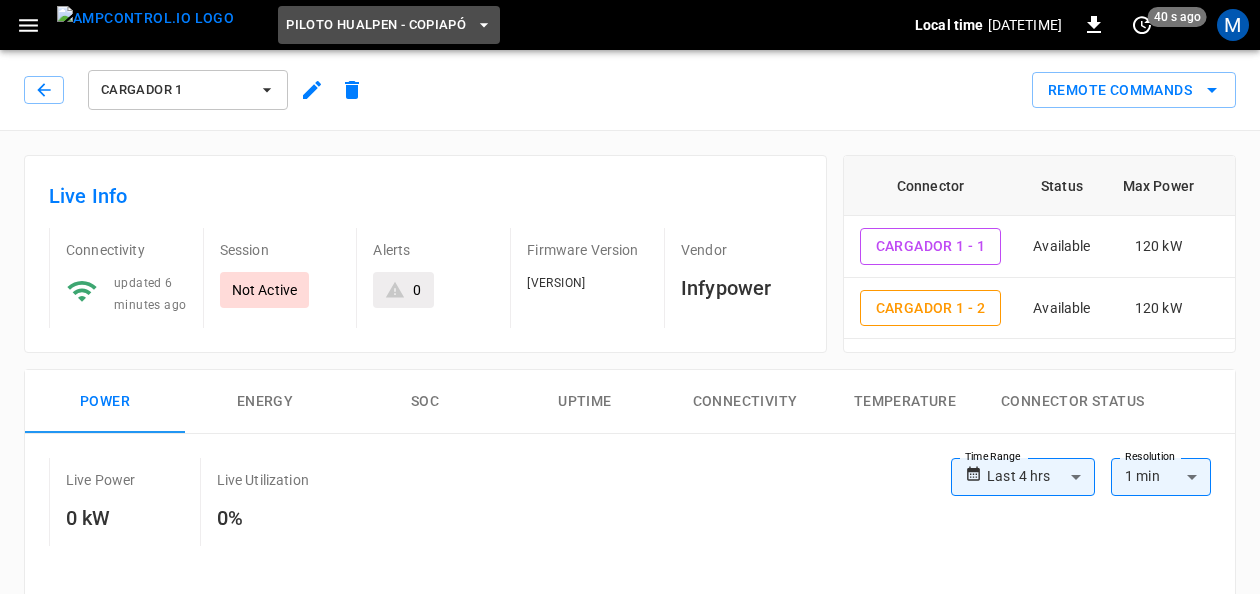 click on "Piloto Hualpen - Copiapó" at bounding box center [389, 25] 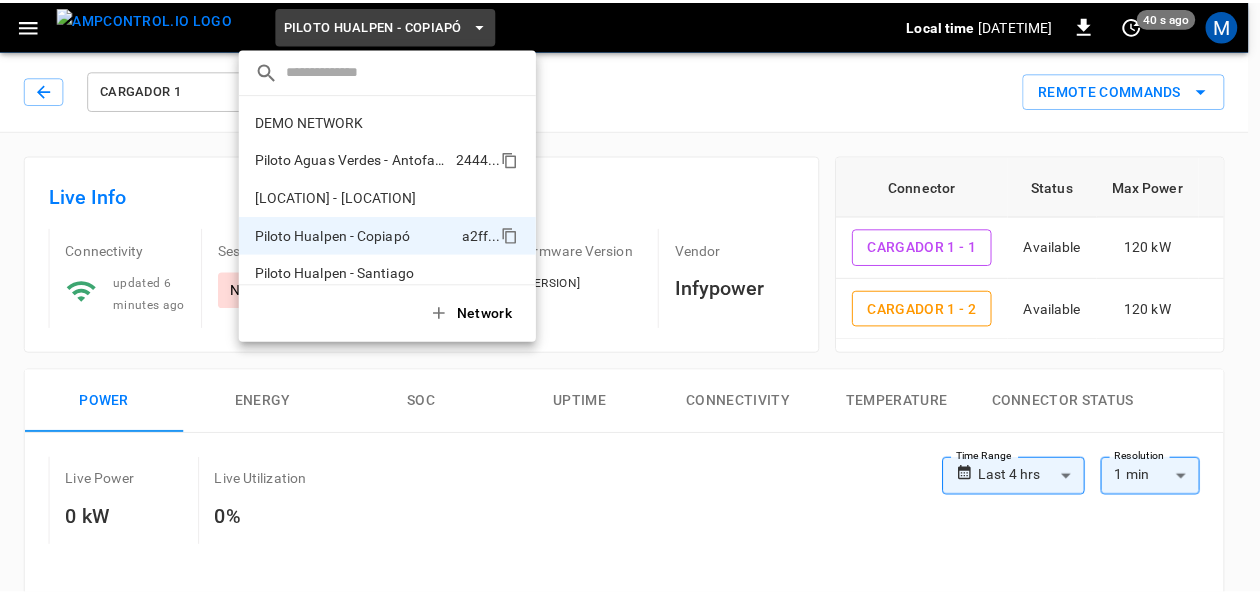 scroll, scrollTop: 16, scrollLeft: 0, axis: vertical 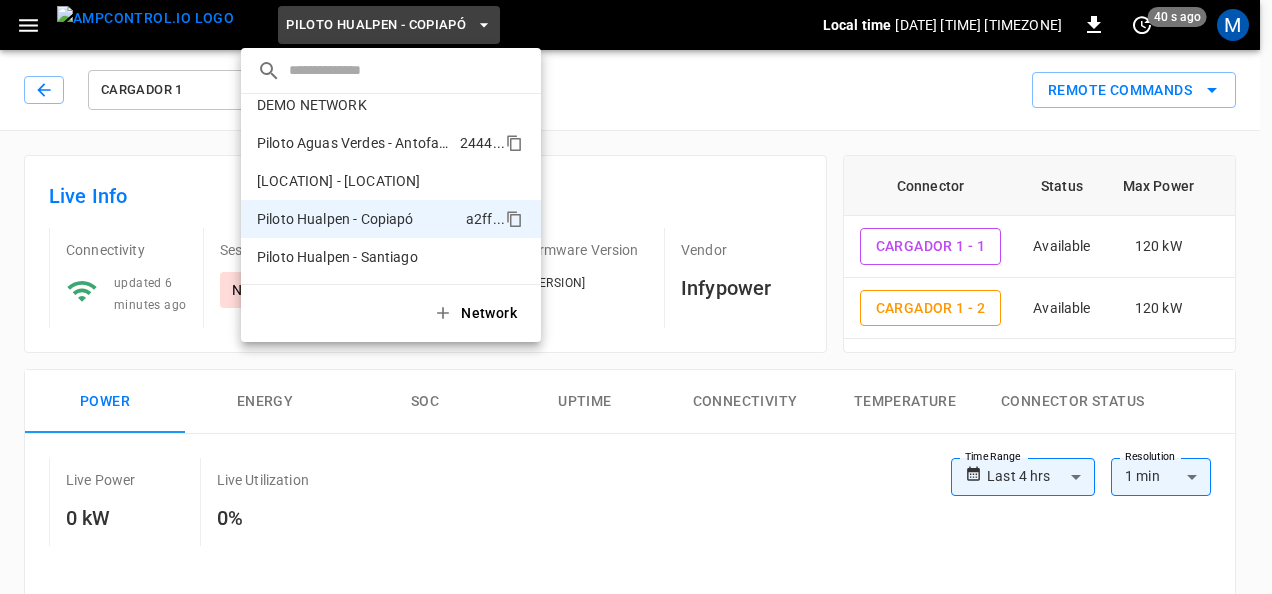click on "Piloto Aguas Verdes - Antofagasta" at bounding box center [354, 143] 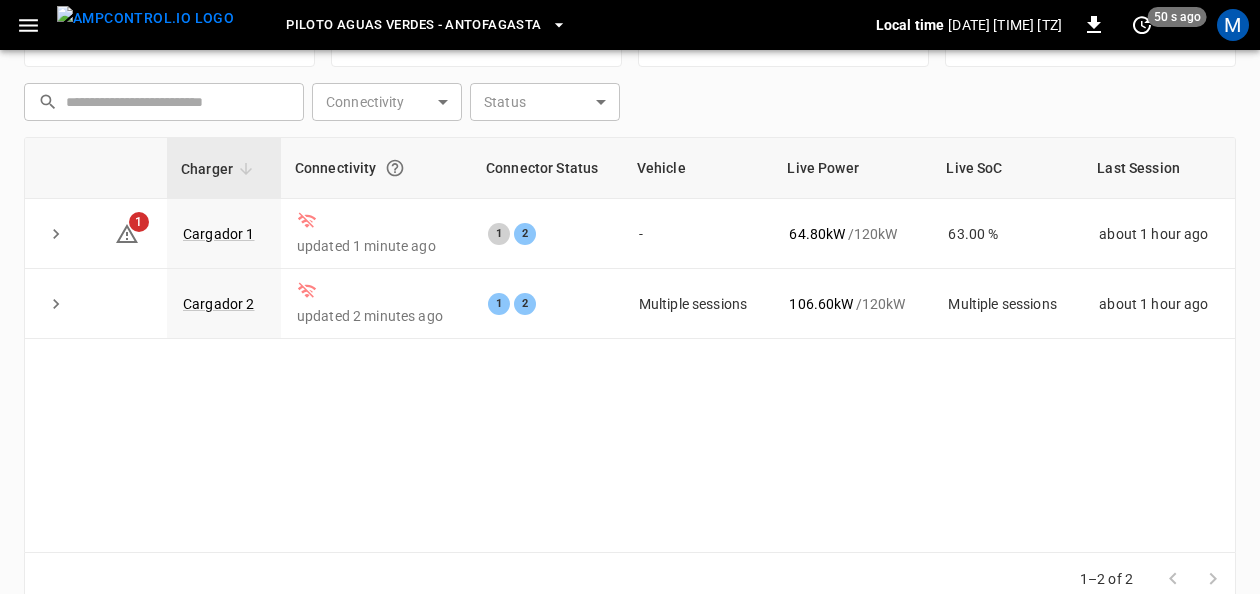 scroll, scrollTop: 262, scrollLeft: 0, axis: vertical 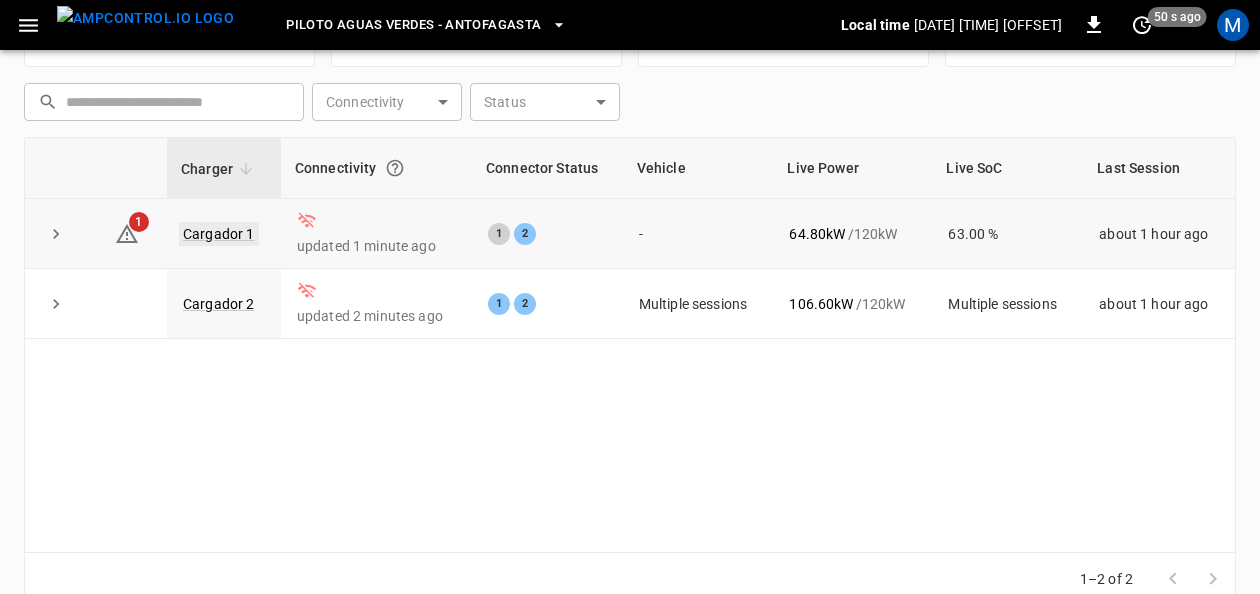 click on "Cargador 1" at bounding box center (219, 234) 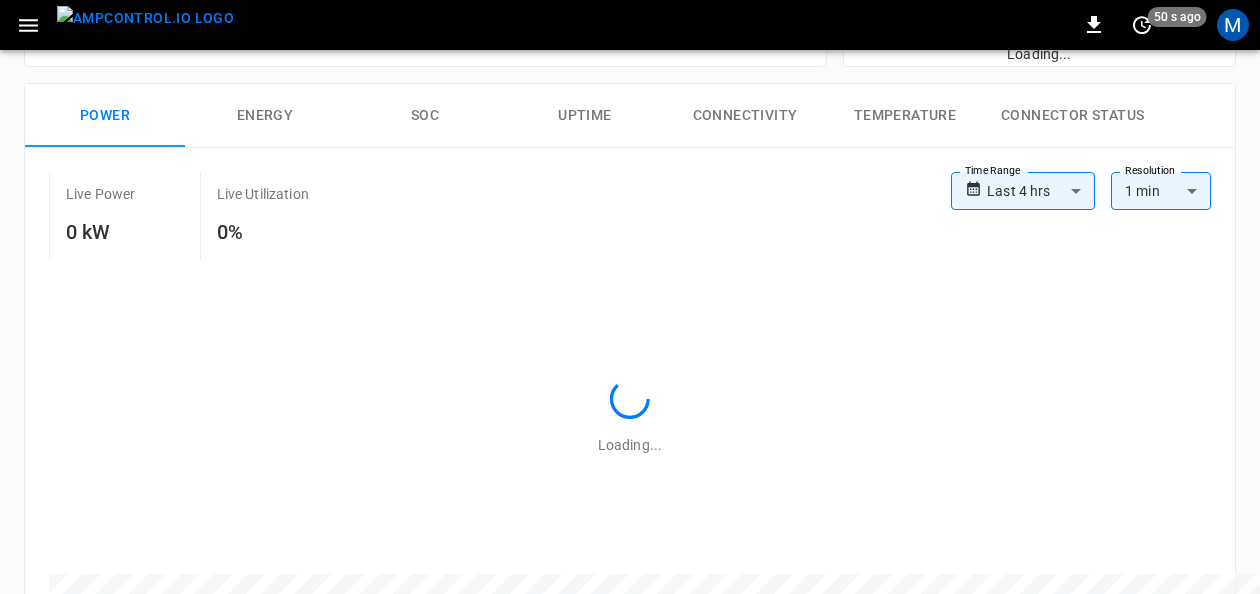 scroll, scrollTop: 0, scrollLeft: 0, axis: both 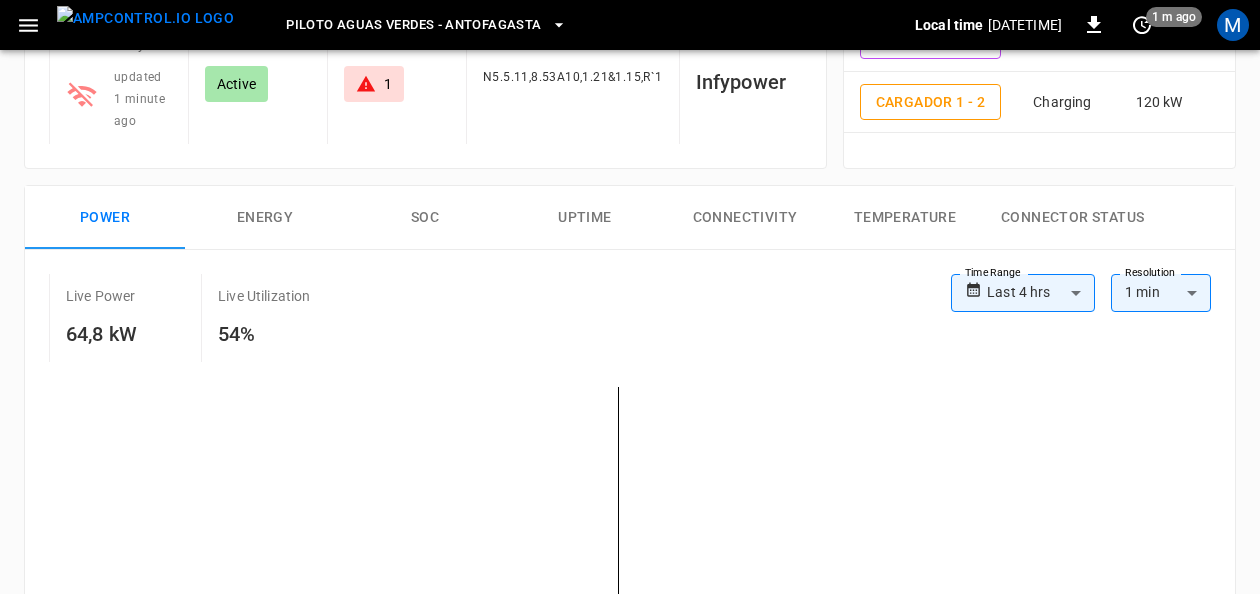 click on "SOC" at bounding box center [425, 218] 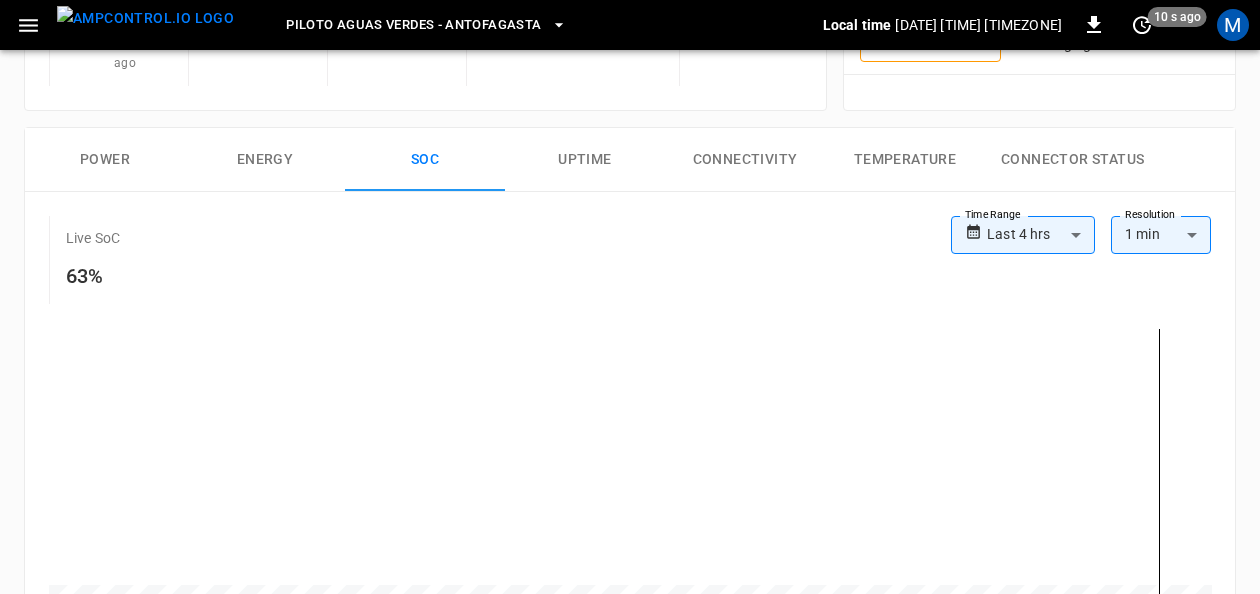 scroll, scrollTop: 272, scrollLeft: 0, axis: vertical 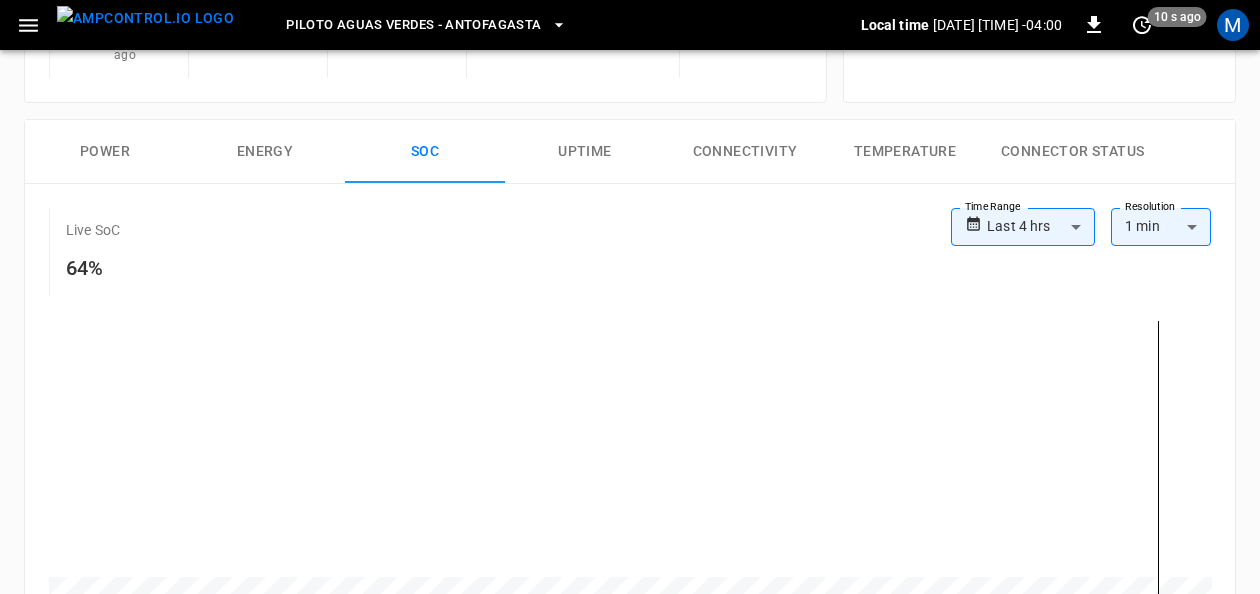 click on "Energy" at bounding box center [265, 152] 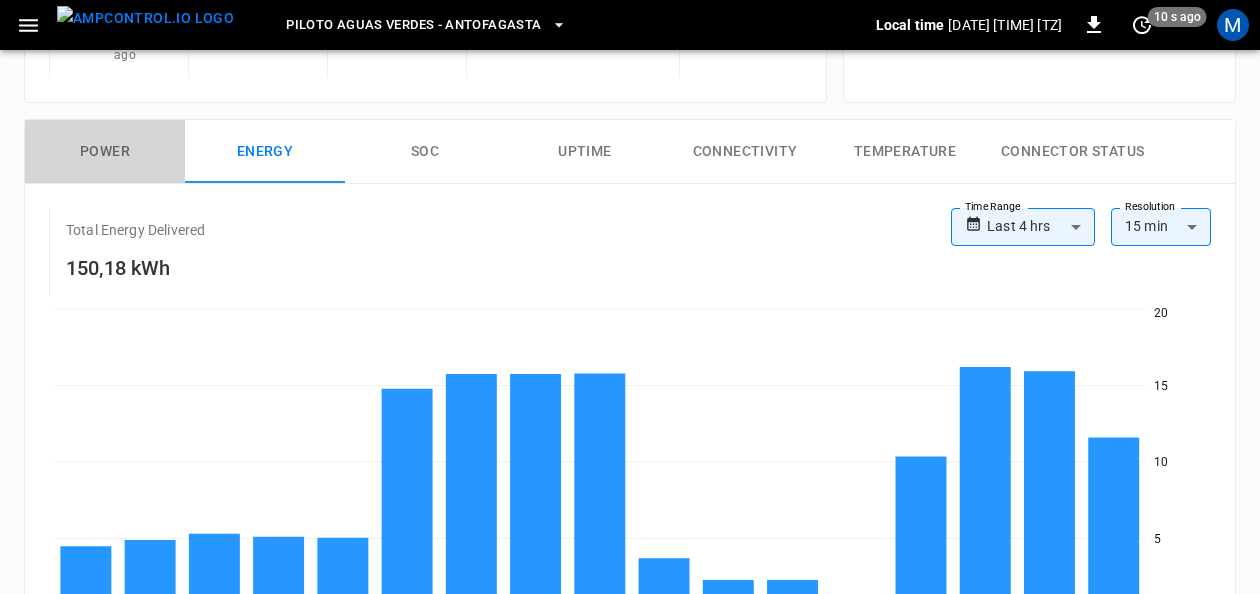 click on "Power" at bounding box center (105, 152) 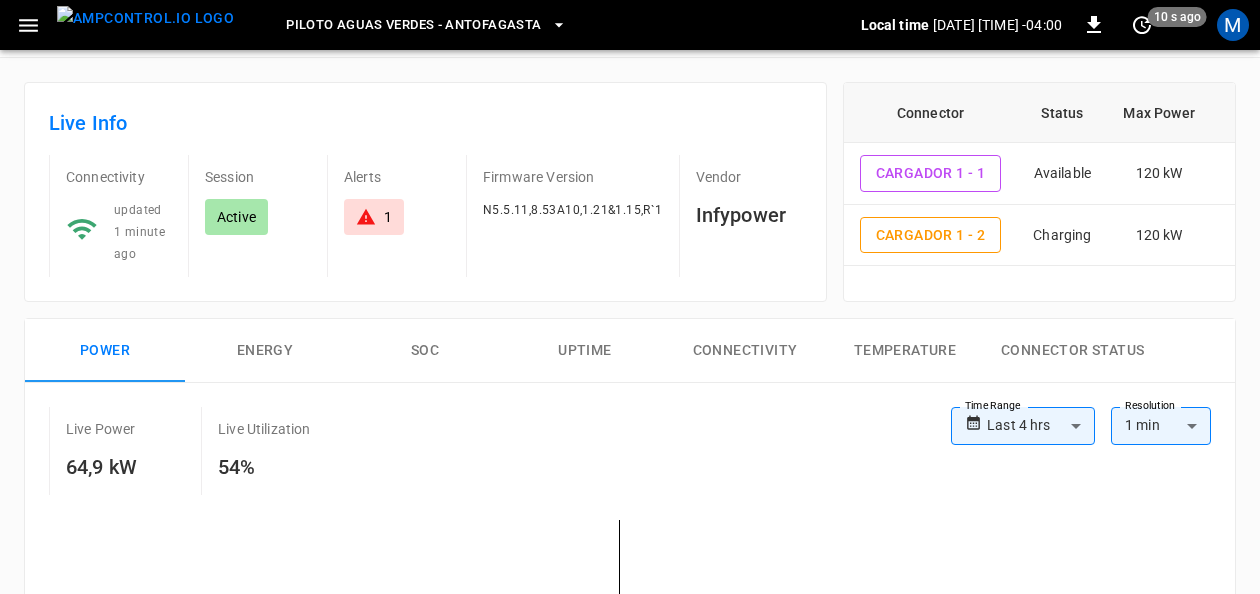 scroll, scrollTop: 0, scrollLeft: 0, axis: both 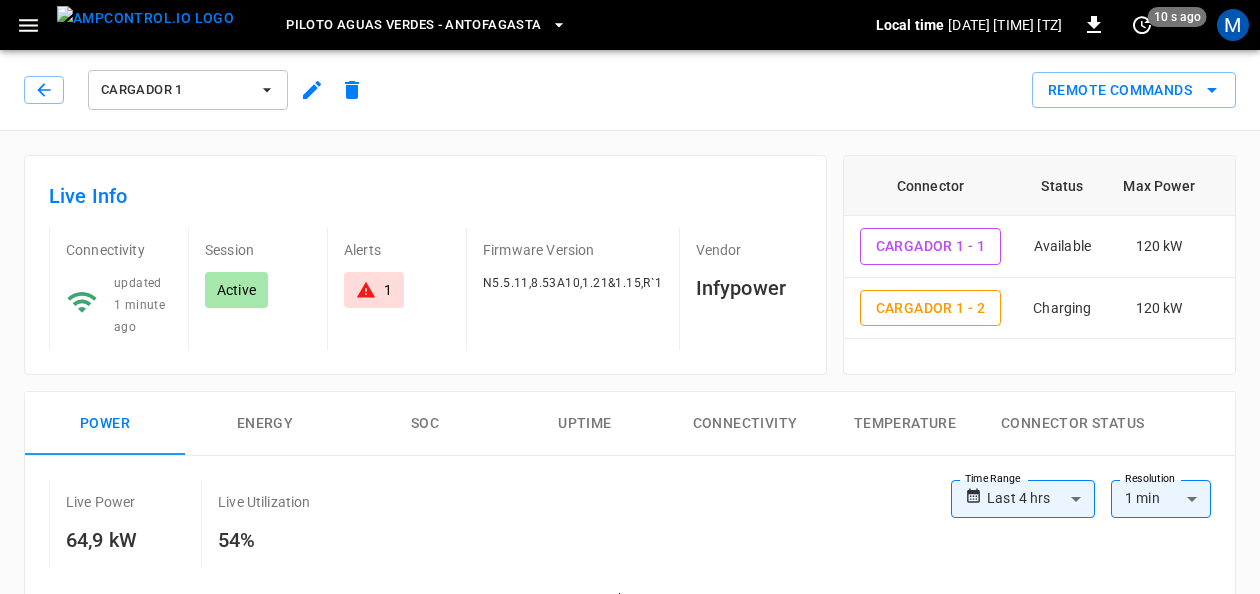 click 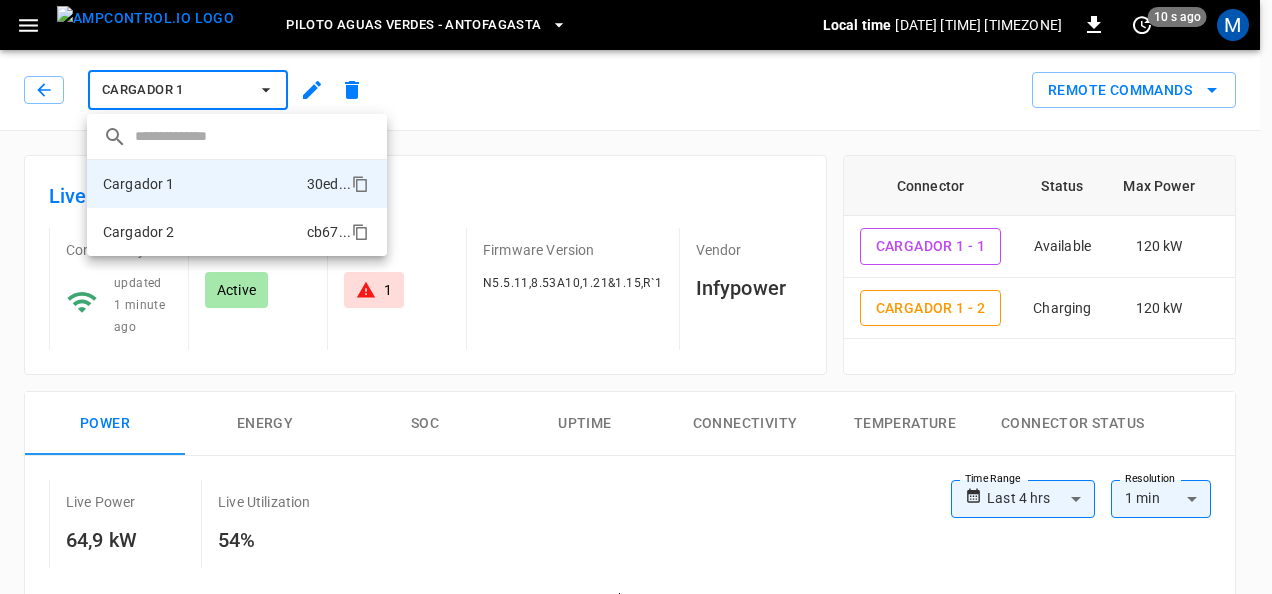click on "Cargador 2 cb67 ..." at bounding box center (237, 232) 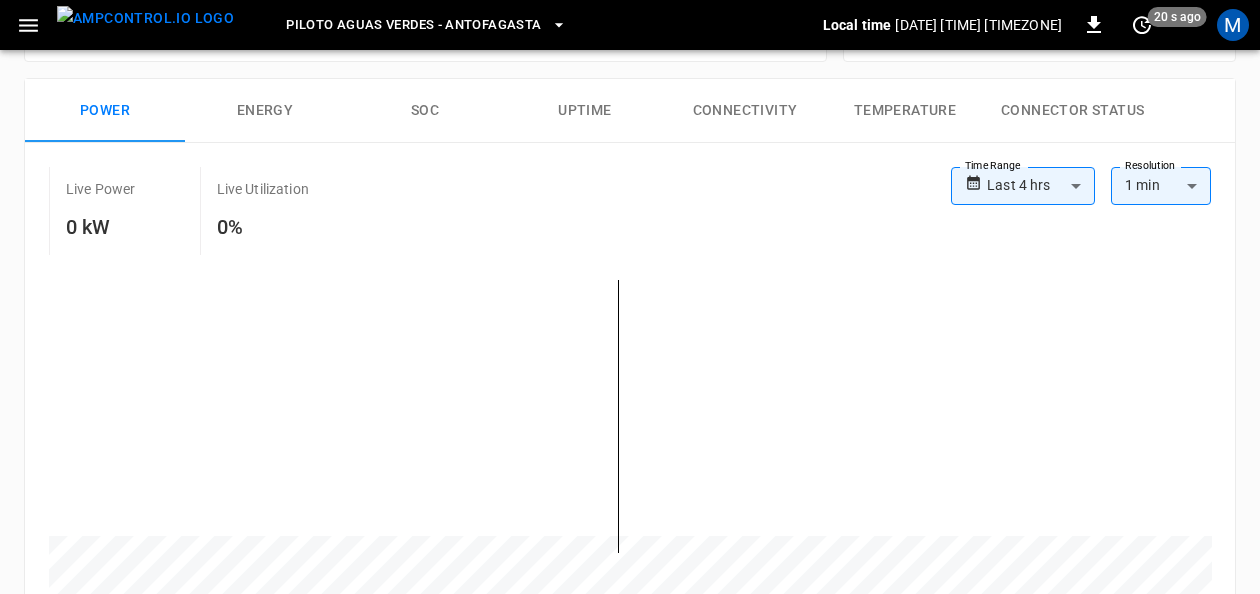 scroll, scrollTop: 309, scrollLeft: 0, axis: vertical 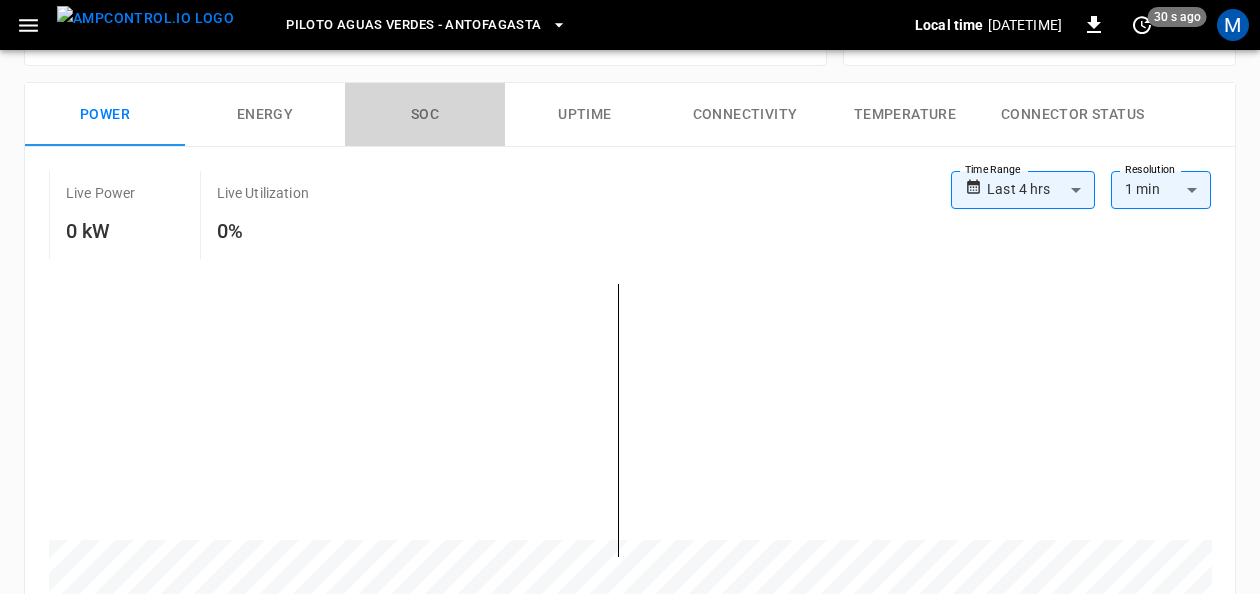 click on "SOC" at bounding box center (425, 115) 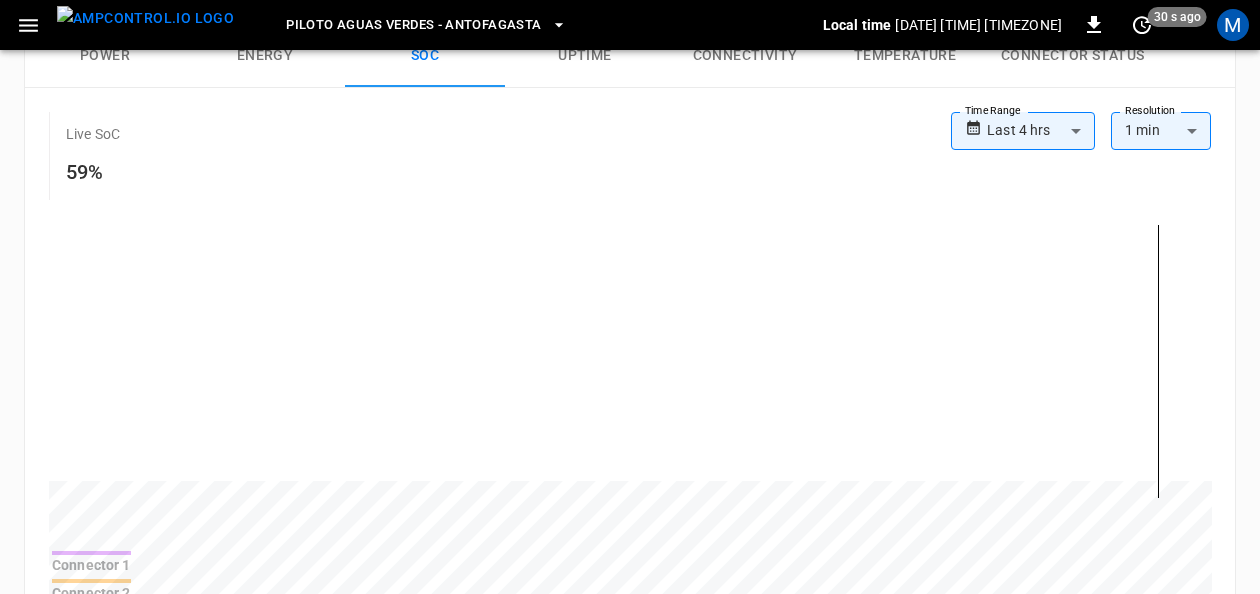 scroll, scrollTop: 374, scrollLeft: 0, axis: vertical 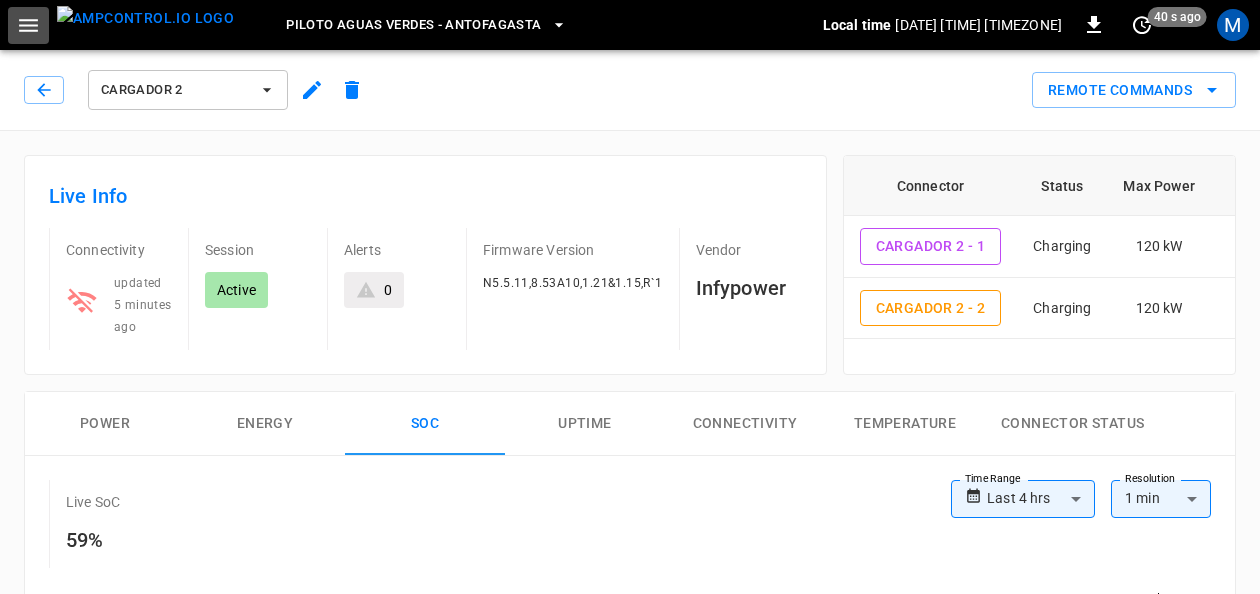 click 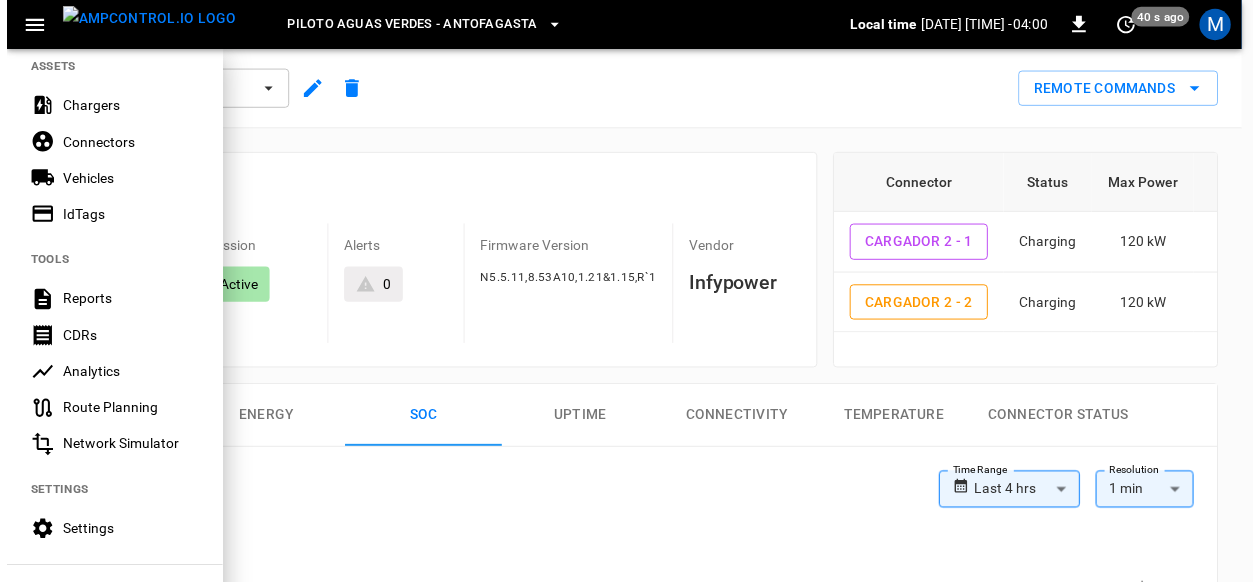 scroll, scrollTop: 416, scrollLeft: 0, axis: vertical 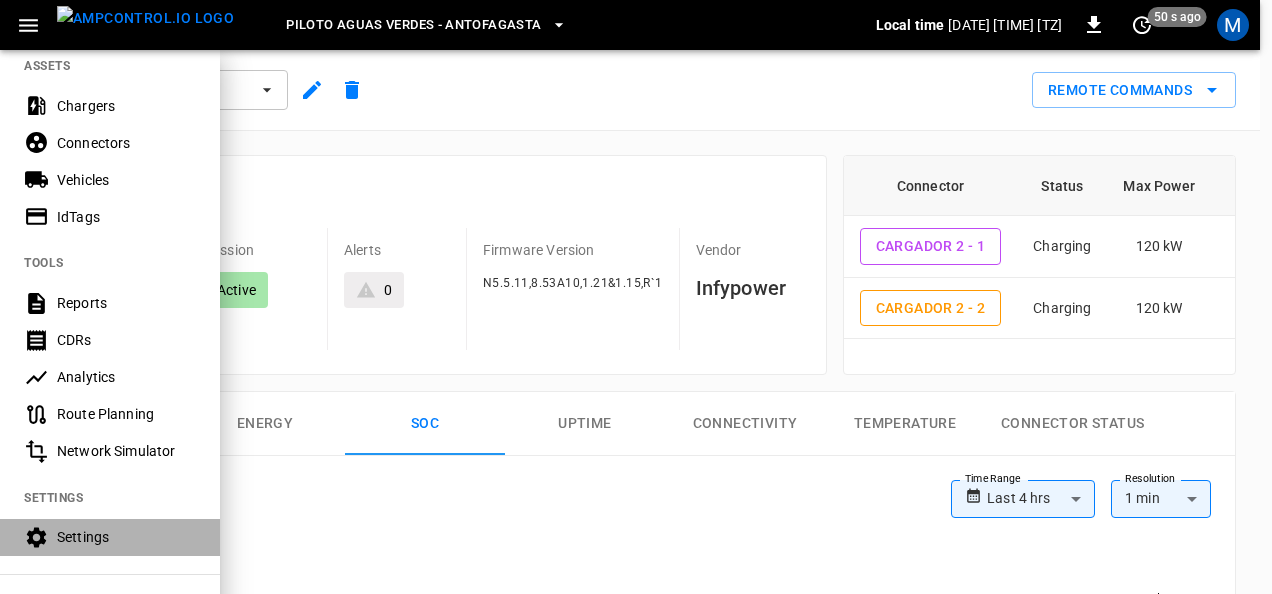 click on "Settings" at bounding box center [126, 537] 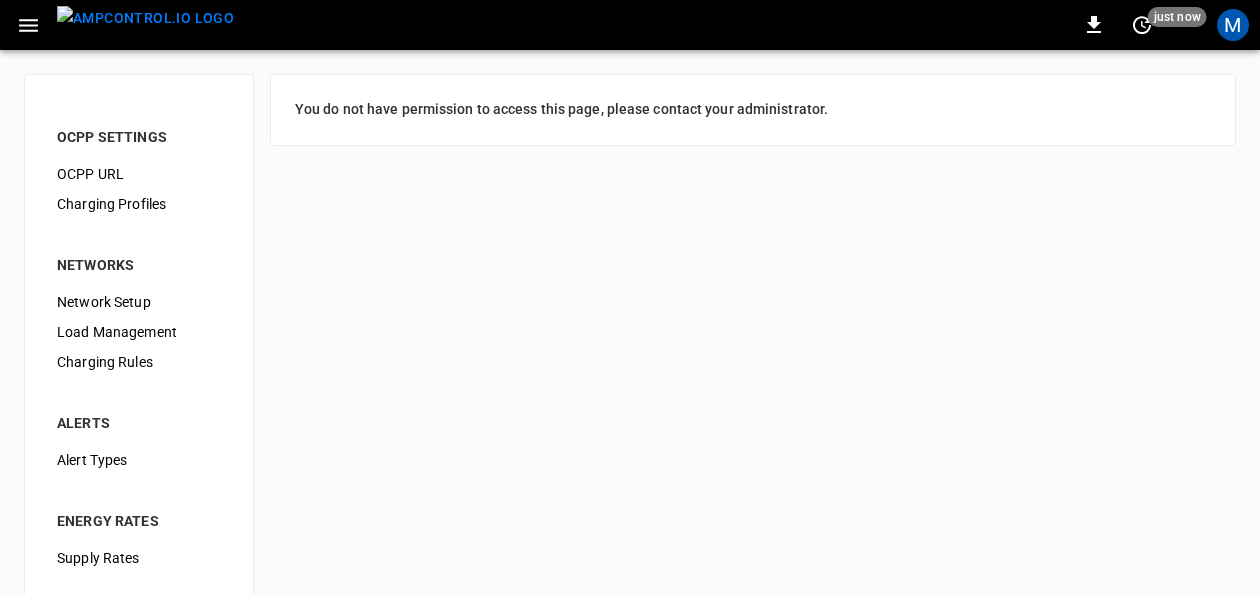 click on "Load Management" at bounding box center [139, 332] 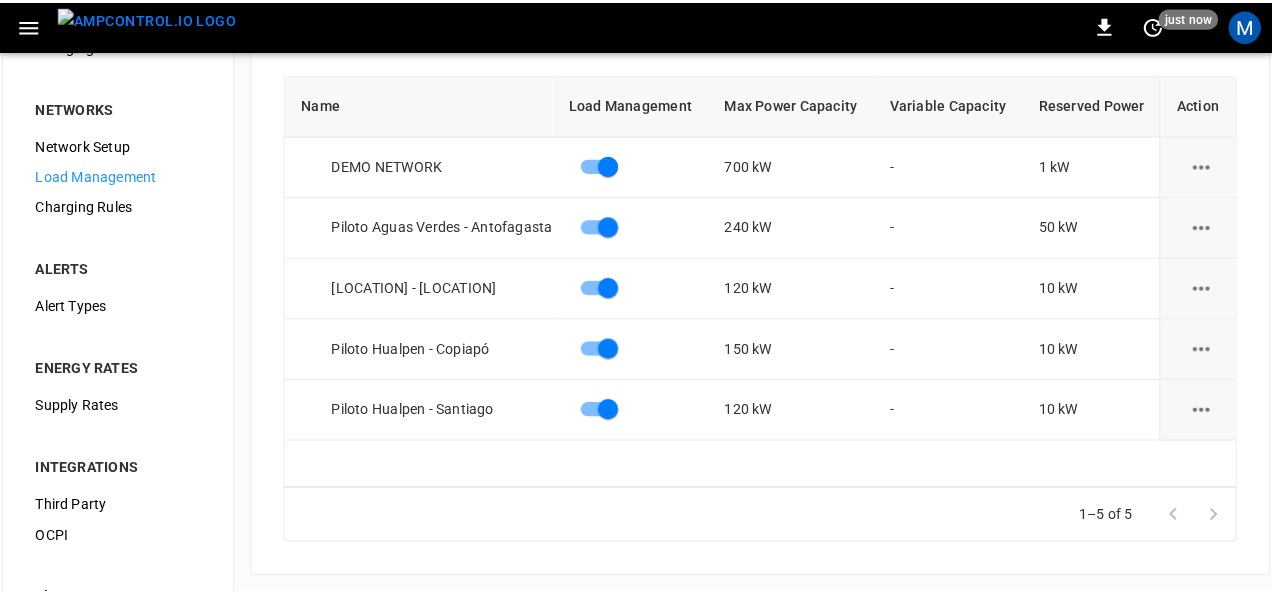 scroll, scrollTop: 161, scrollLeft: 0, axis: vertical 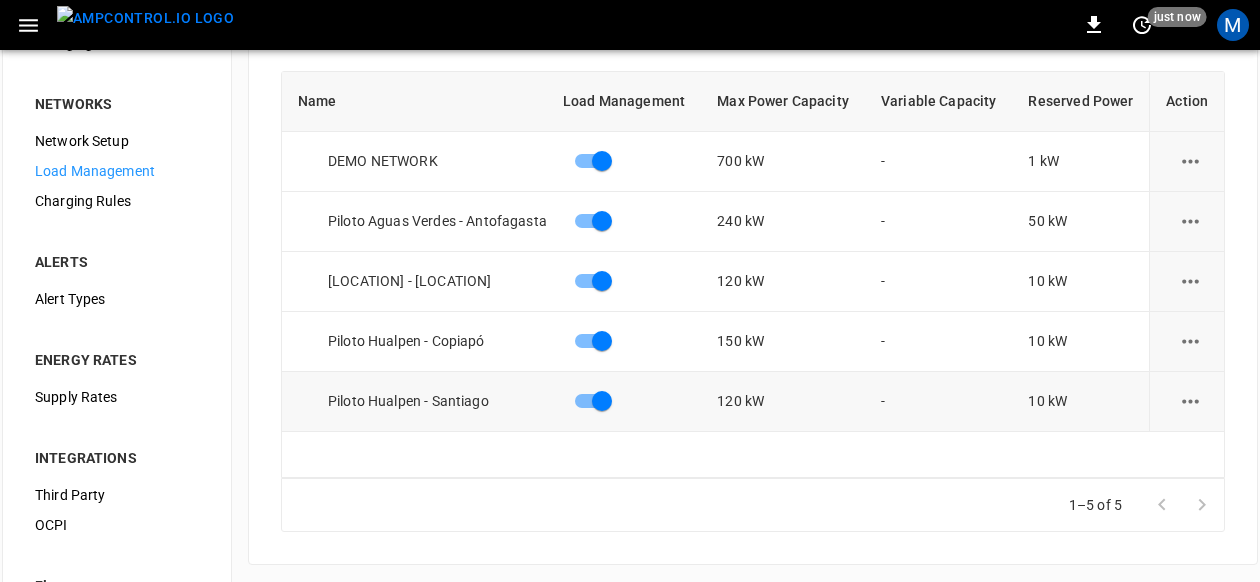 click on "Piloto Hualpen - Santiago" at bounding box center (422, 401) 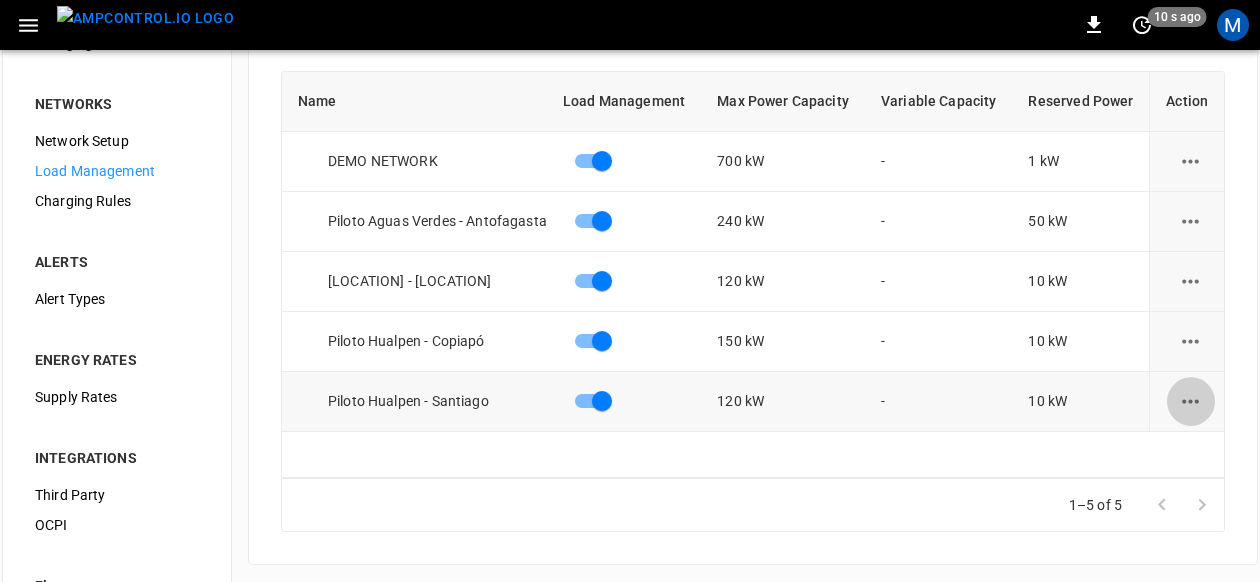 click 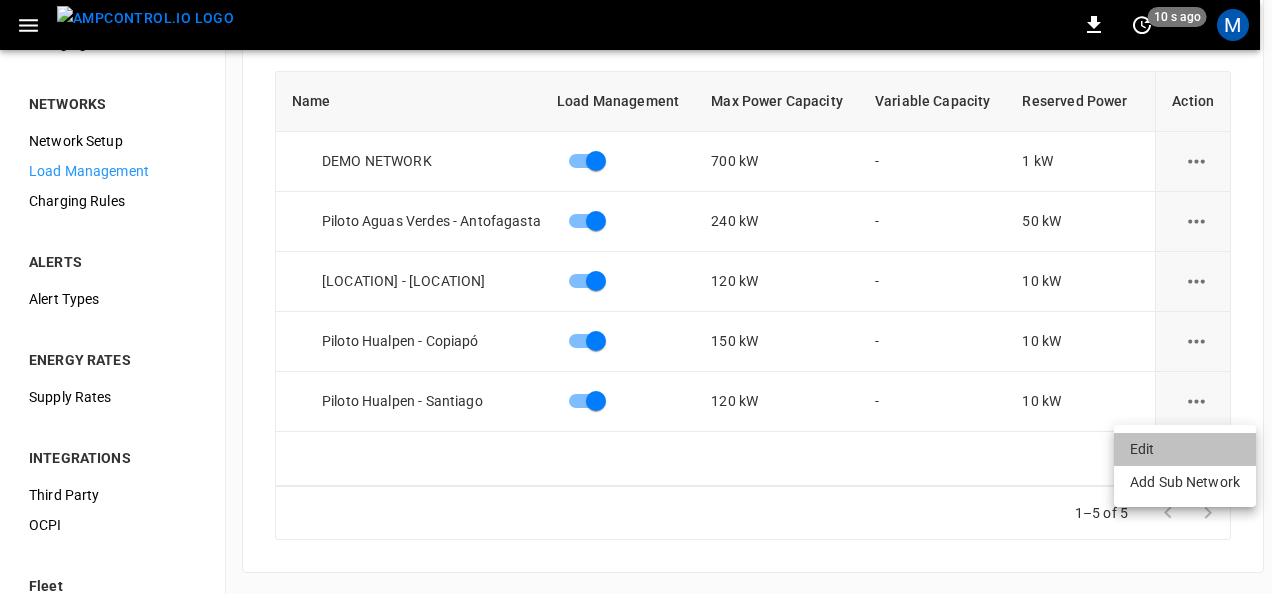 click on "Edit" at bounding box center (1185, 449) 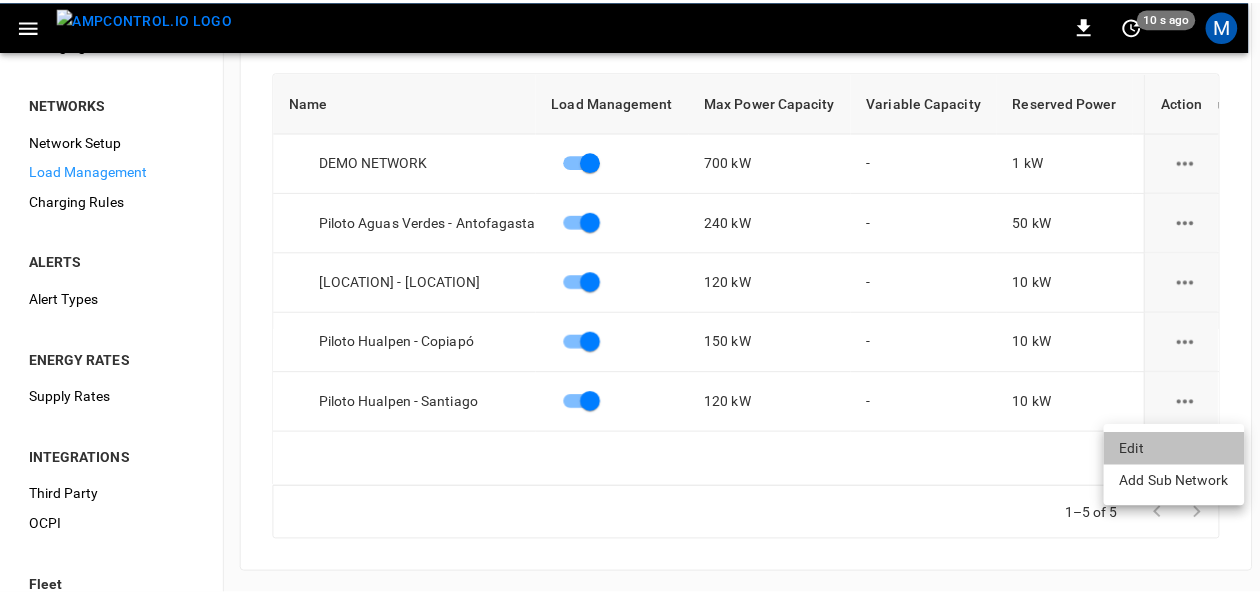 scroll, scrollTop: 0, scrollLeft: 0, axis: both 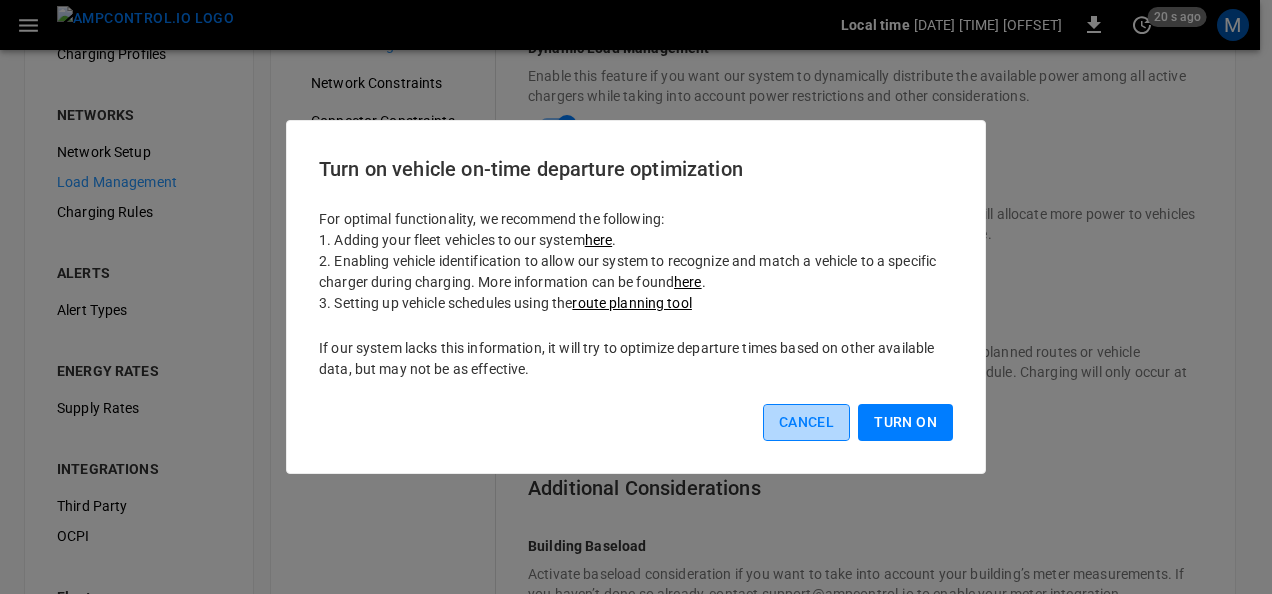 click on "Cancel" at bounding box center [806, 422] 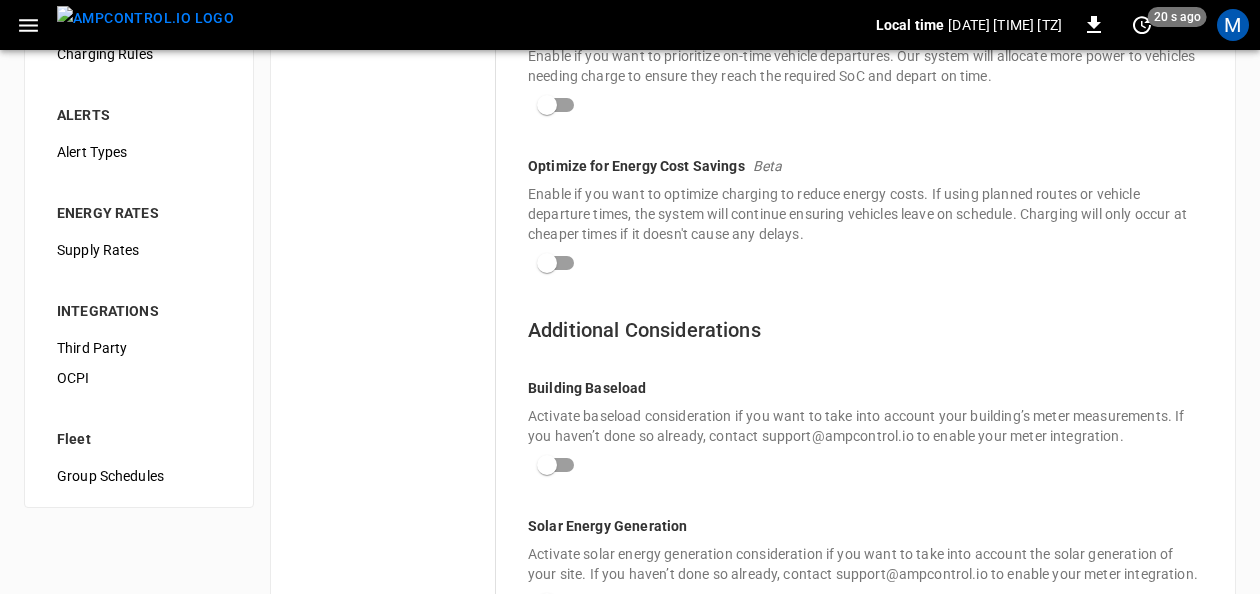 scroll, scrollTop: 309, scrollLeft: 0, axis: vertical 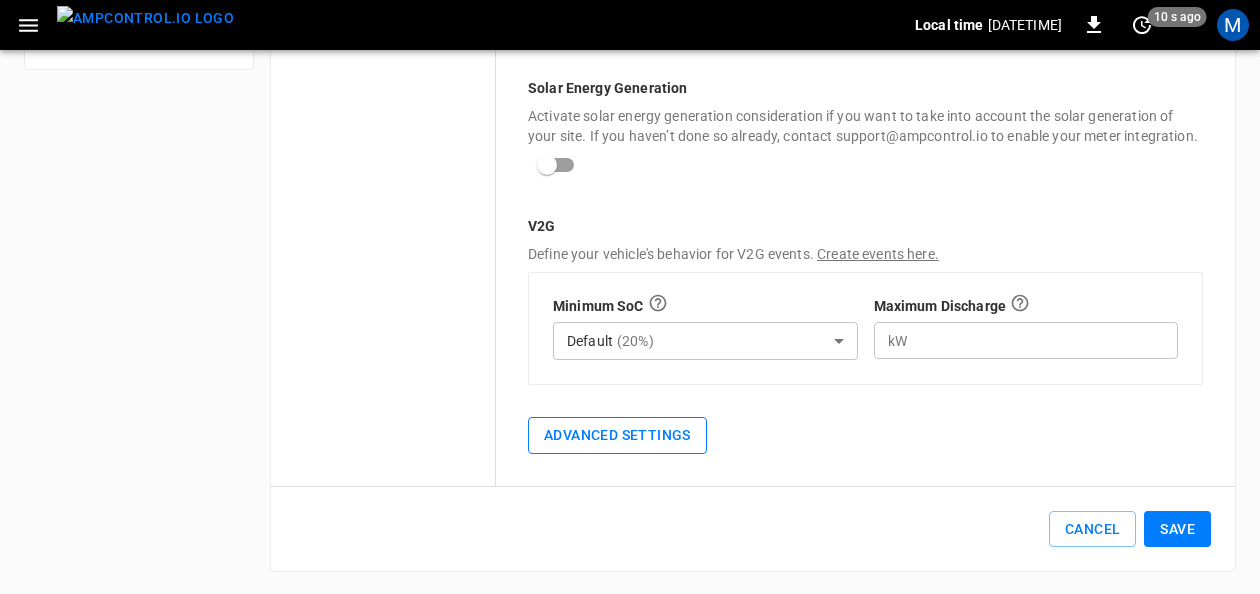 click on "Advanced Settings" at bounding box center [617, 435] 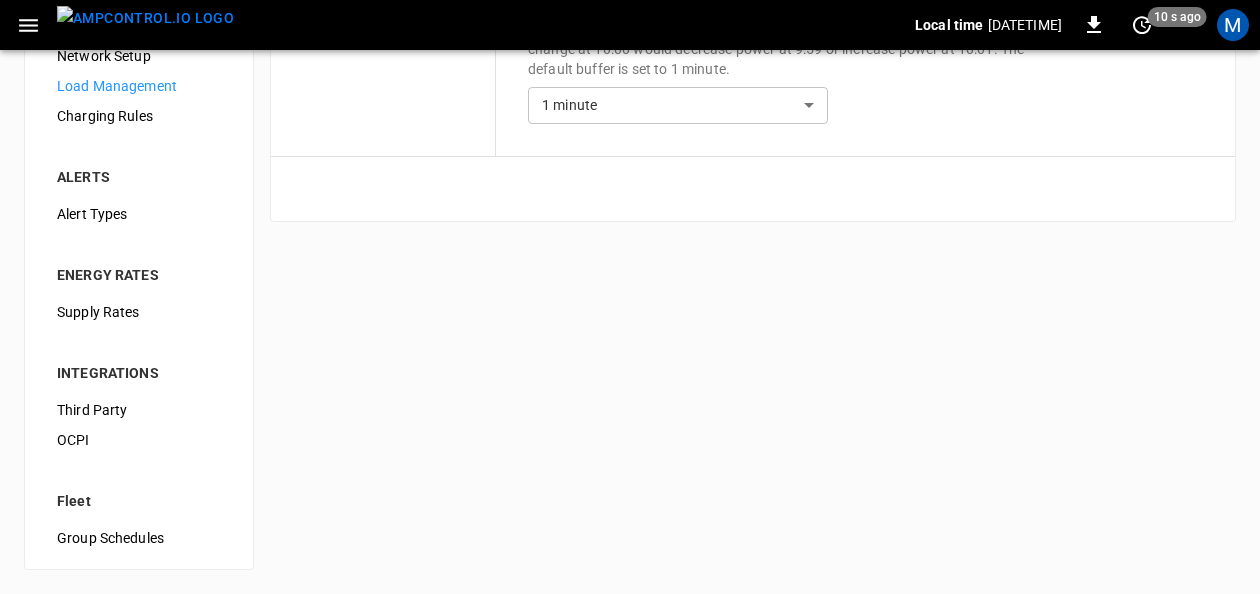 scroll, scrollTop: 0, scrollLeft: 0, axis: both 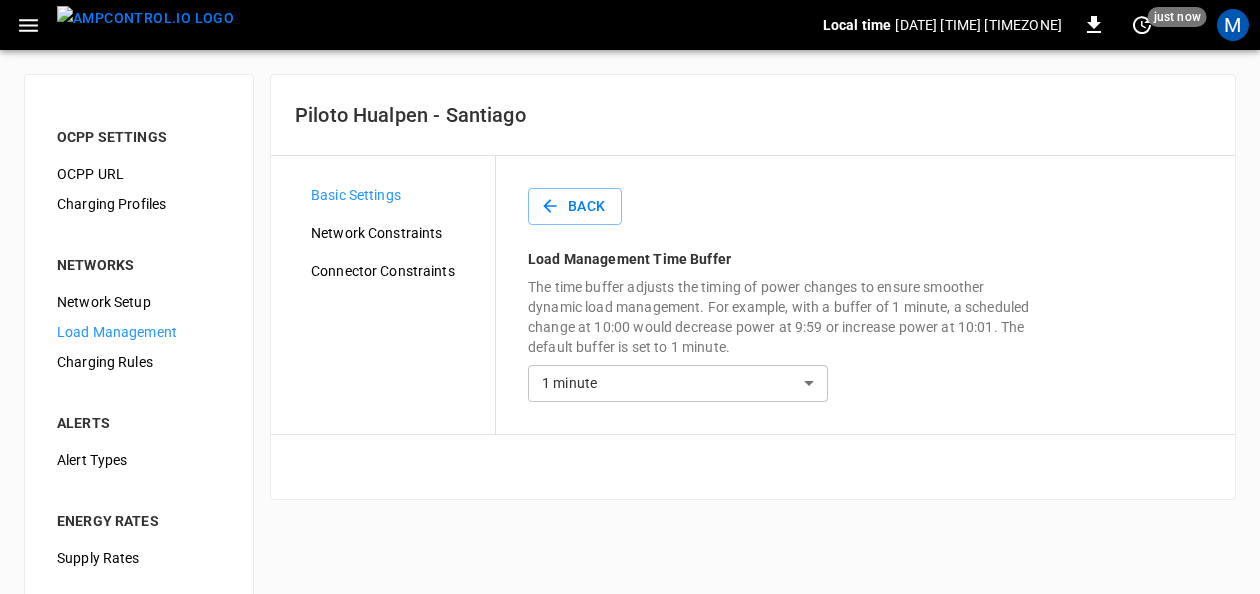 click on "Network Constraints" at bounding box center (395, 233) 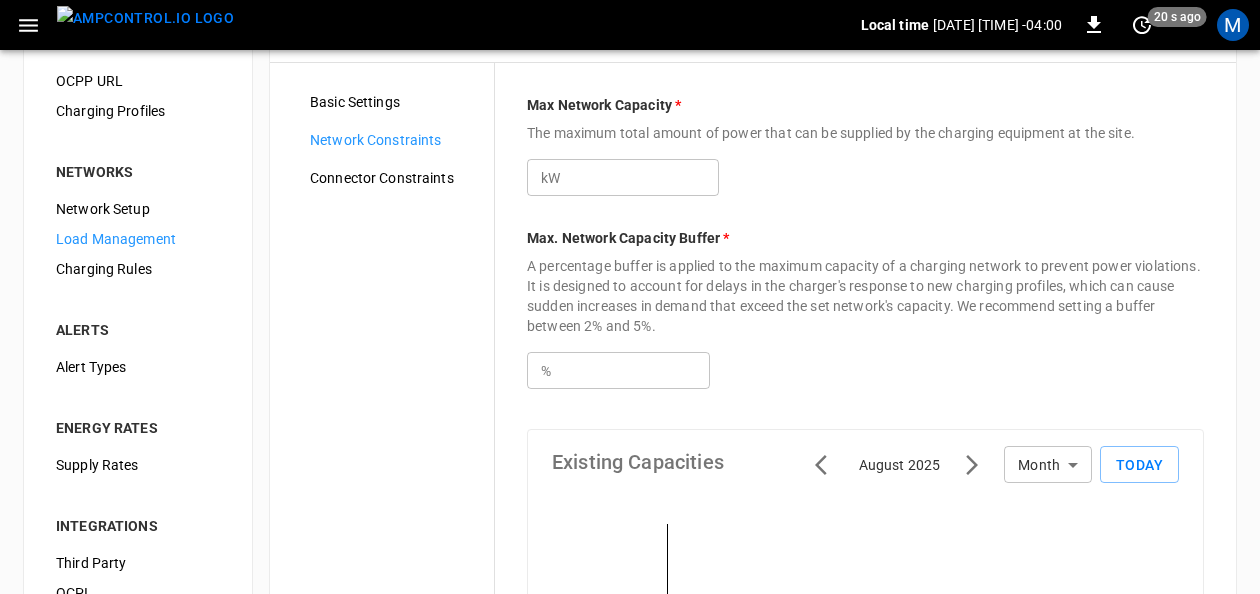 scroll, scrollTop: 34, scrollLeft: 0, axis: vertical 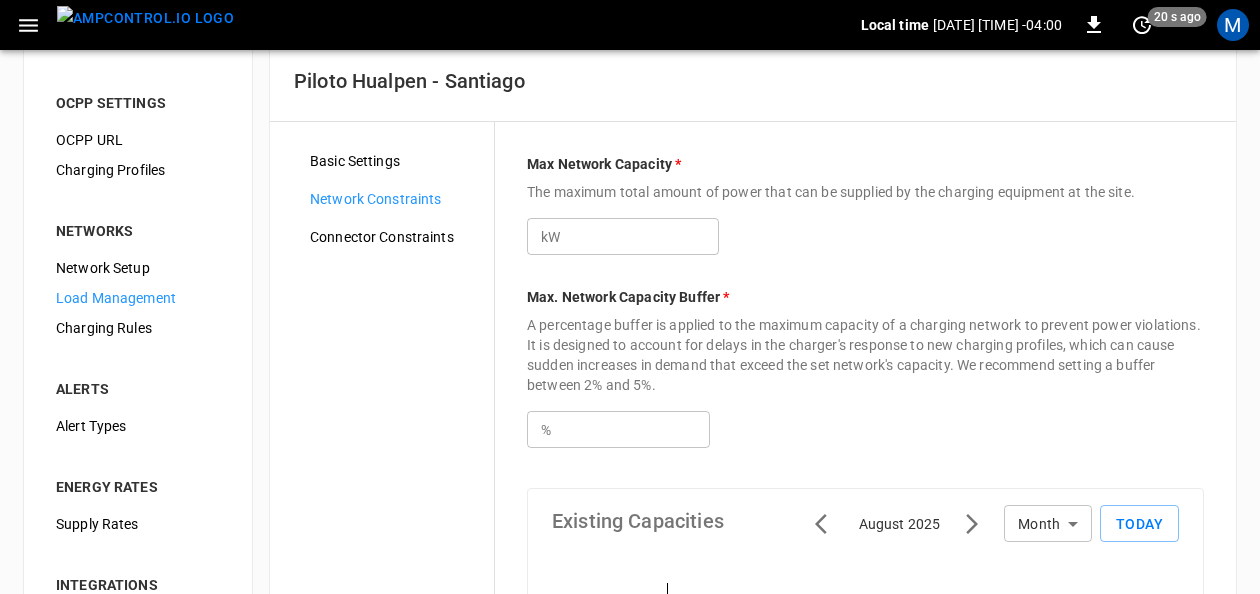 click on "Connector Constraints" at bounding box center (394, 237) 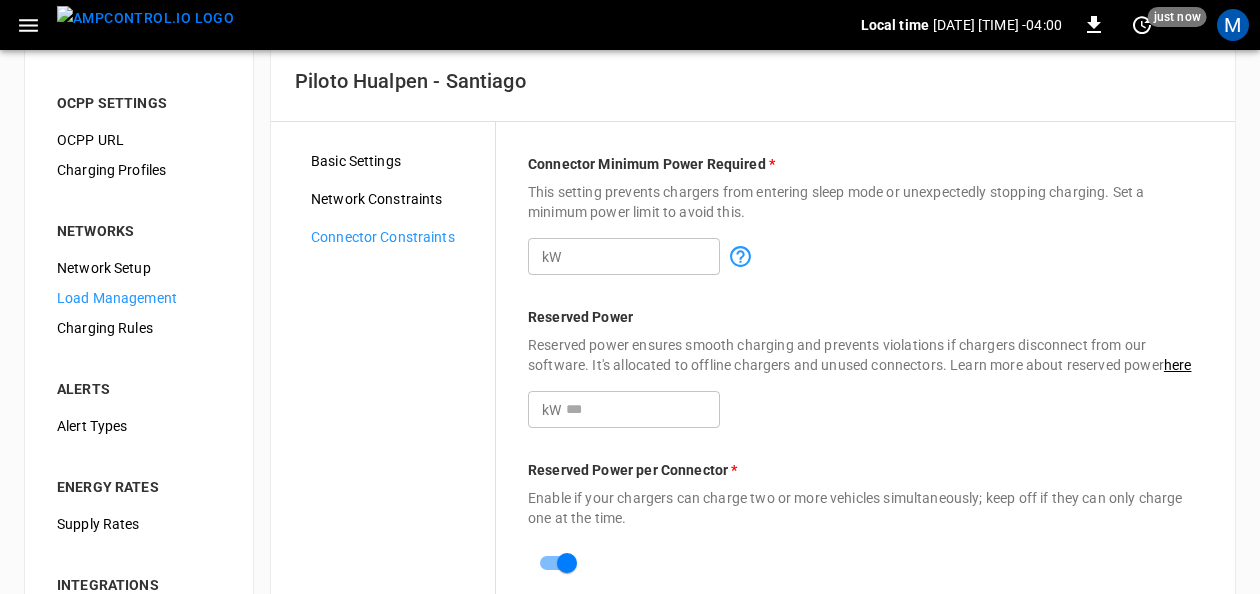scroll, scrollTop: 0, scrollLeft: 0, axis: both 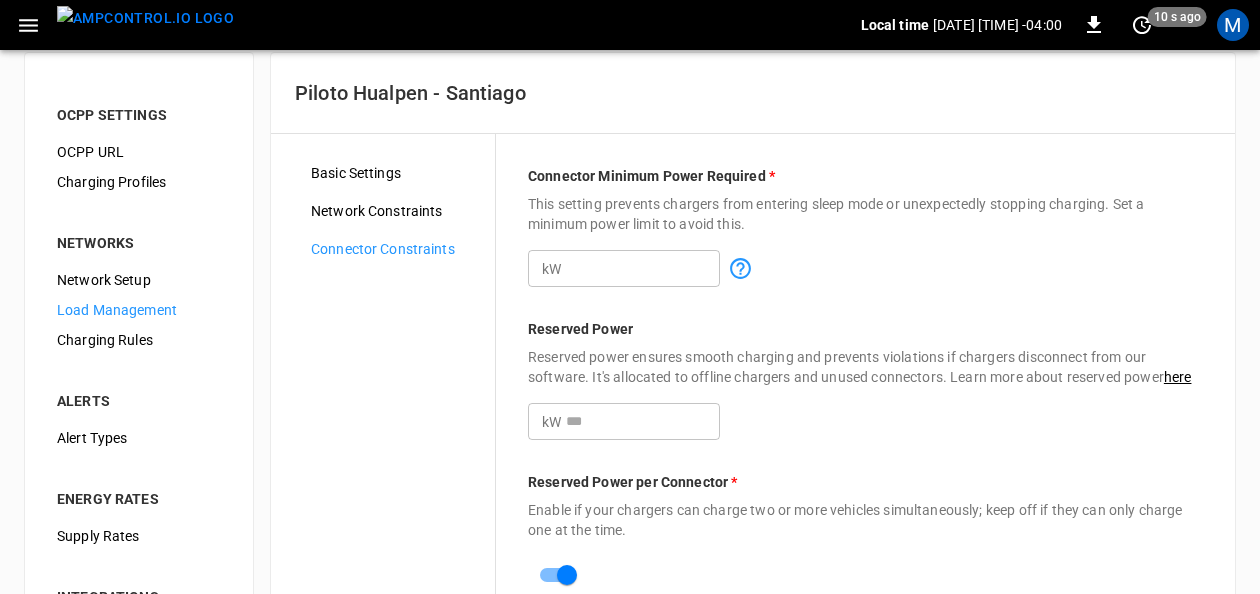 click on "Network Constraints" at bounding box center [395, 211] 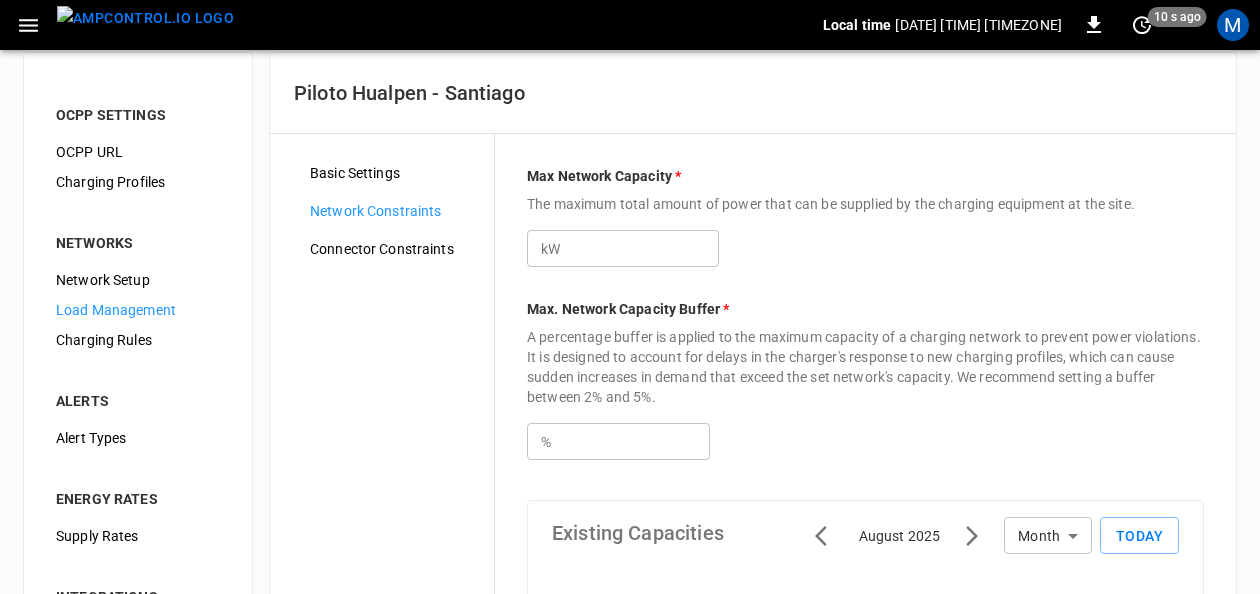 scroll, scrollTop: 0, scrollLeft: 0, axis: both 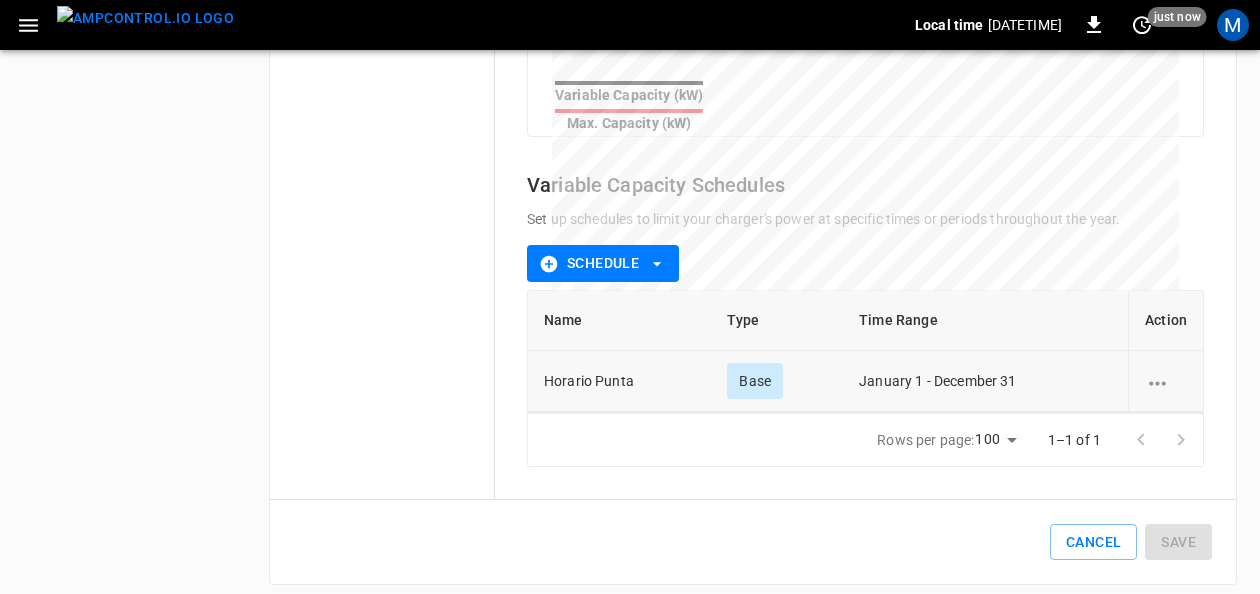 click 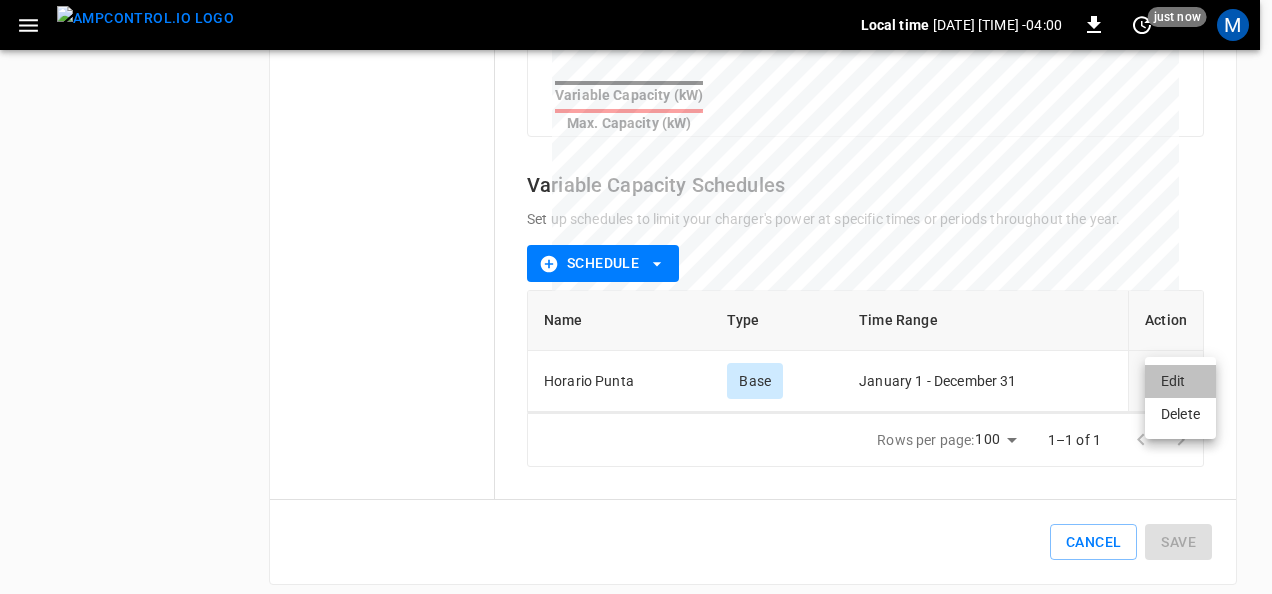 click on "Edit" at bounding box center (1180, 381) 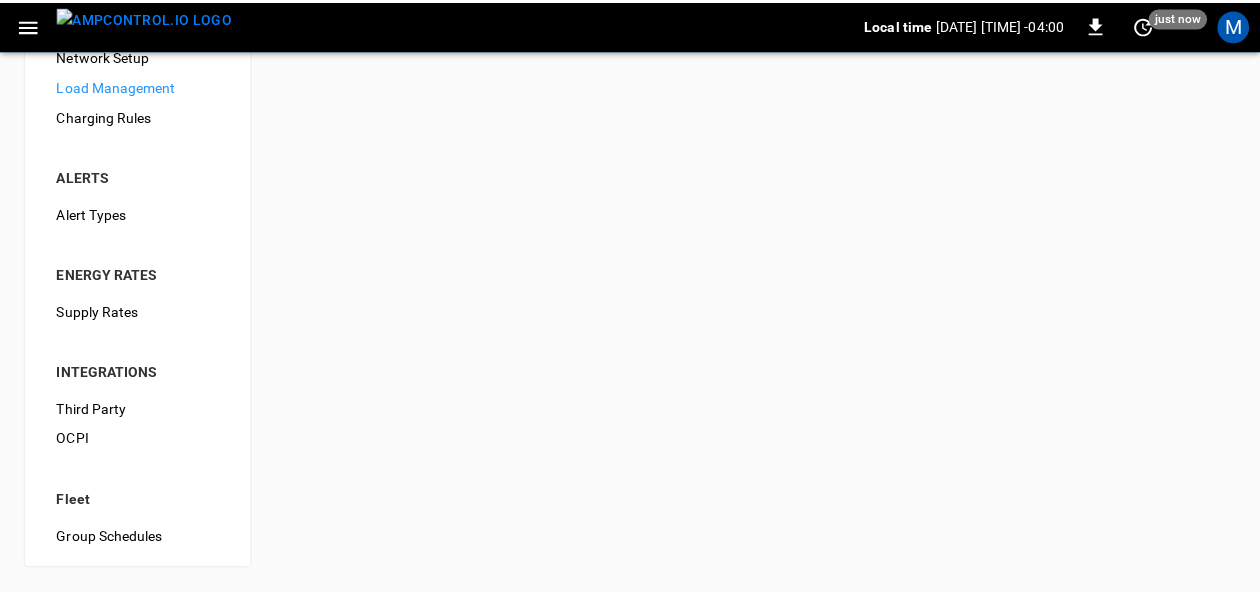 scroll, scrollTop: 0, scrollLeft: 0, axis: both 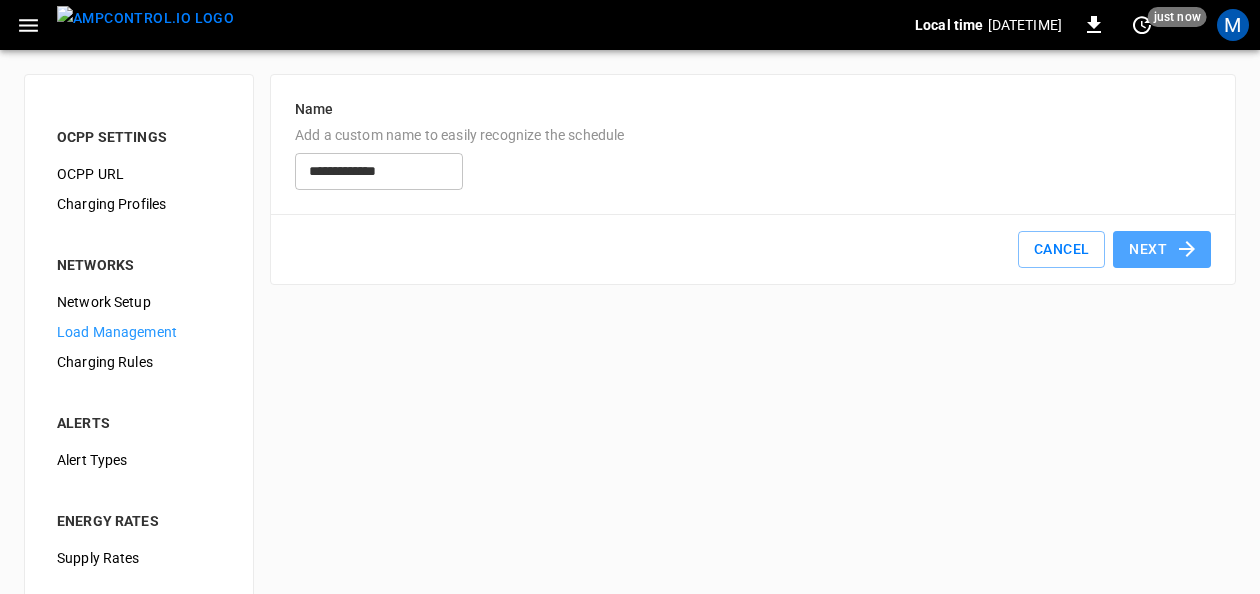 click on "Next" at bounding box center (1162, 249) 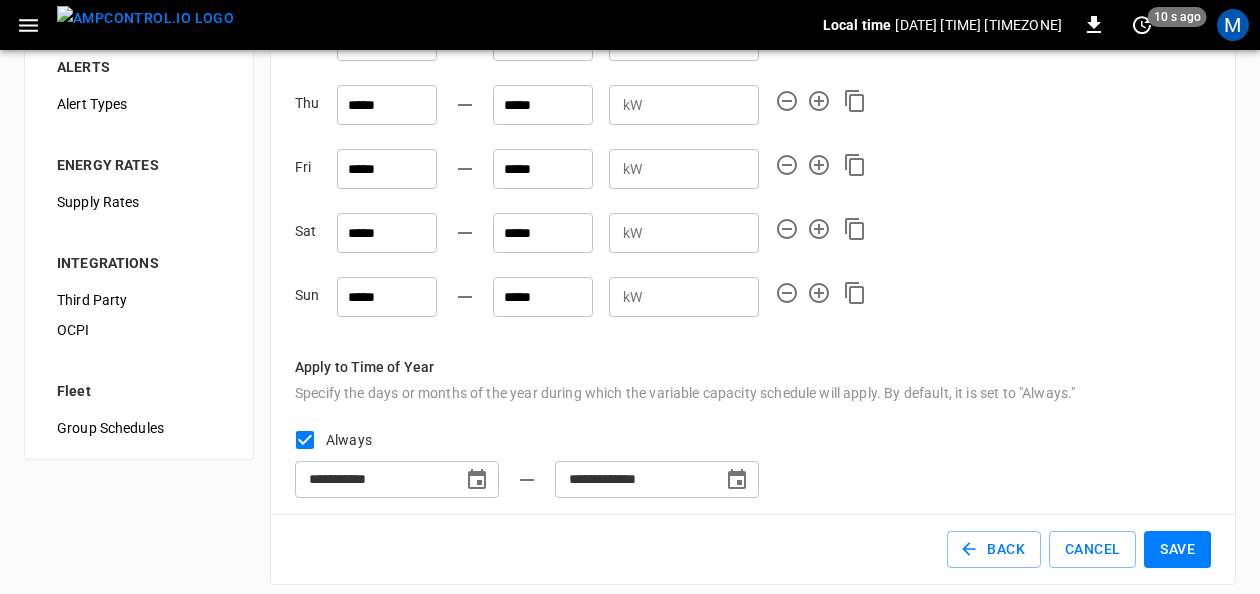 scroll, scrollTop: 369, scrollLeft: 0, axis: vertical 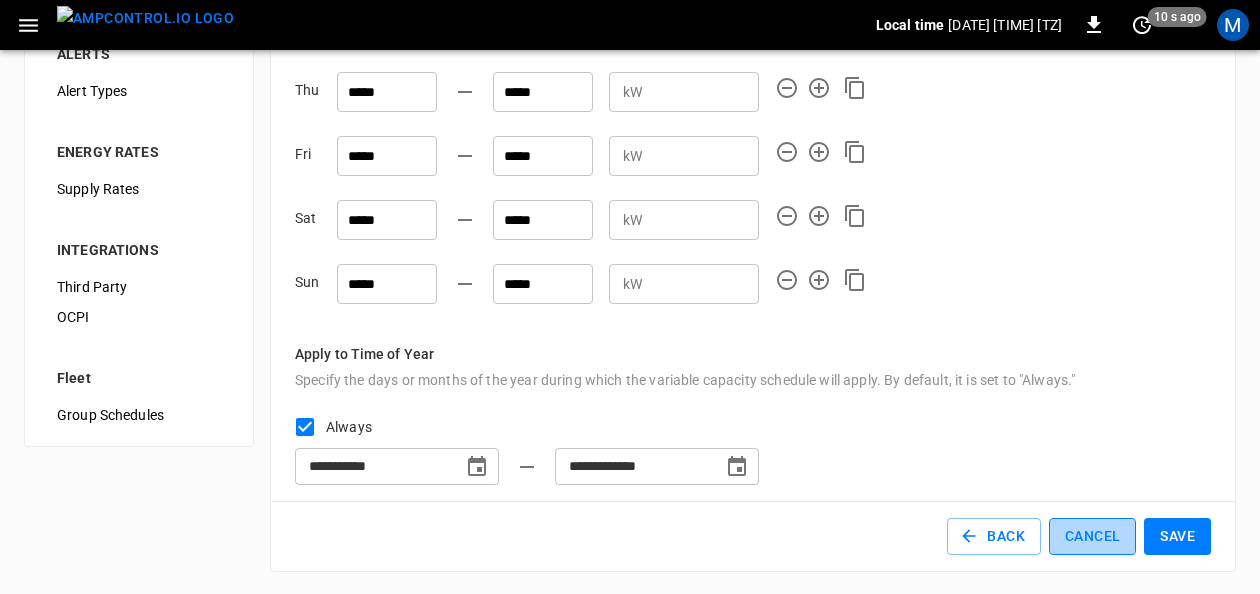 click on "Cancel" at bounding box center [1092, 536] 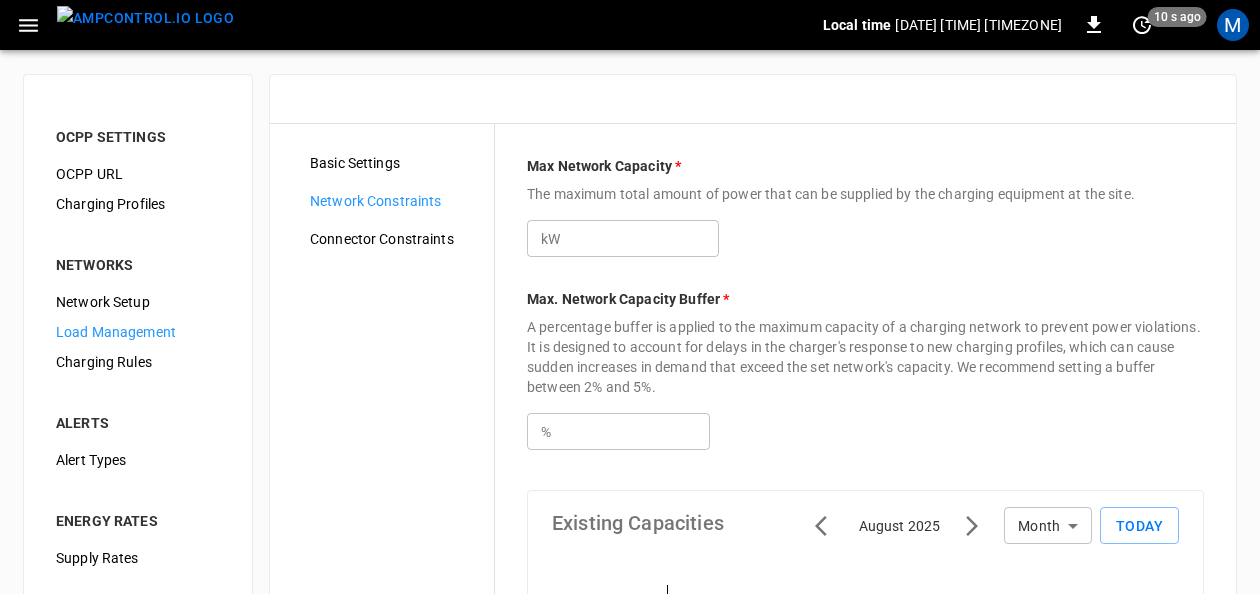 type on "***" 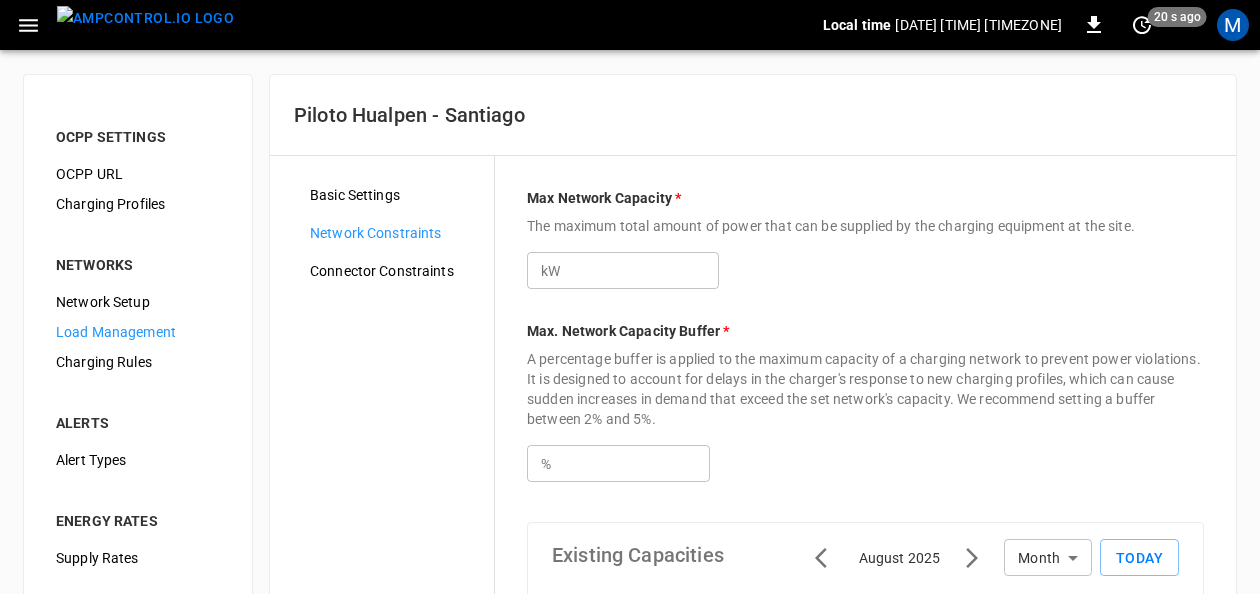 click on "Charging Rules" at bounding box center [138, 362] 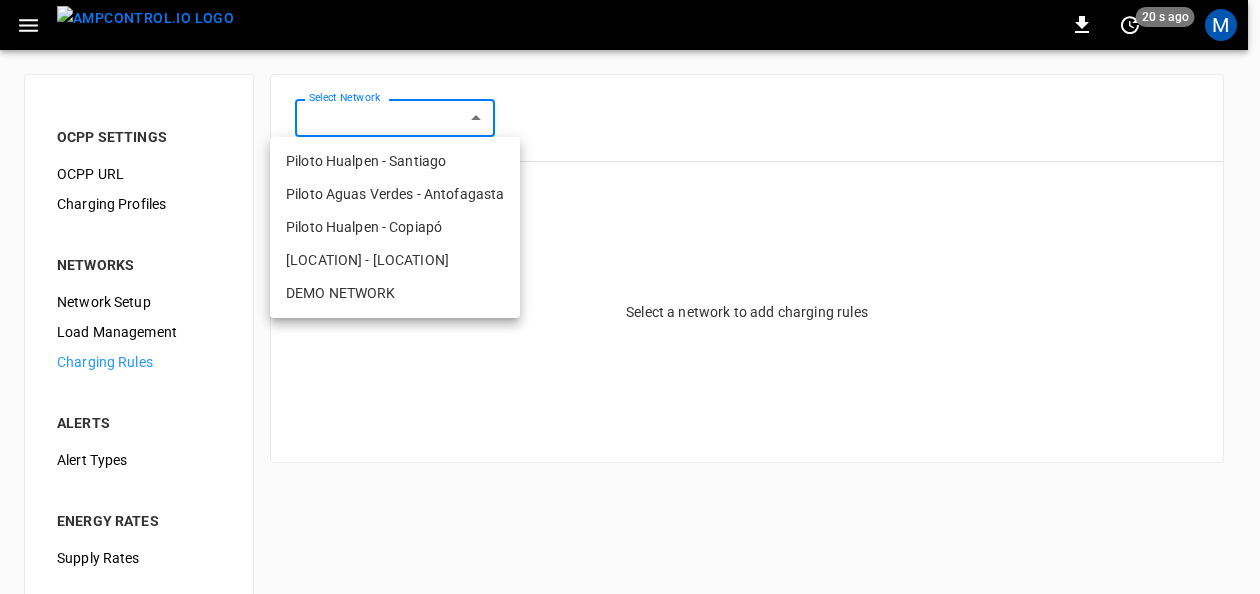 click on "[TIME_REFERENCE] [PERSON] [EMAIL]" at bounding box center [630, 420] 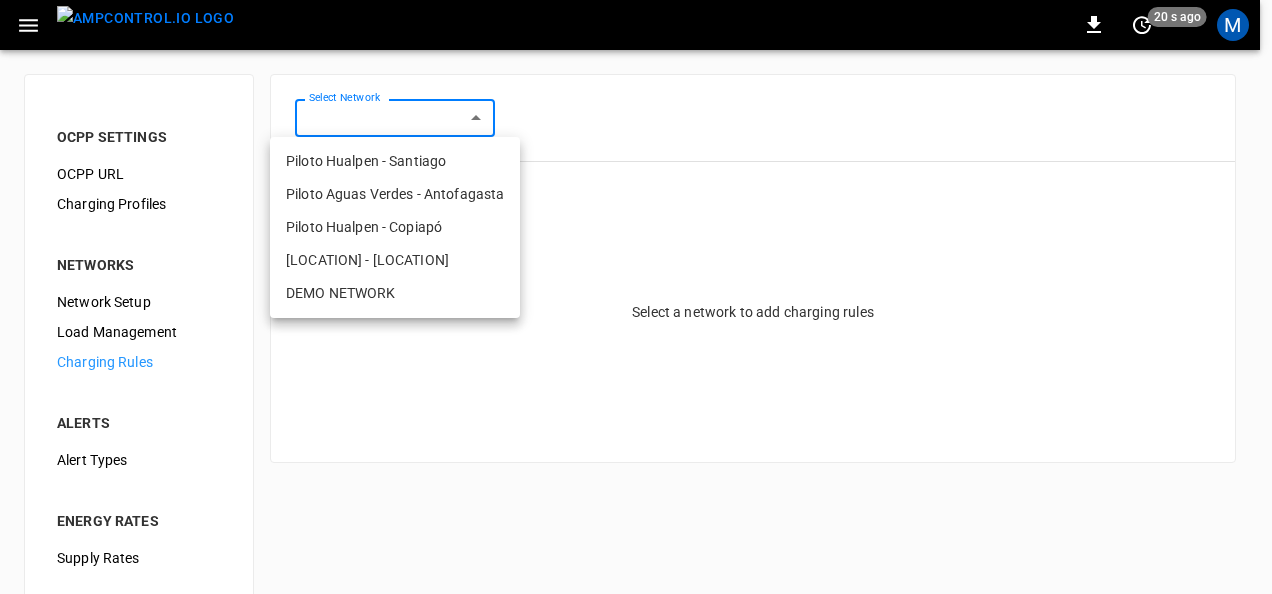 click on "Piloto Hualpen - Santiago" at bounding box center [395, 161] 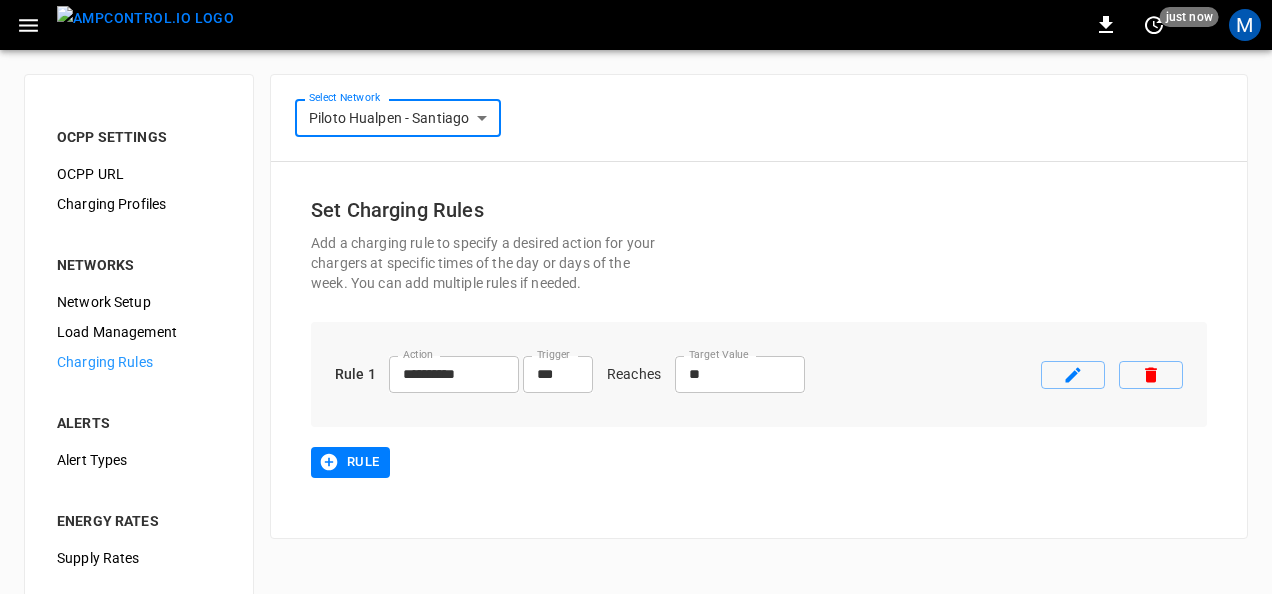 click on "[DATE] [TIME] [OFFSET] [PERSON] [EMAIL]" at bounding box center (636, 420) 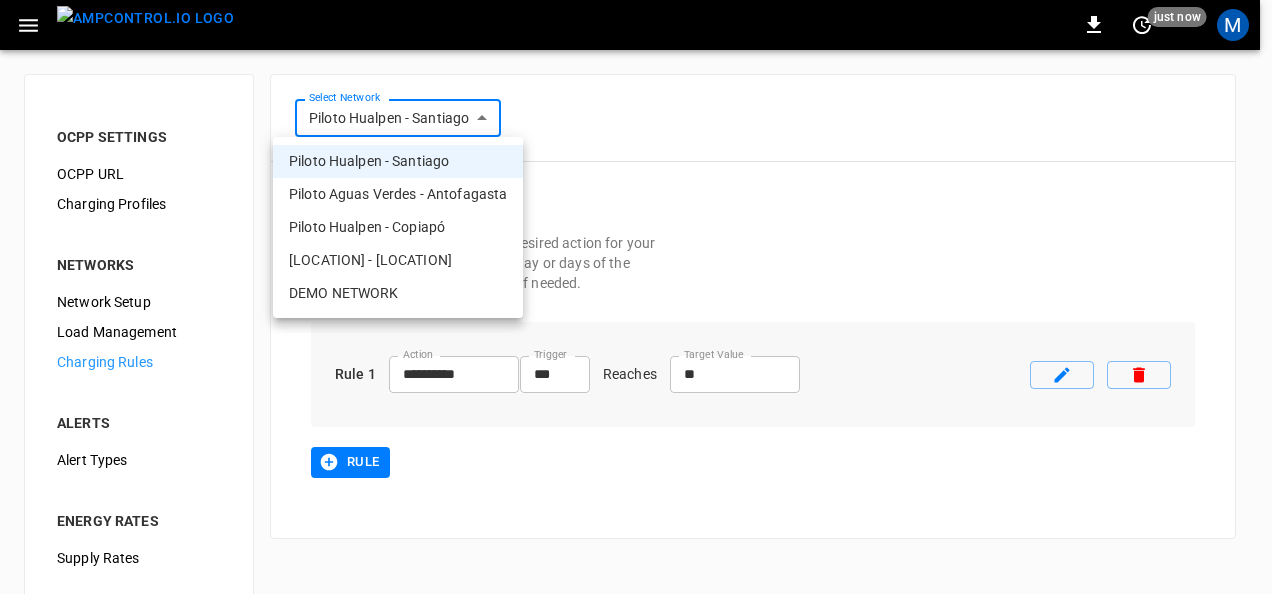 click on "Piloto Aguas Verdes - Antofagasta" at bounding box center (398, 194) 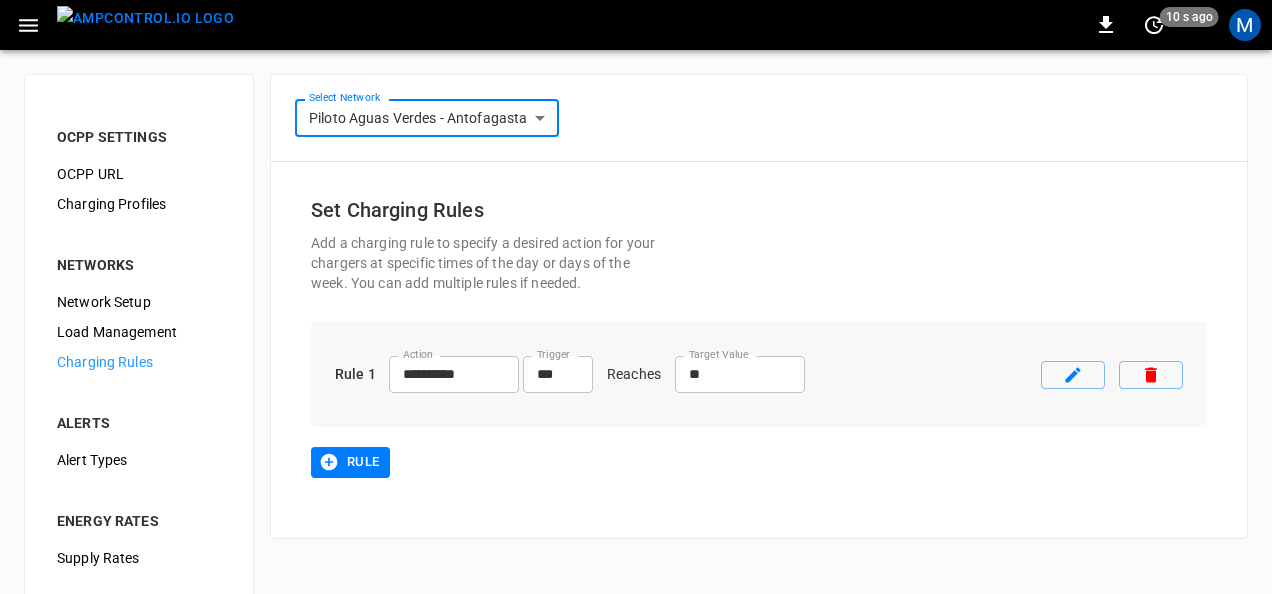 click on "**********" at bounding box center [636, 420] 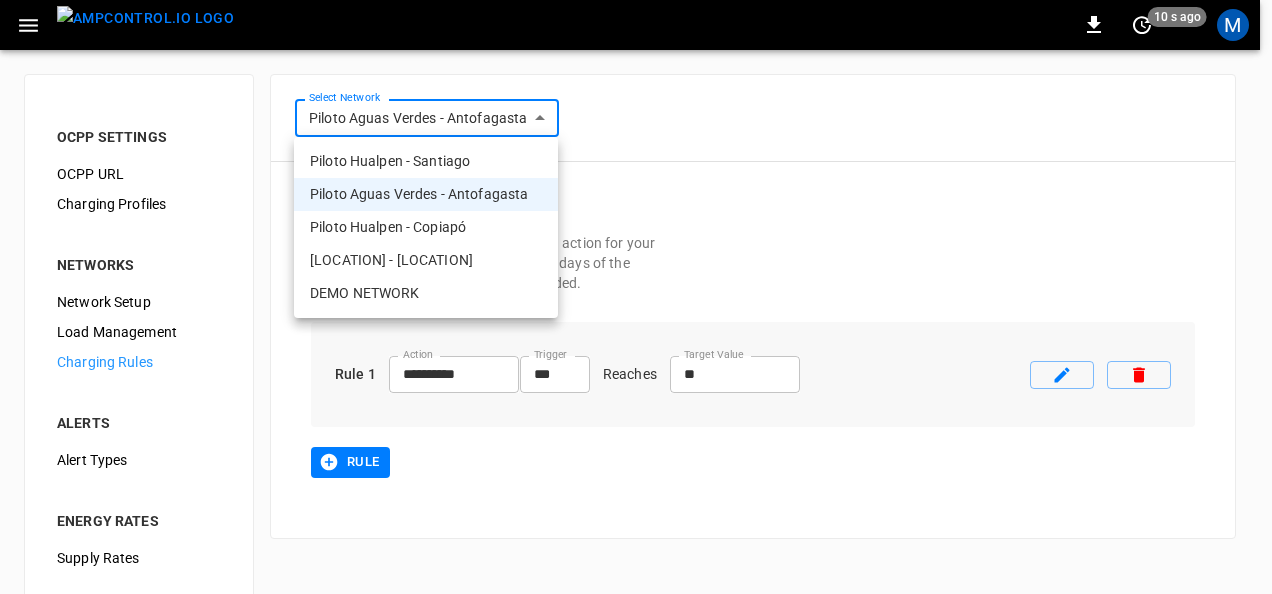click on "Piloto Hualpen - Copiapó" at bounding box center (426, 227) 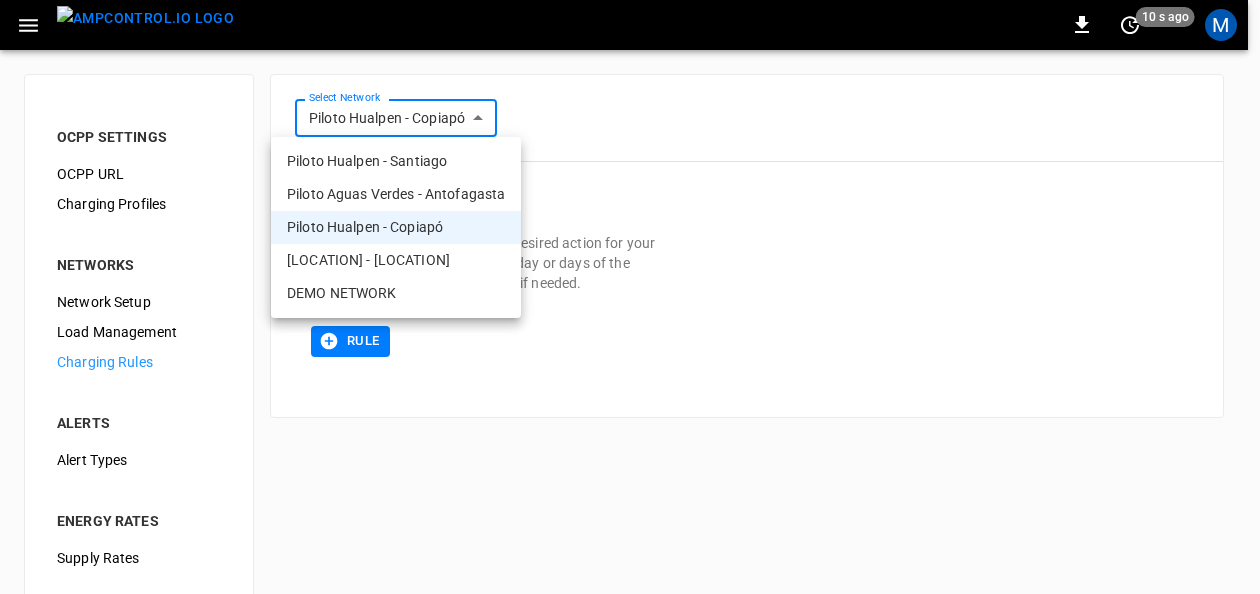 click on "**********" at bounding box center (630, 420) 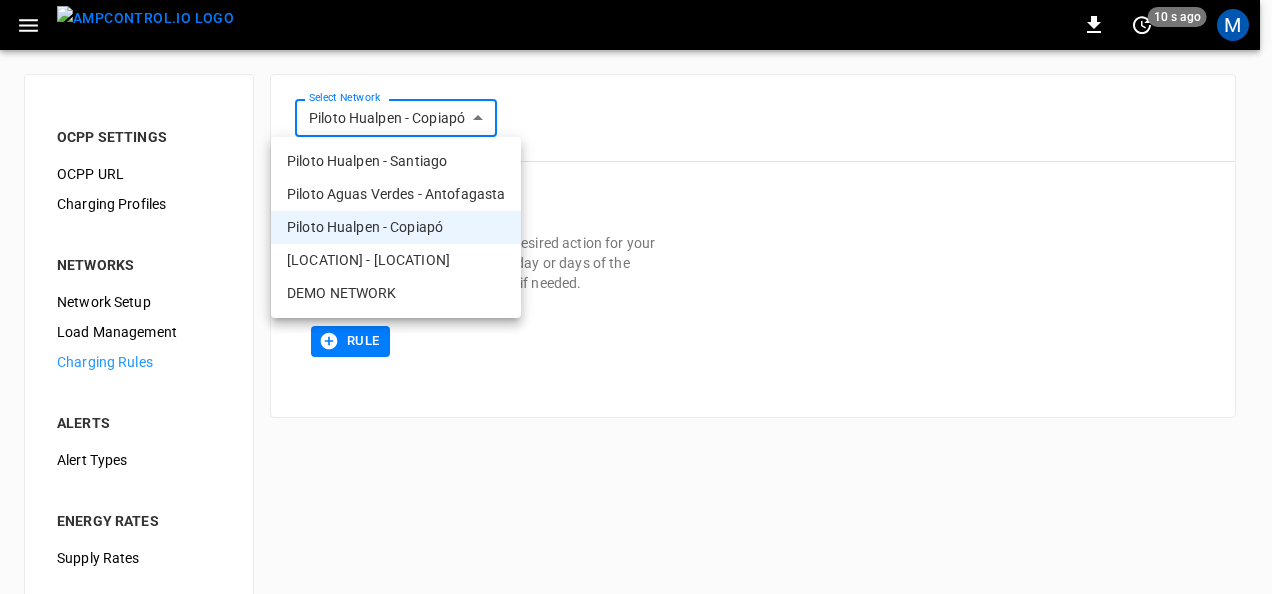 click on "[LOCATION] - [LOCATION]" at bounding box center [396, 260] 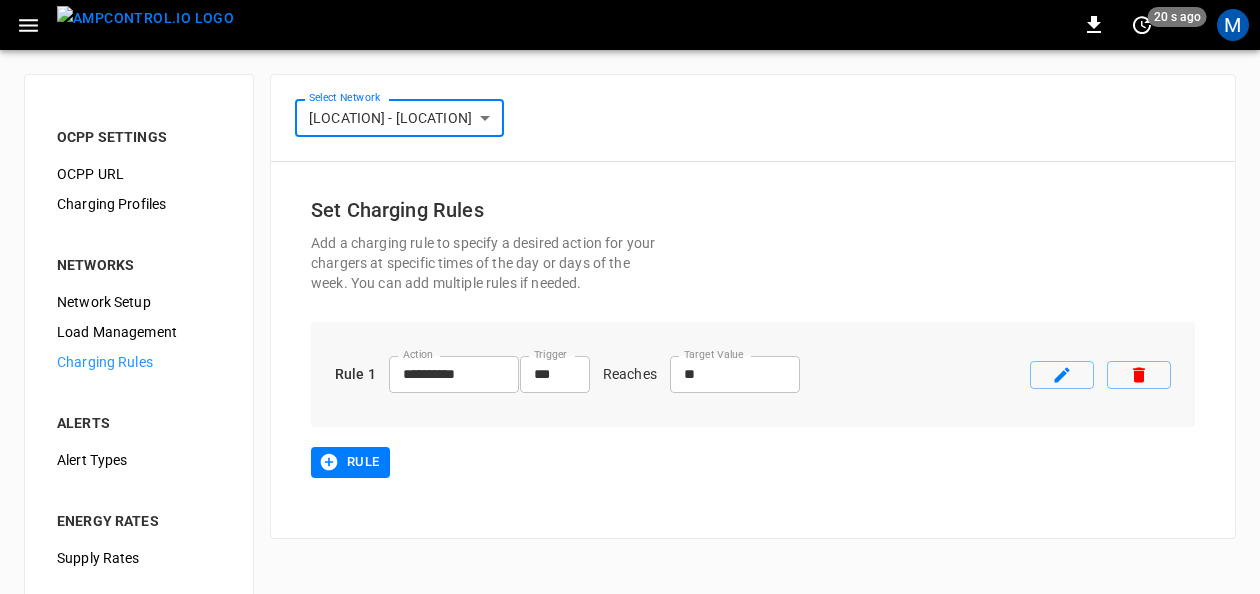click on "Network Setup" at bounding box center (139, 302) 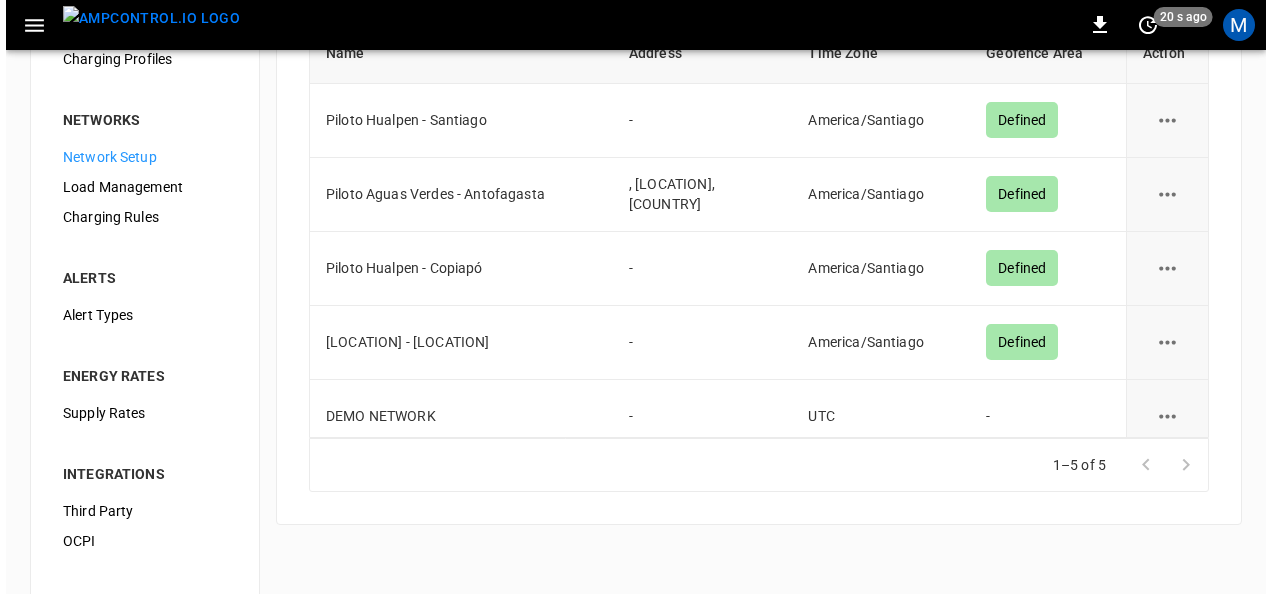 scroll, scrollTop: 91, scrollLeft: 0, axis: vertical 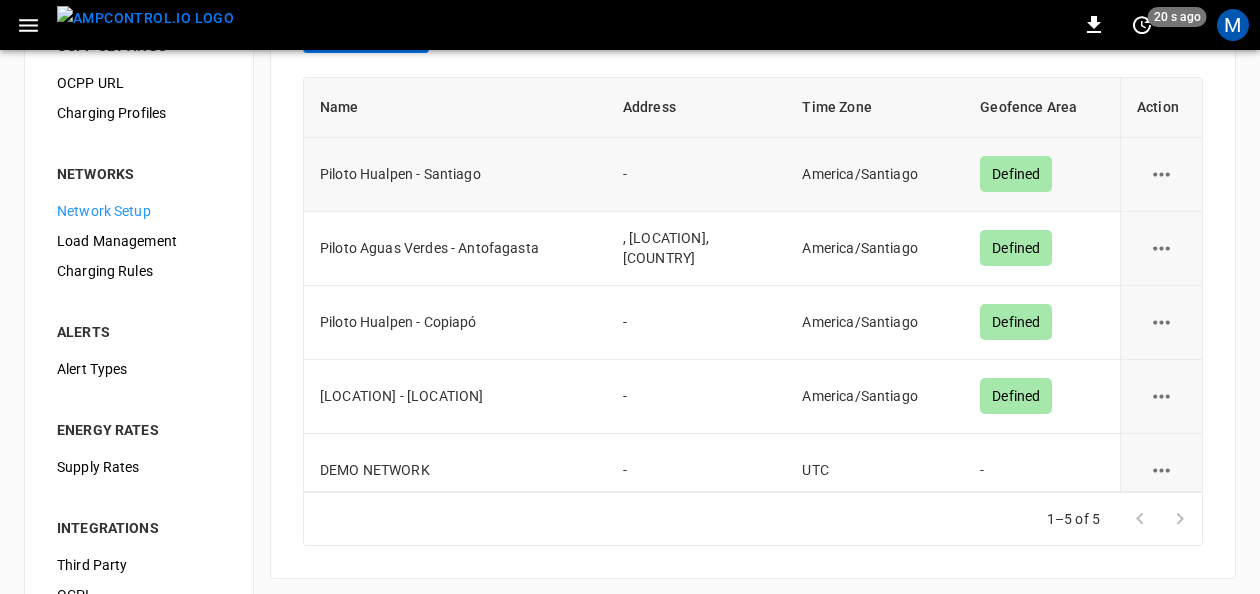 click 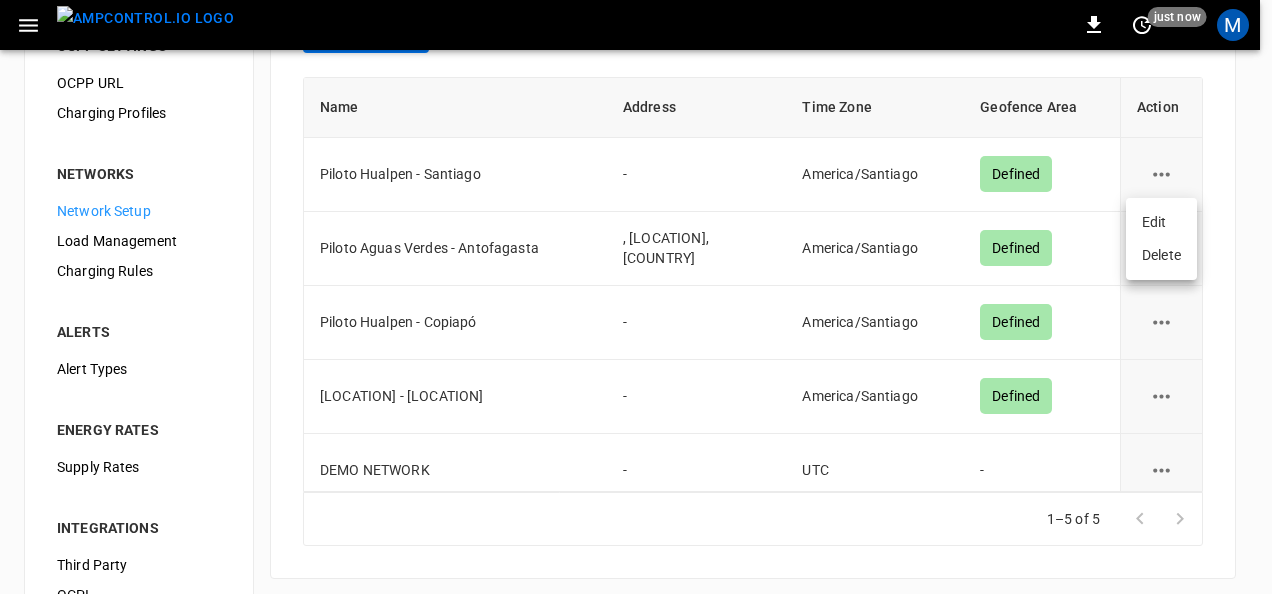 click on "Edit" at bounding box center [1161, 222] 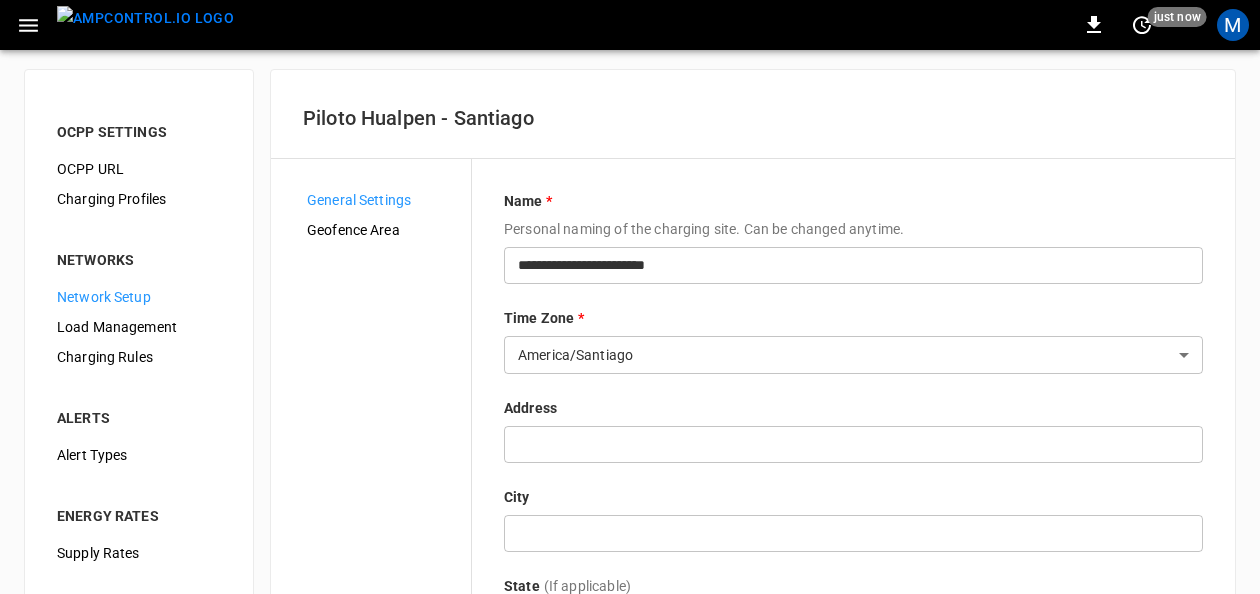 scroll, scrollTop: 0, scrollLeft: 0, axis: both 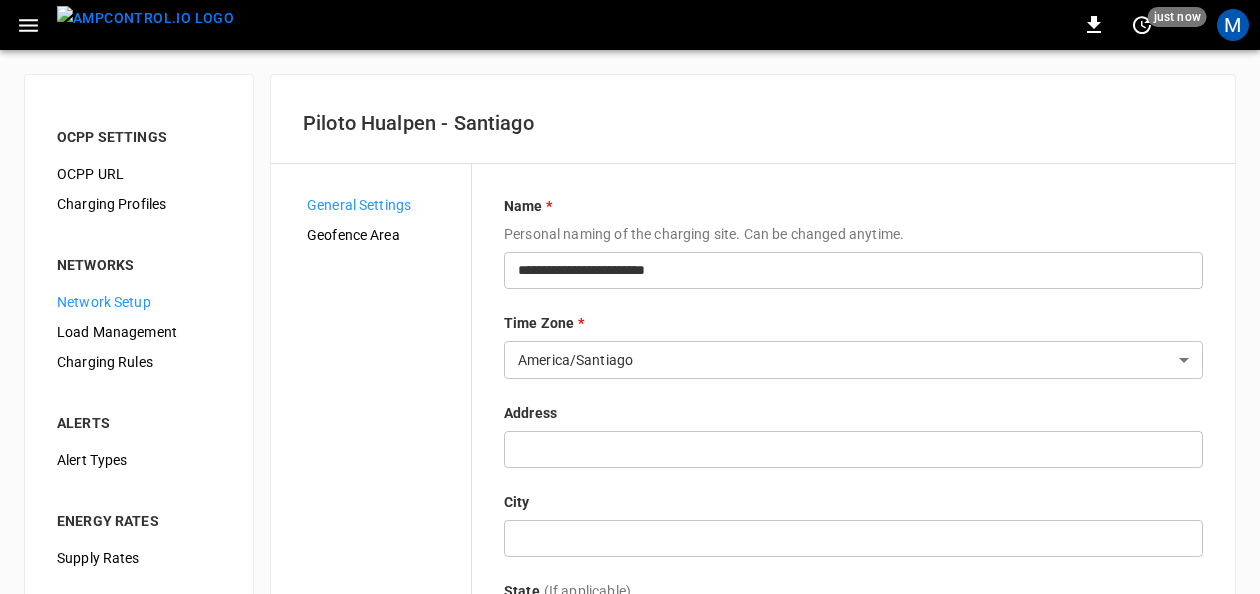 click on "Geofence Area" at bounding box center [381, 235] 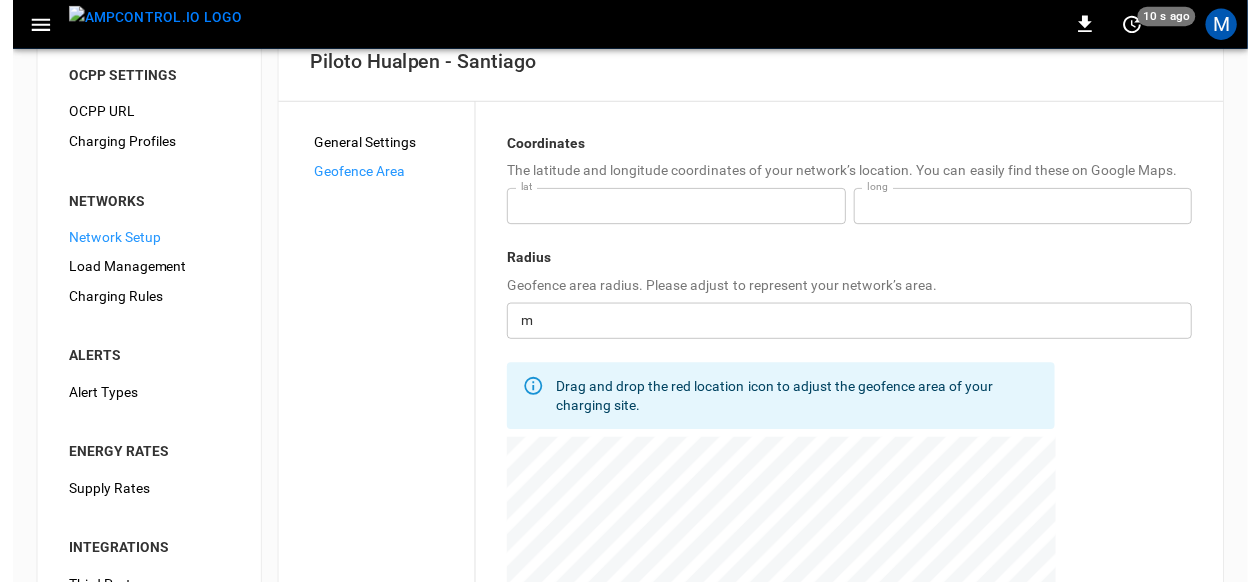 scroll, scrollTop: 0, scrollLeft: 0, axis: both 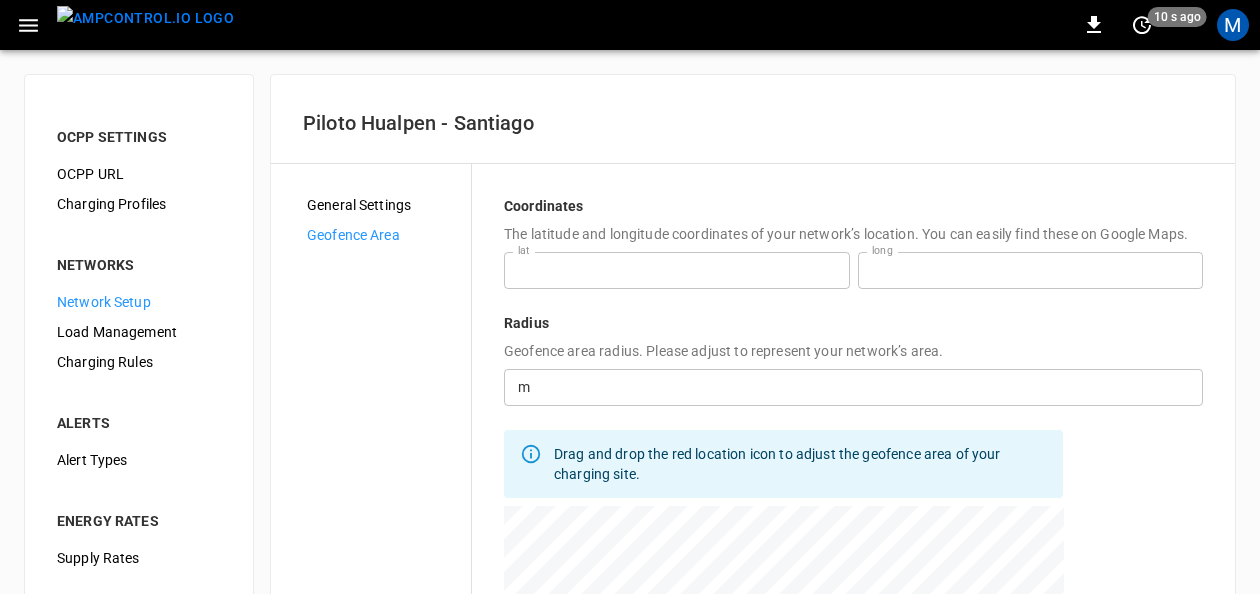 click on "Alert Types" at bounding box center [139, 460] 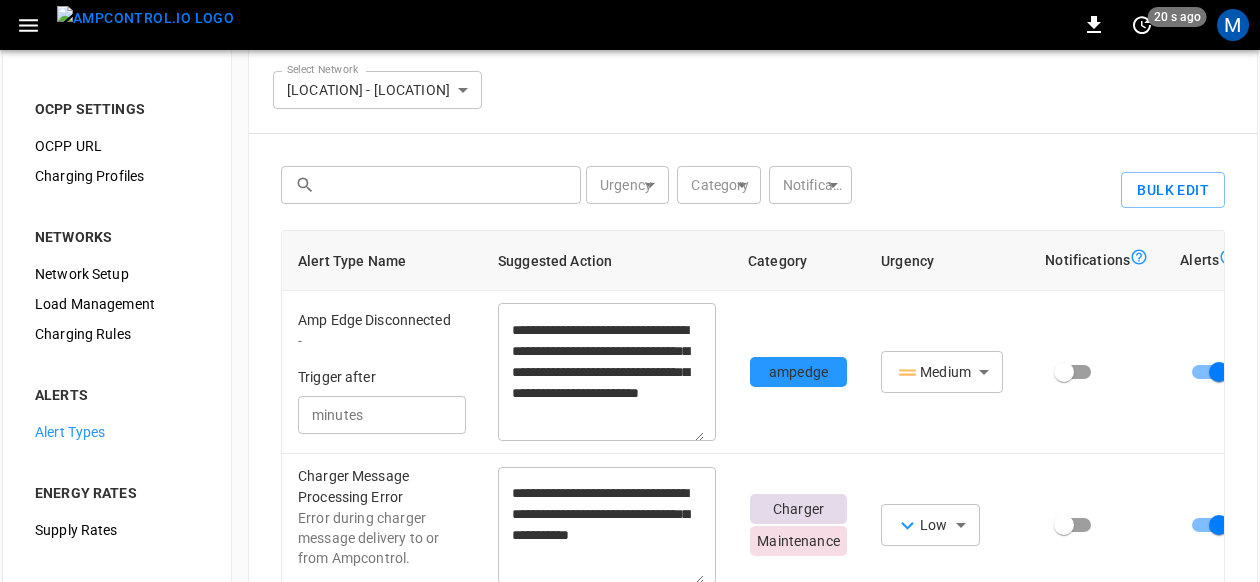 scroll, scrollTop: 27, scrollLeft: 0, axis: vertical 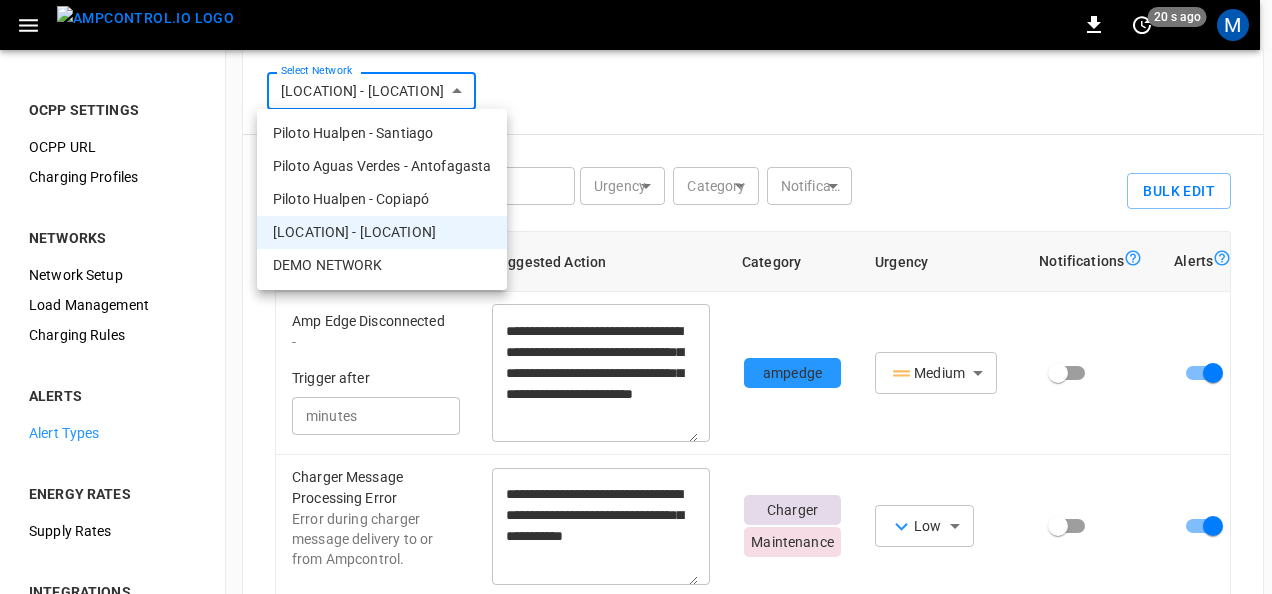 click on "[TIME_REFERENCE] [PERSON] [EMAIL]" at bounding box center (636, 395) 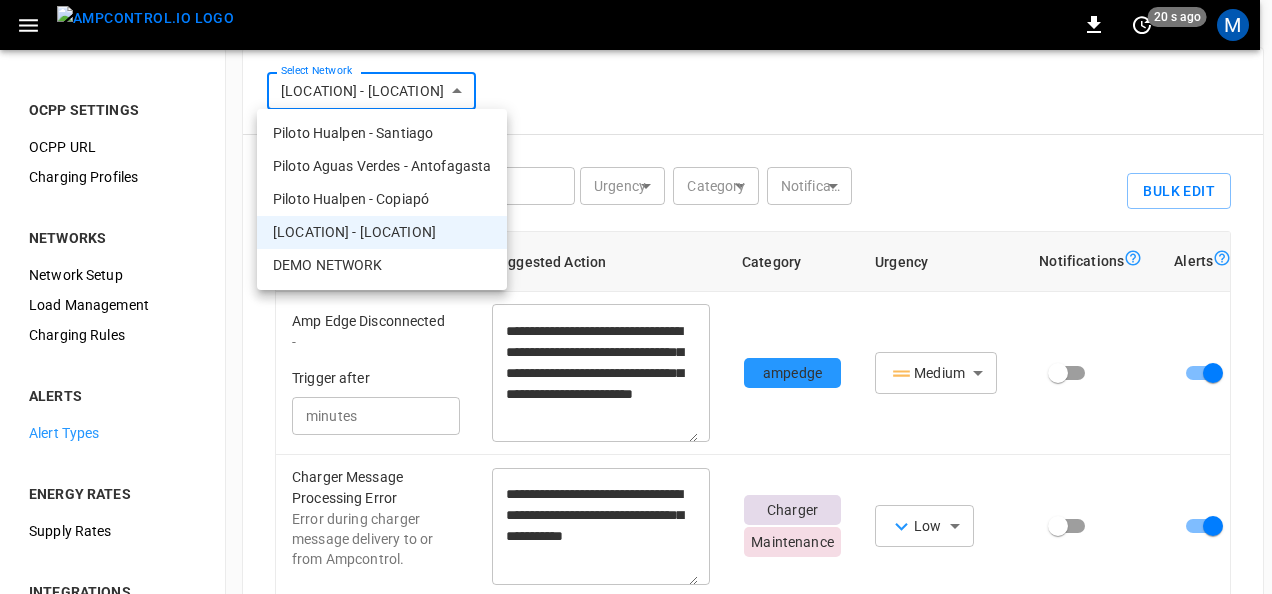 click on "Piloto Hualpen - Santiago" at bounding box center (382, 133) 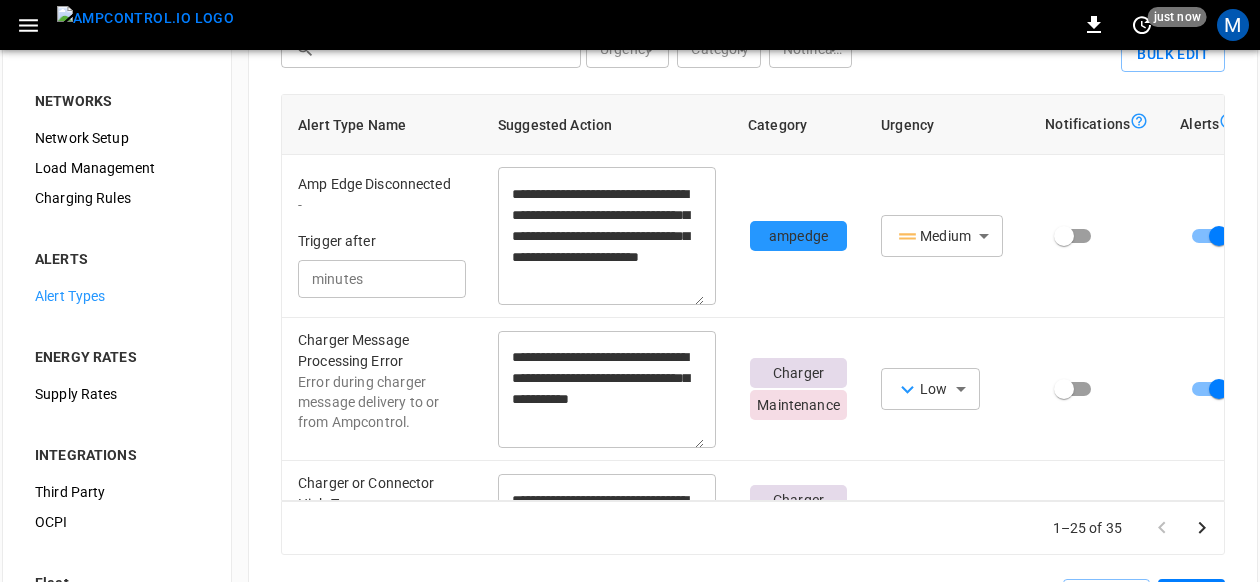 scroll, scrollTop: 177, scrollLeft: 0, axis: vertical 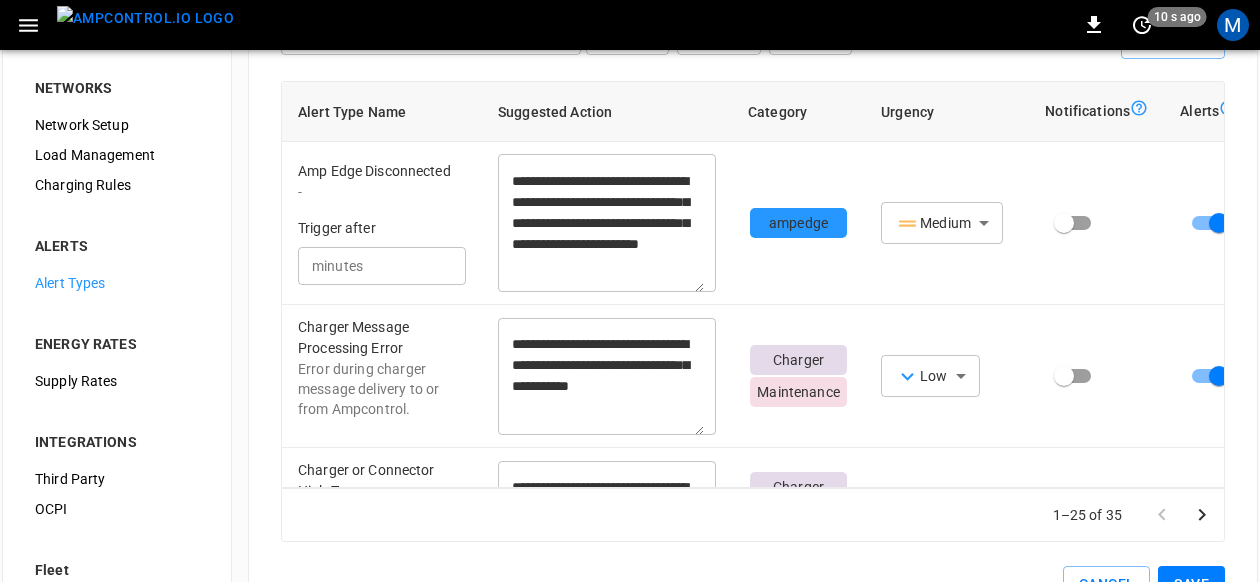 click on "Supply Rates" at bounding box center (117, 381) 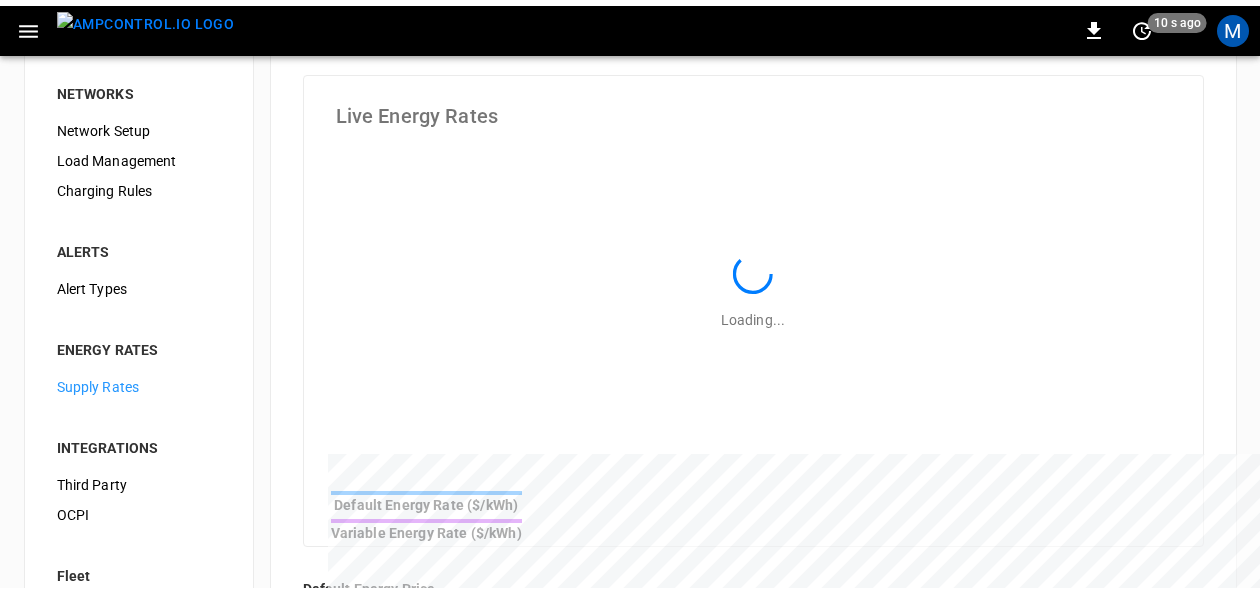scroll, scrollTop: 0, scrollLeft: 0, axis: both 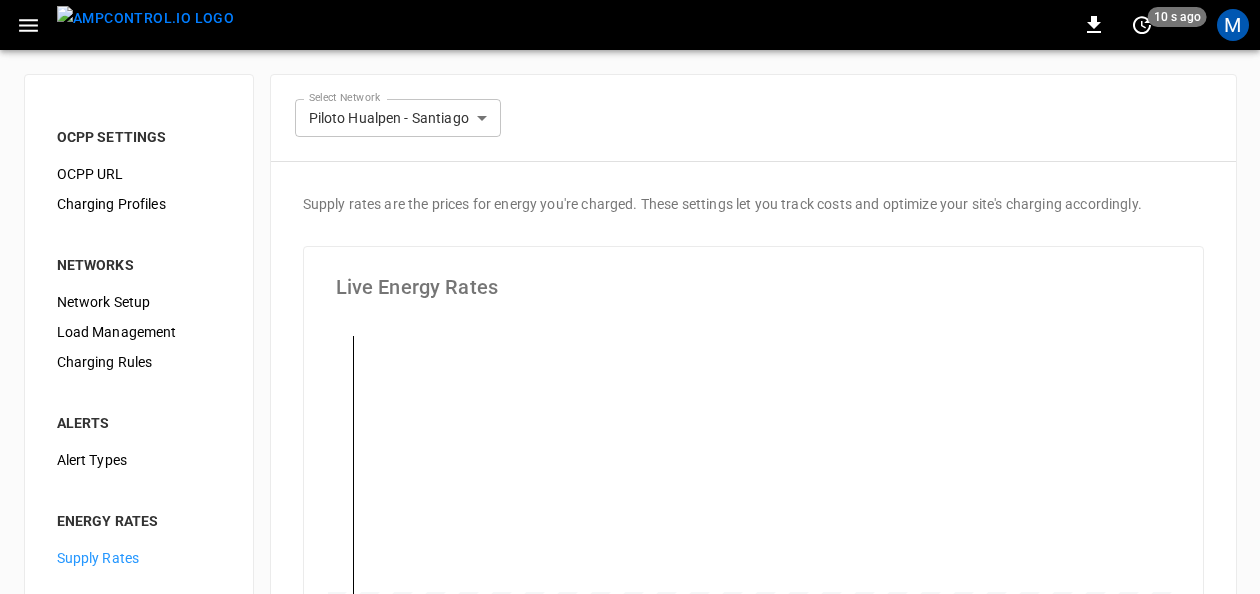 type on "**********" 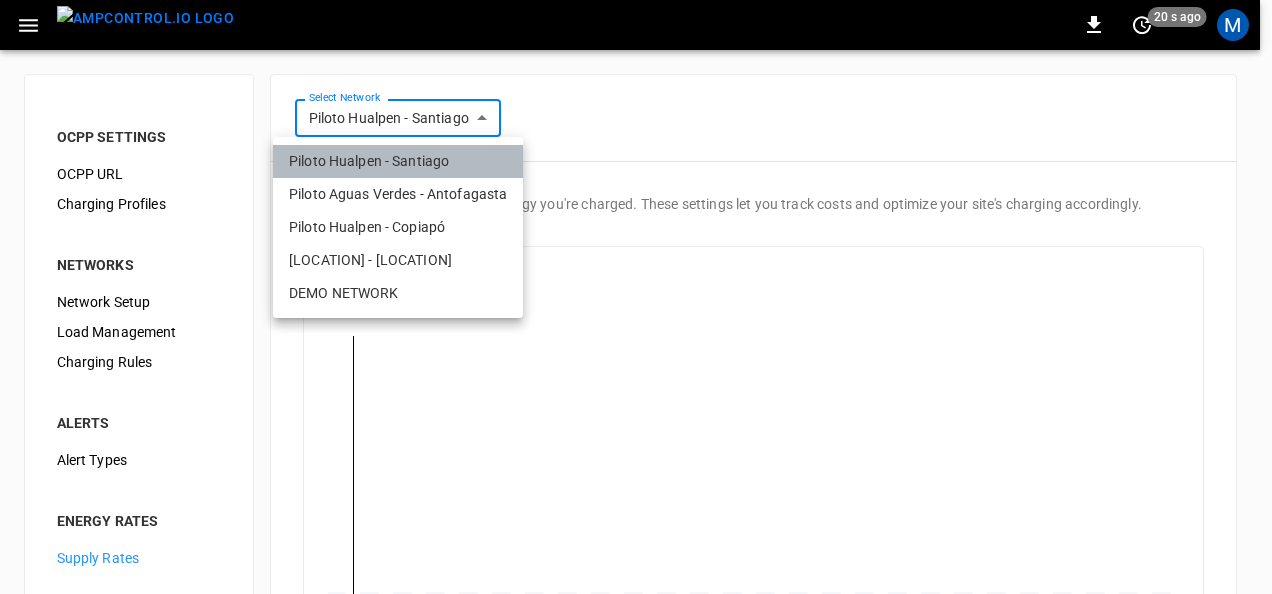 click on "Piloto Hualpen - Santiago" at bounding box center [398, 161] 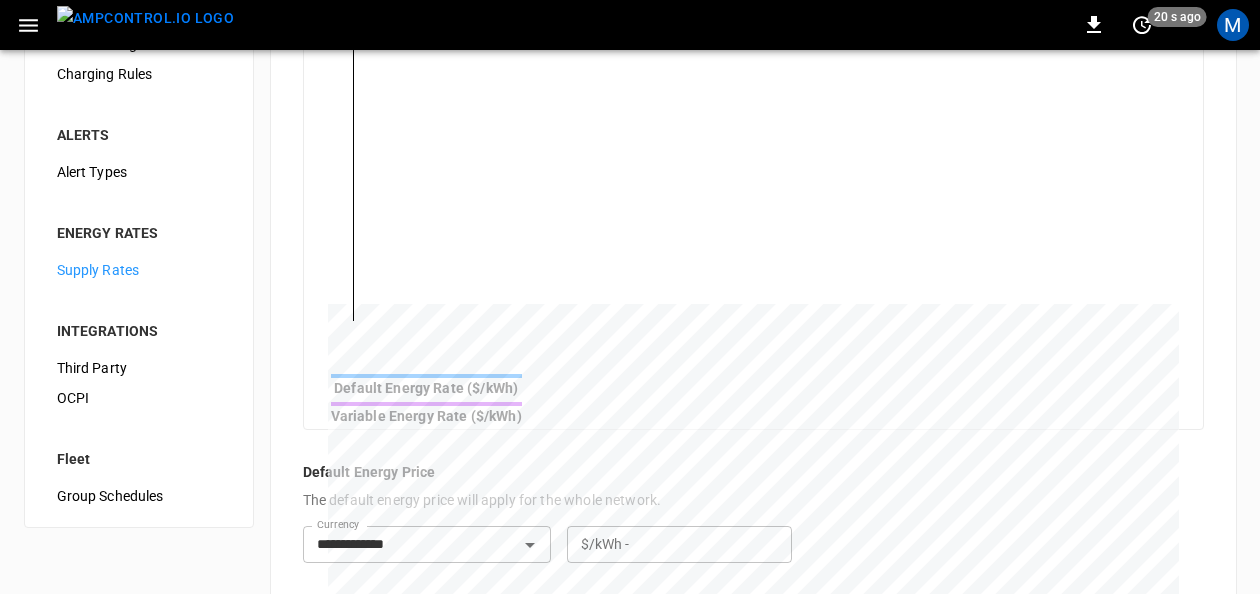 scroll, scrollTop: 272, scrollLeft: 0, axis: vertical 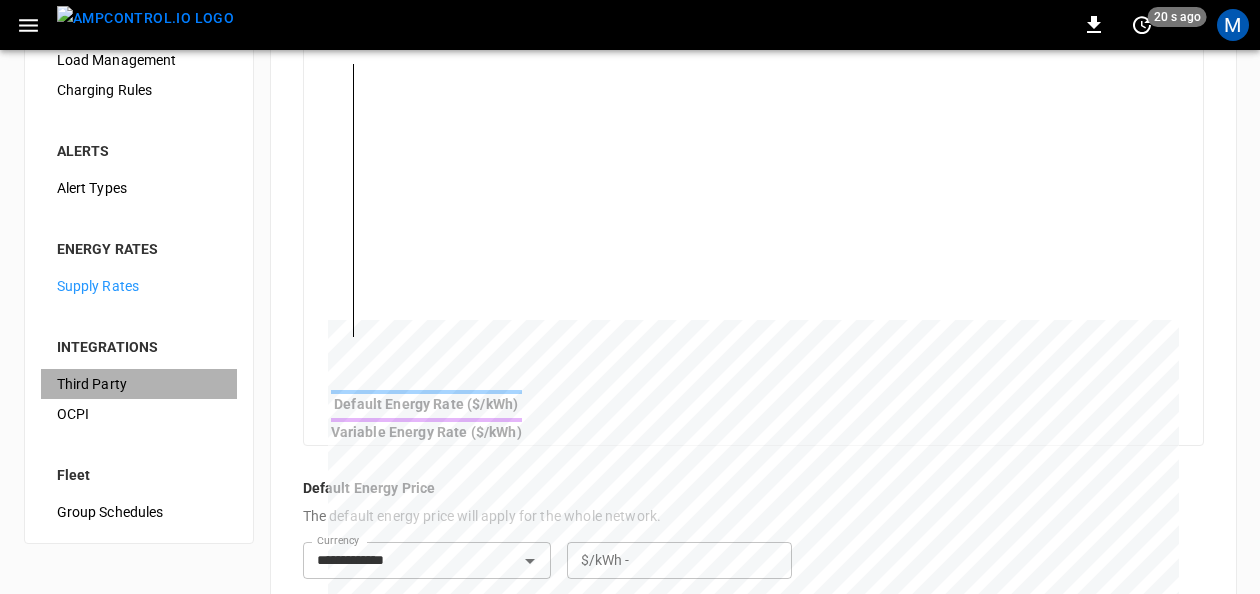 click on "Third Party" at bounding box center [139, 384] 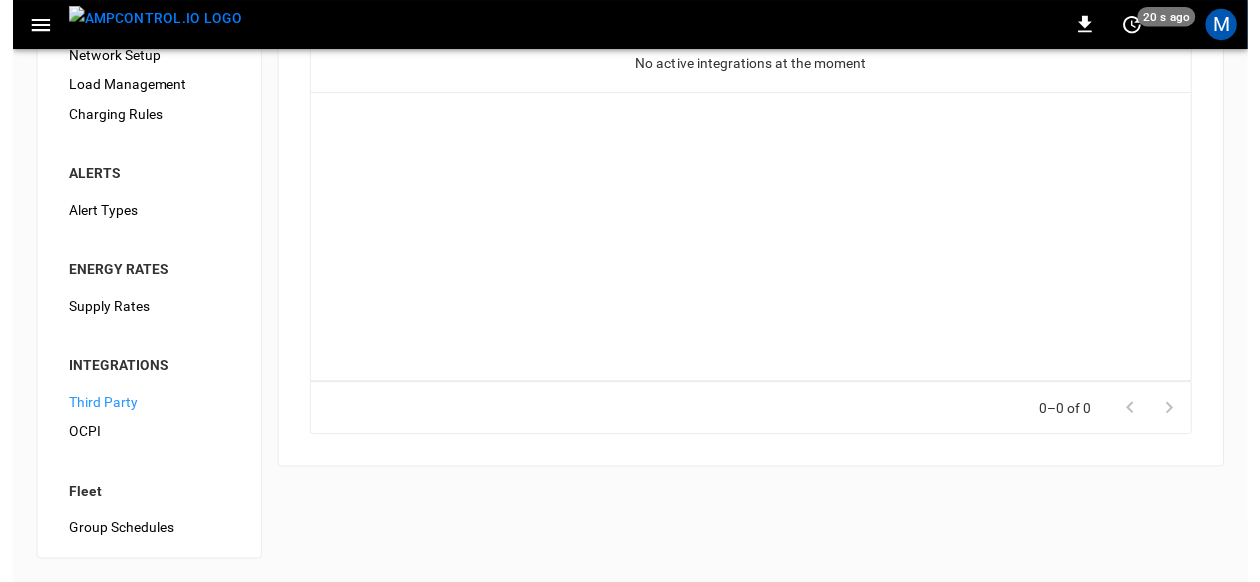 scroll, scrollTop: 0, scrollLeft: 0, axis: both 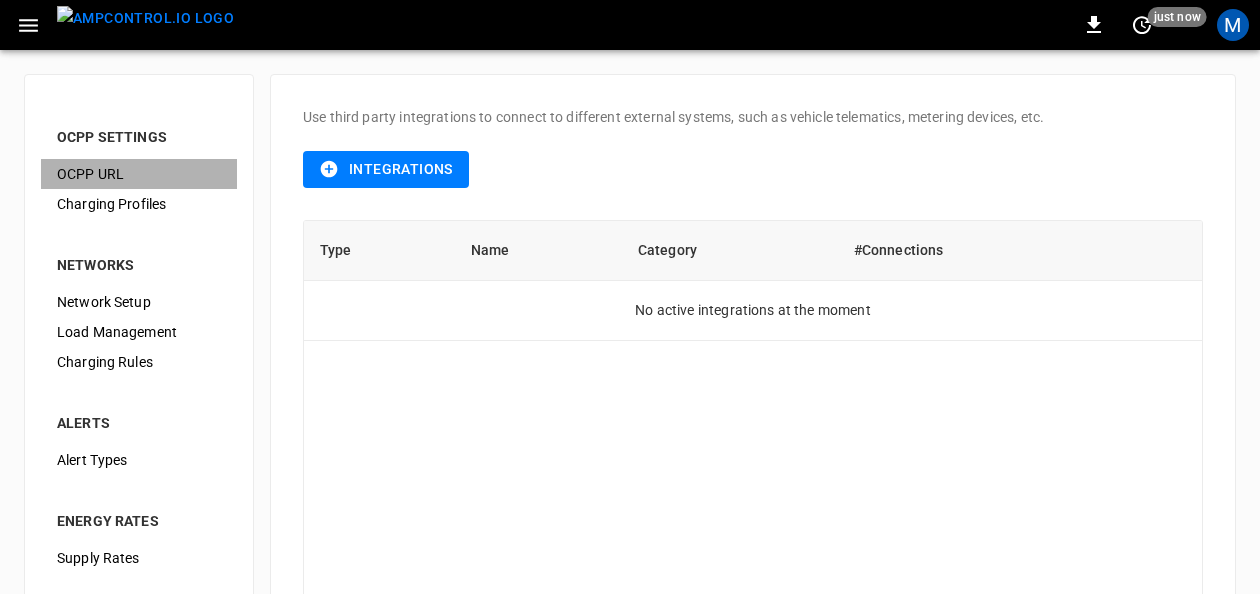 click on "OCPP URL" at bounding box center (139, 174) 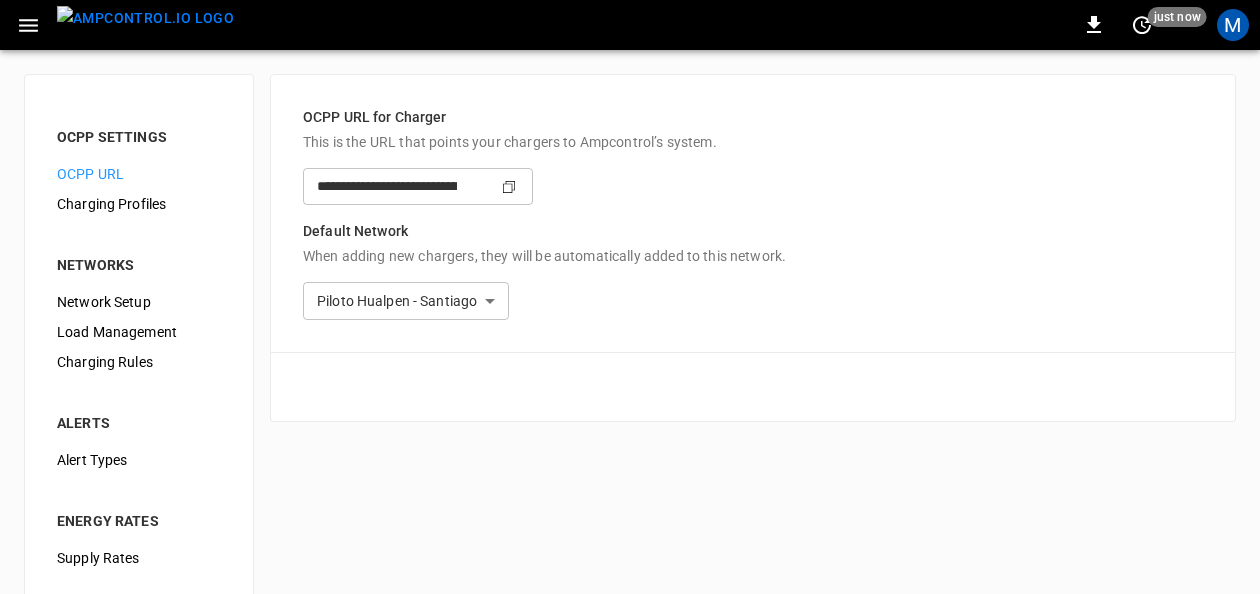 type on "**********" 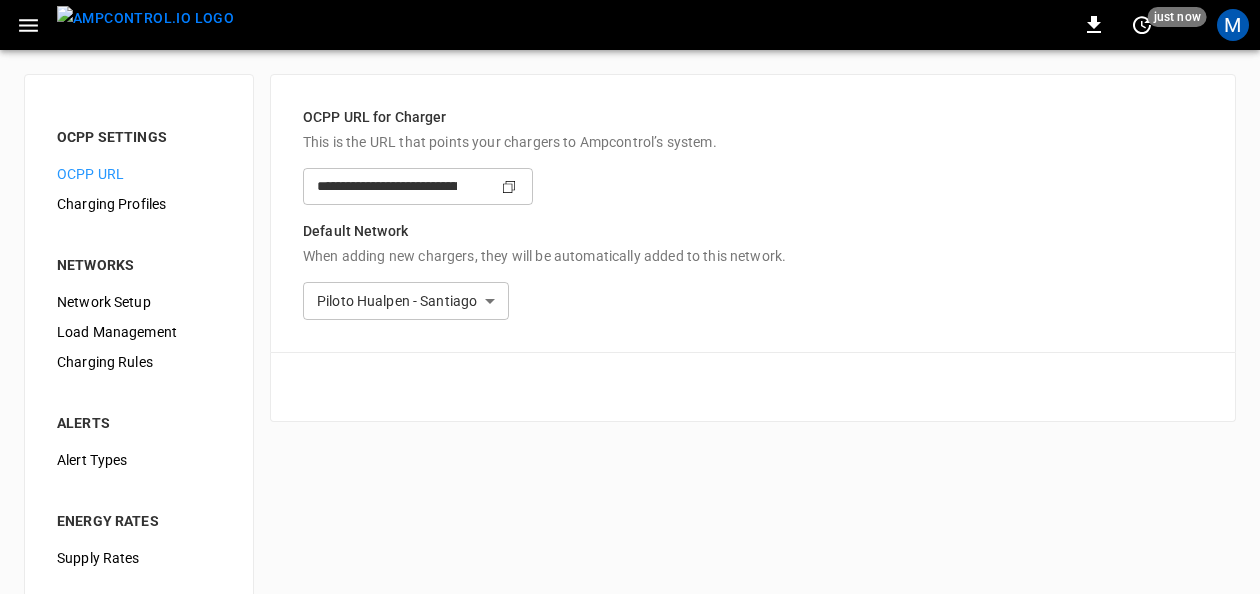 type on "**********" 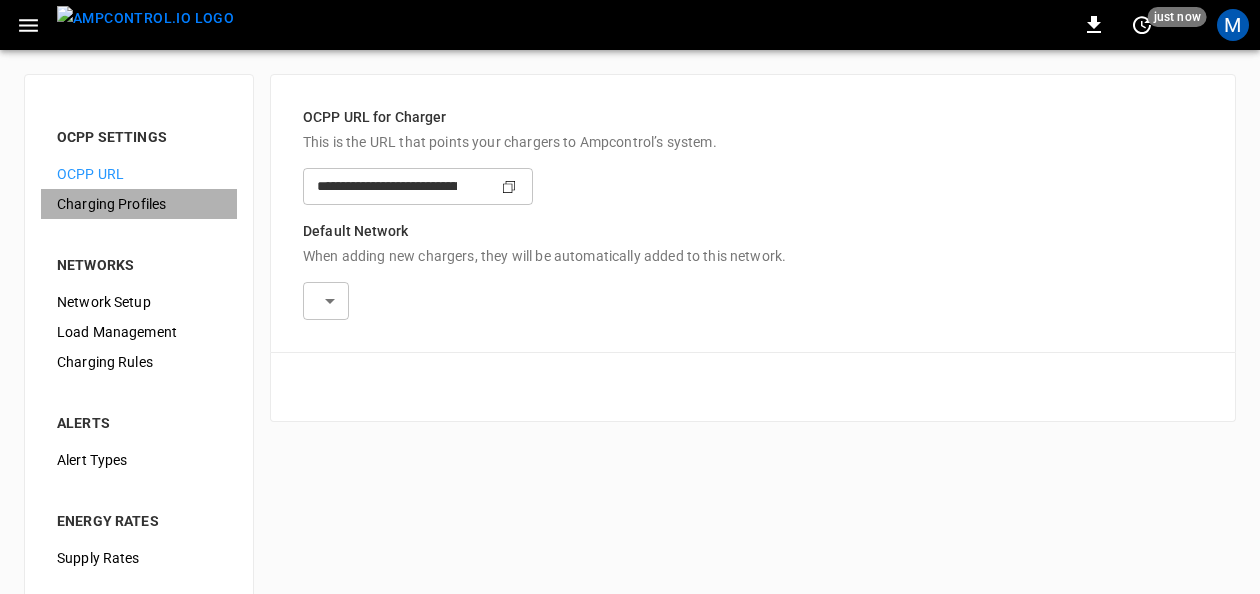 click on "Charging Profiles" at bounding box center [139, 204] 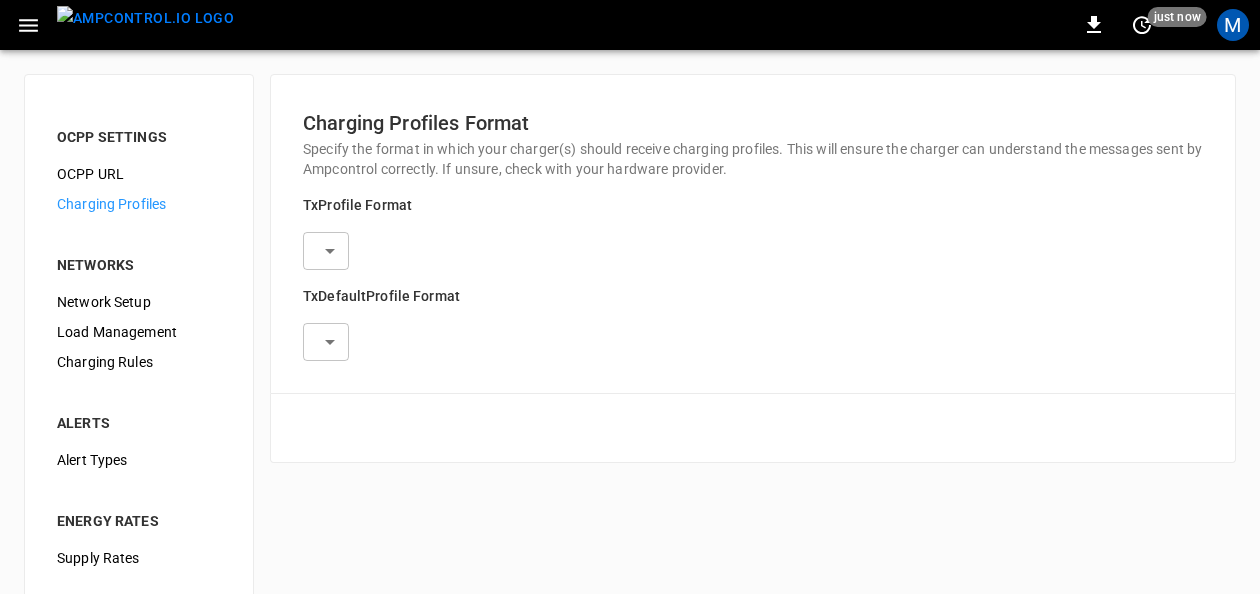 type on "**********" 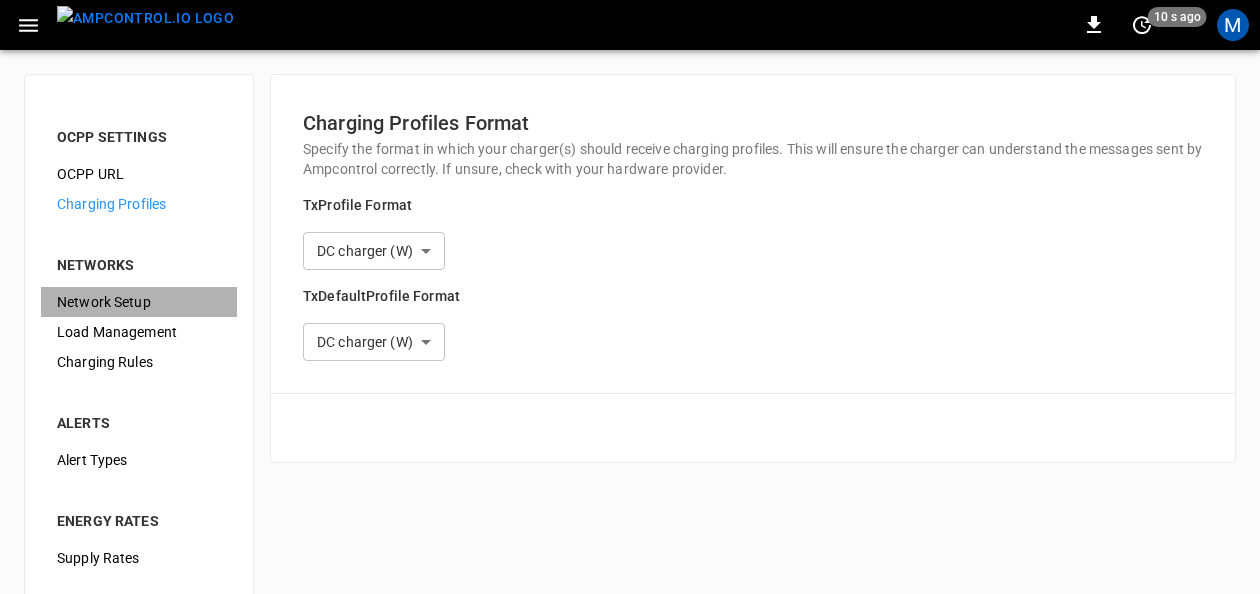 click on "Network Setup" at bounding box center (139, 302) 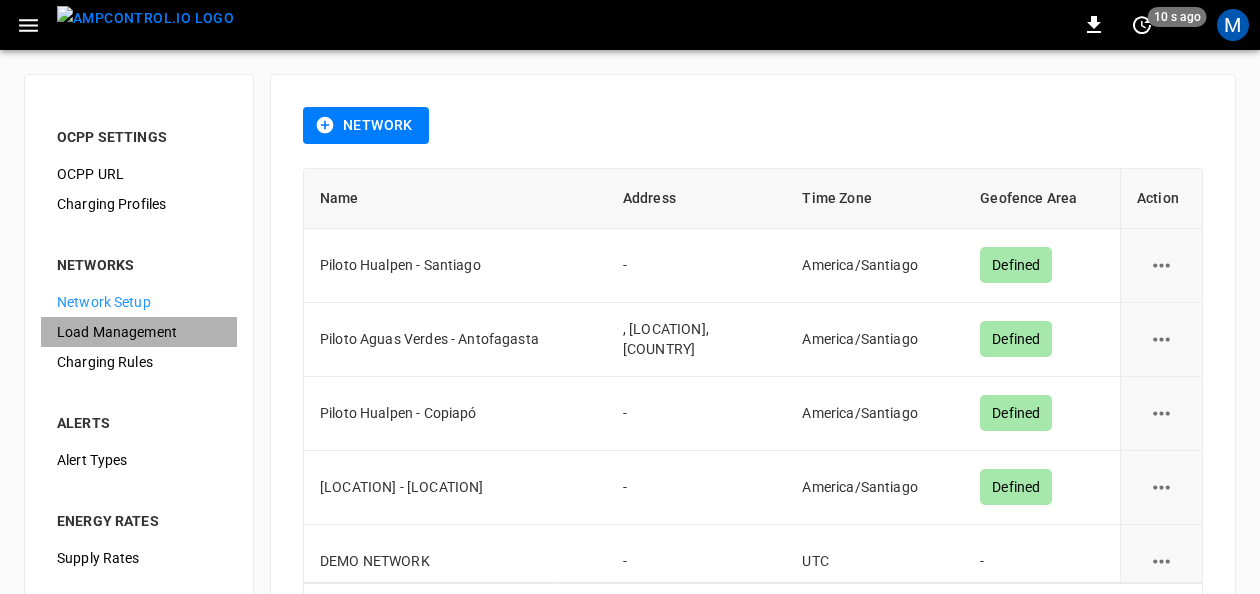 click on "Load Management" at bounding box center (139, 332) 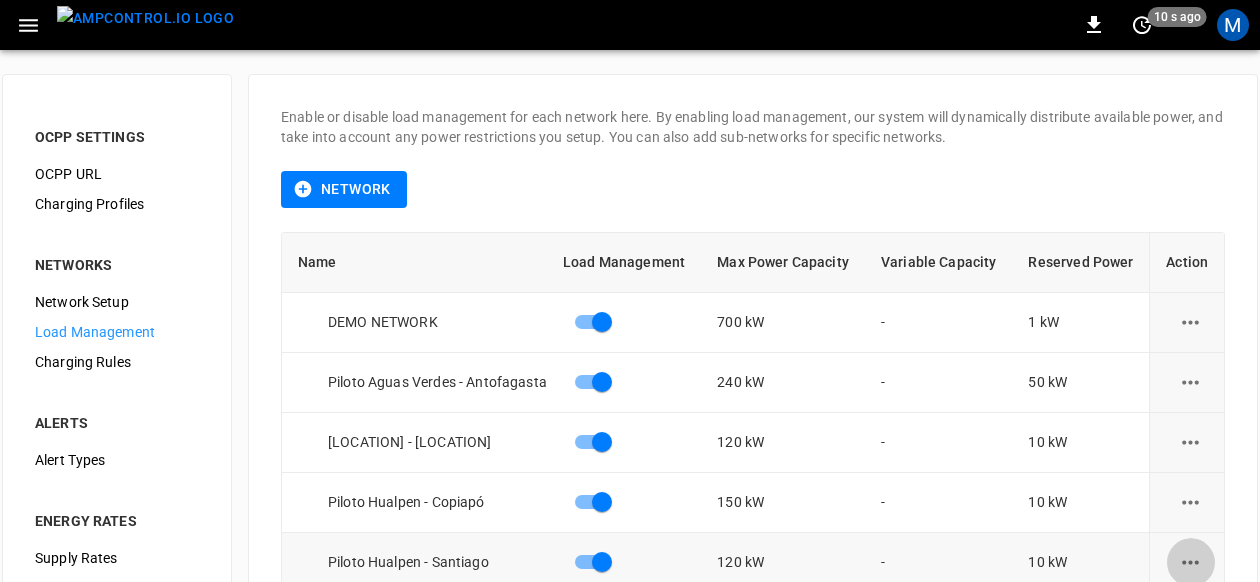 click 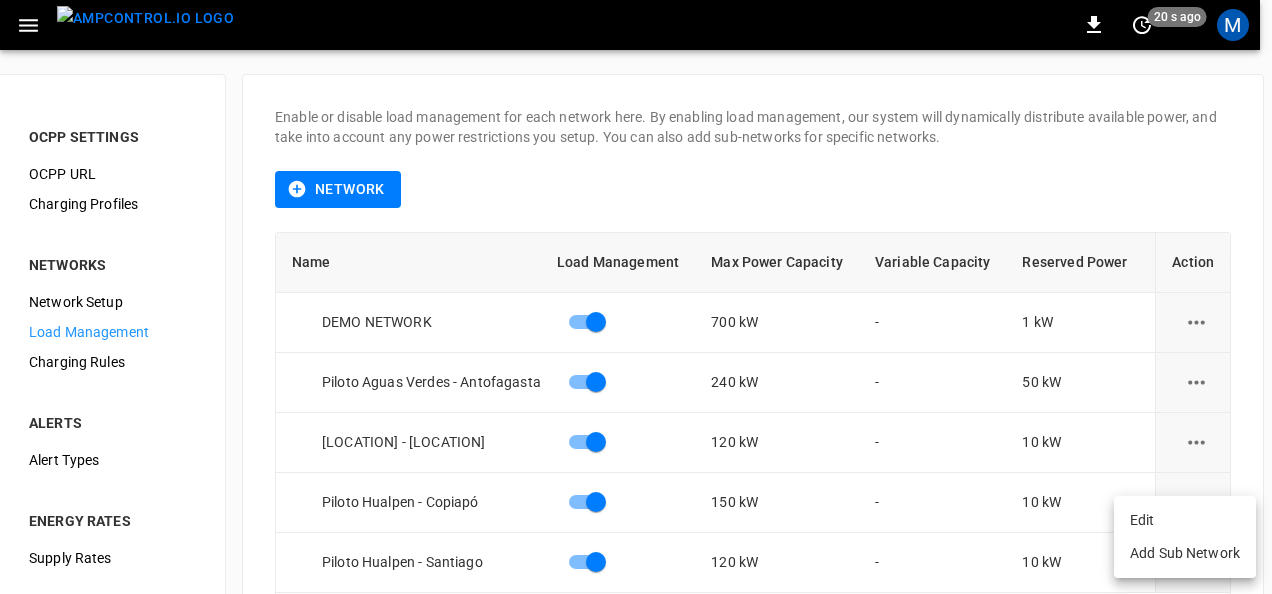 click at bounding box center (636, 297) 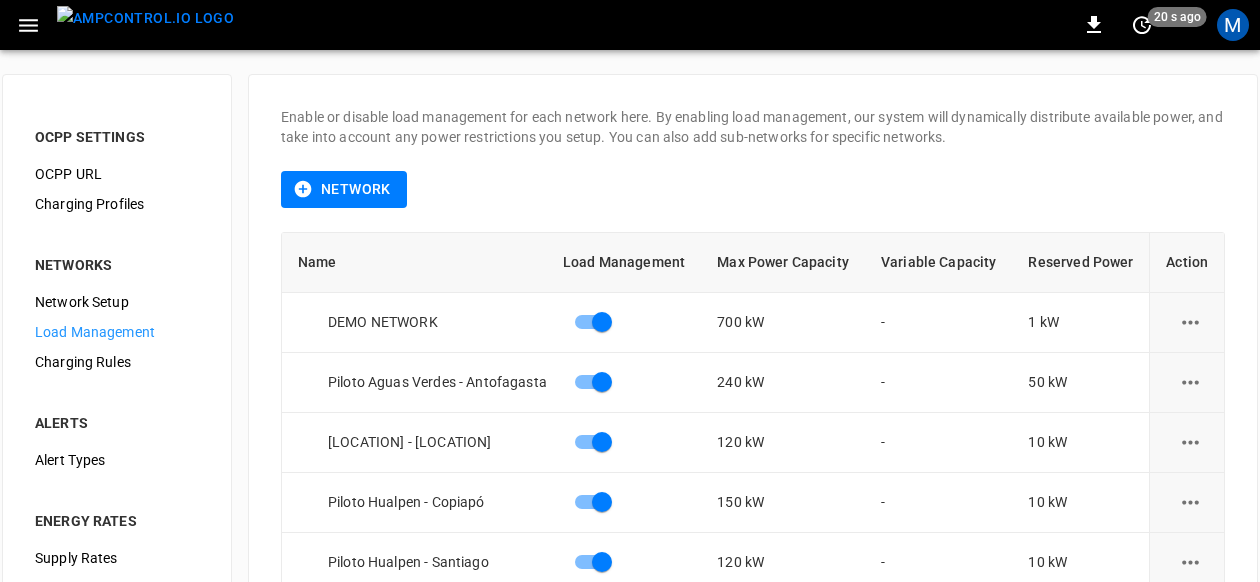 scroll, scrollTop: 0, scrollLeft: 4, axis: horizontal 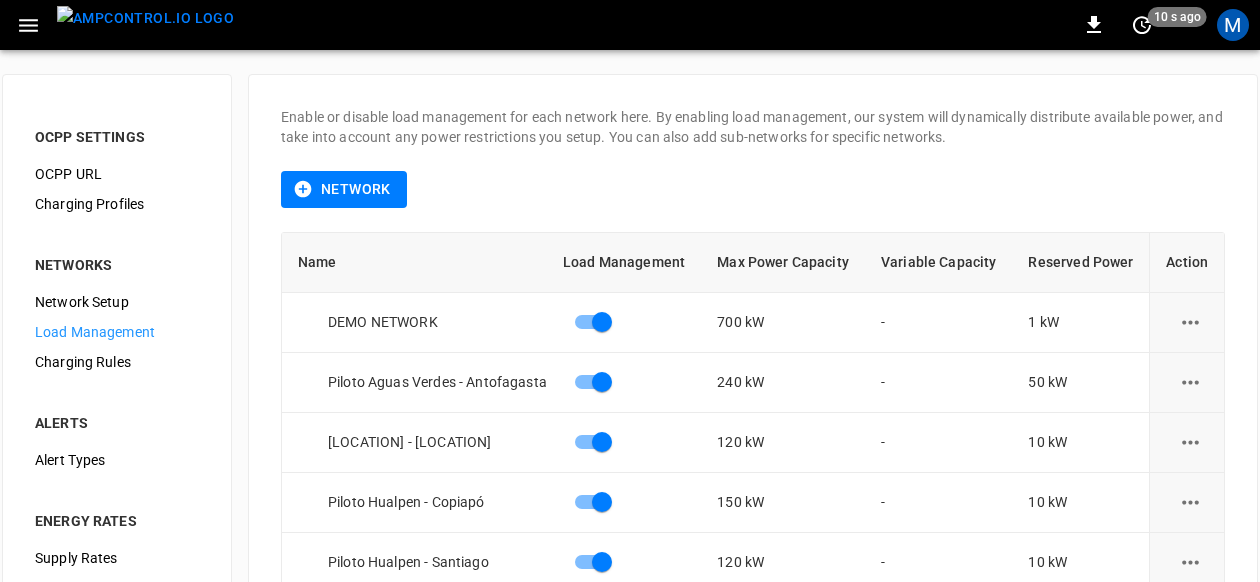 click at bounding box center [28, 25] 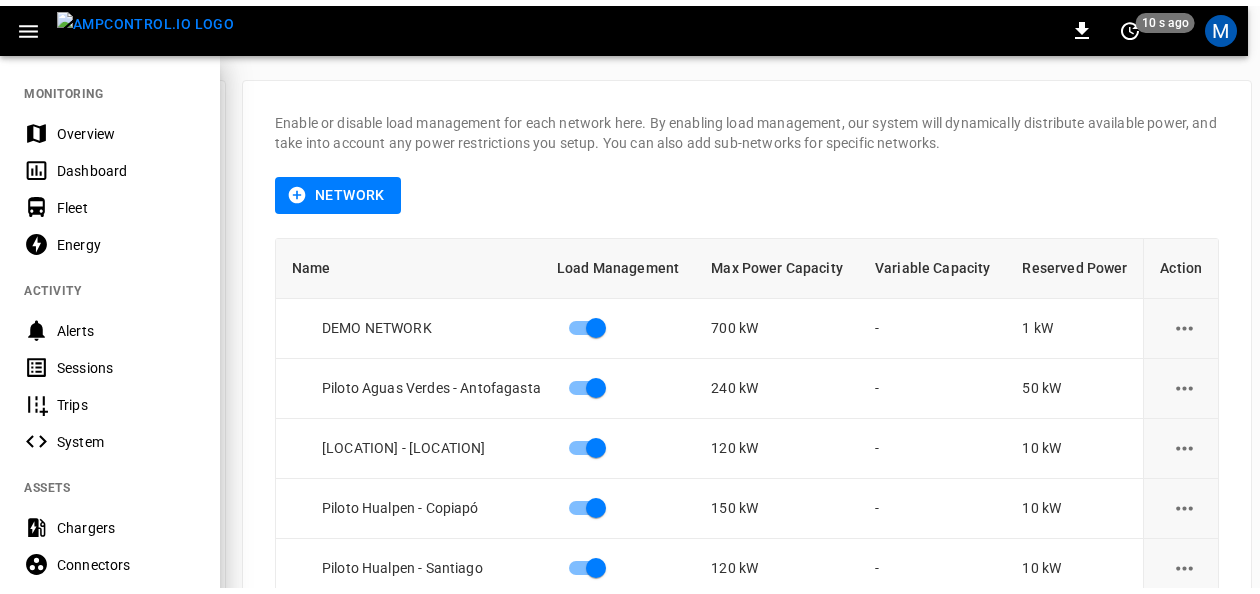 scroll, scrollTop: 0, scrollLeft: 0, axis: both 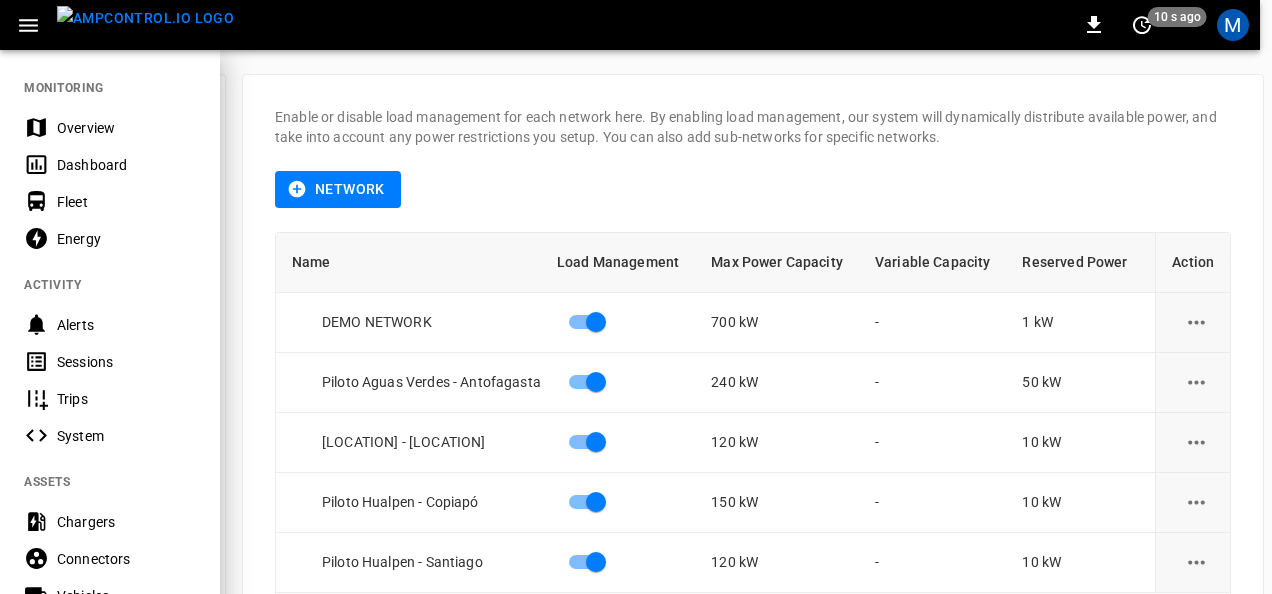 click on "Energy" at bounding box center [126, 239] 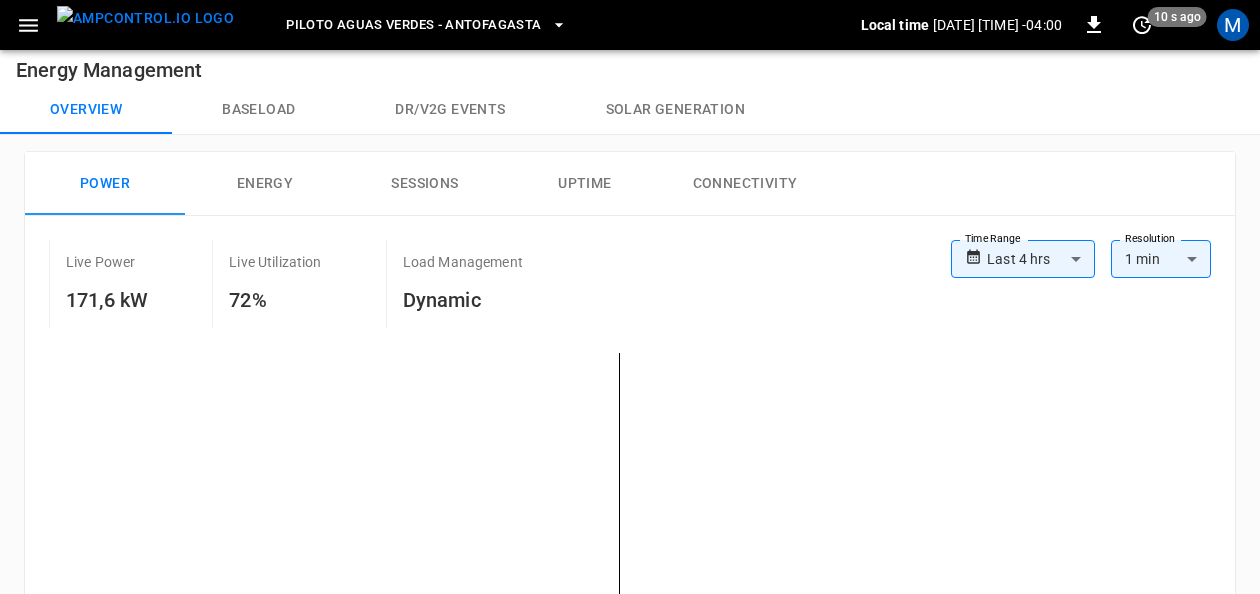 scroll, scrollTop: 0, scrollLeft: 0, axis: both 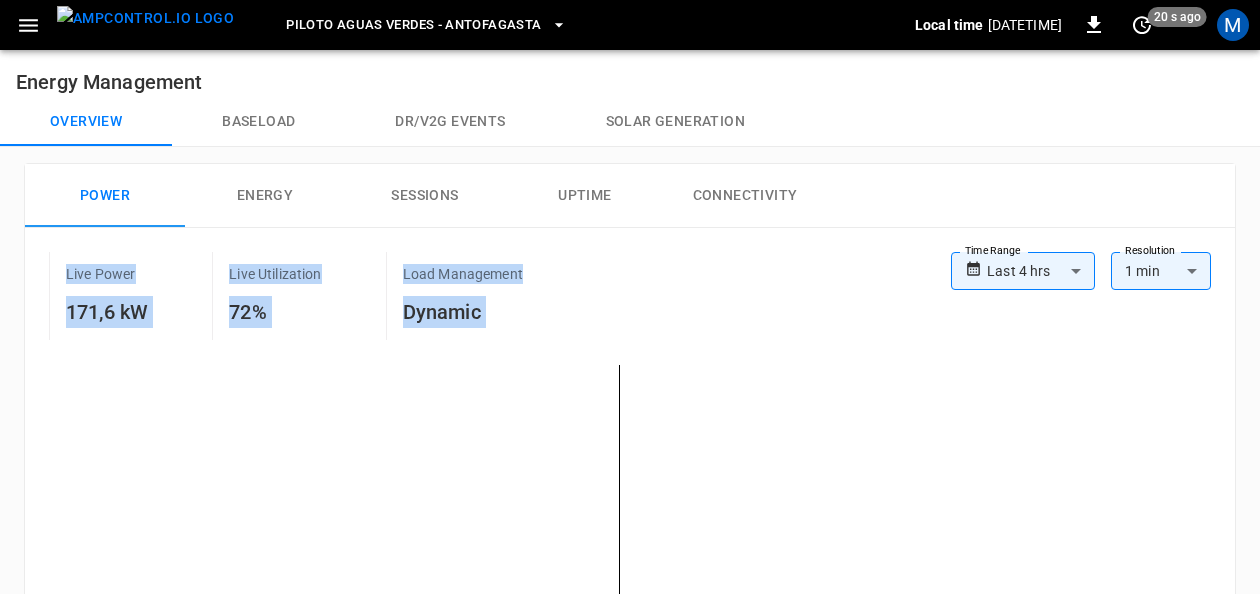 drag, startPoint x: 1259, startPoint y: 198, endPoint x: 1275, endPoint y: 246, distance: 50.596443 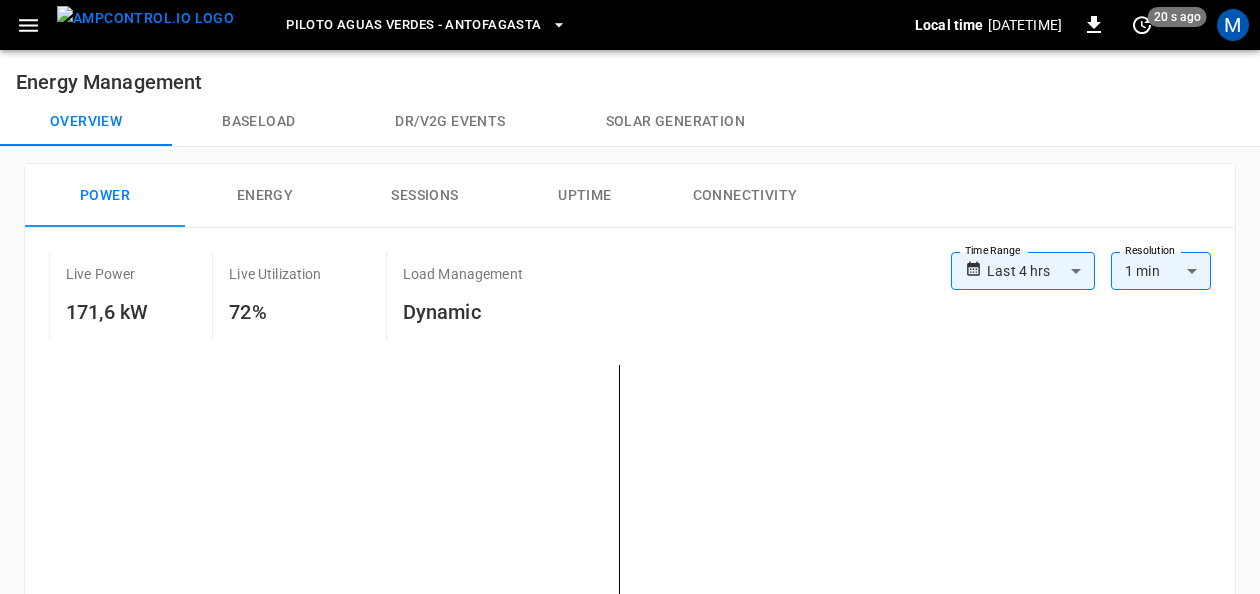 drag, startPoint x: 1271, startPoint y: 246, endPoint x: 1071, endPoint y: 102, distance: 246.44675 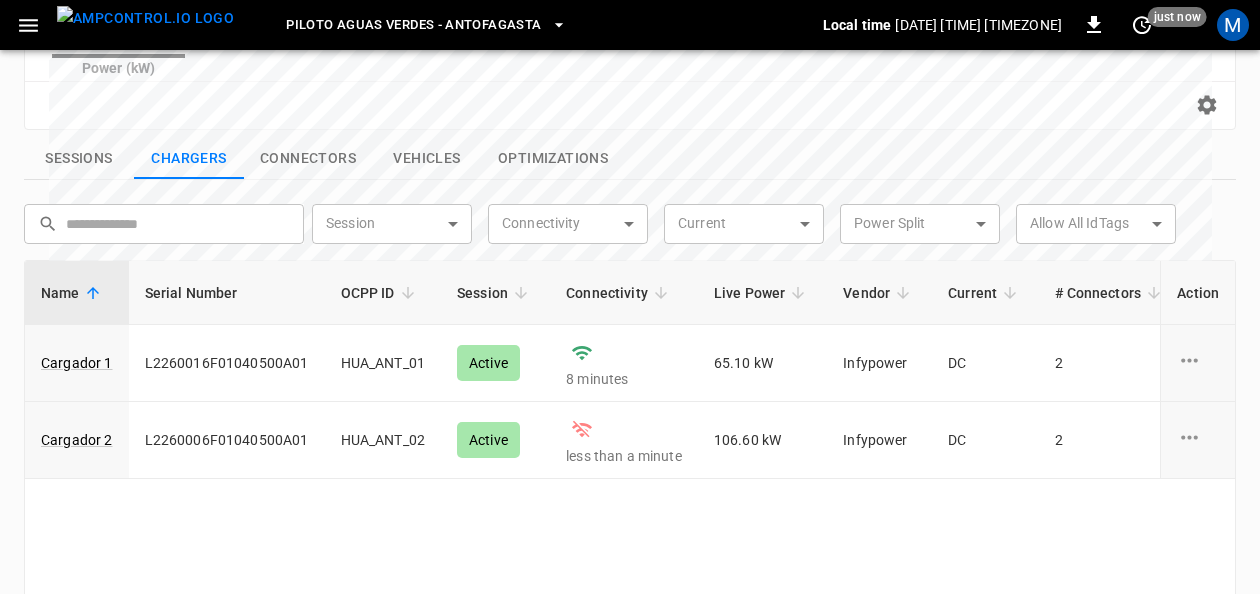 scroll, scrollTop: 704, scrollLeft: 0, axis: vertical 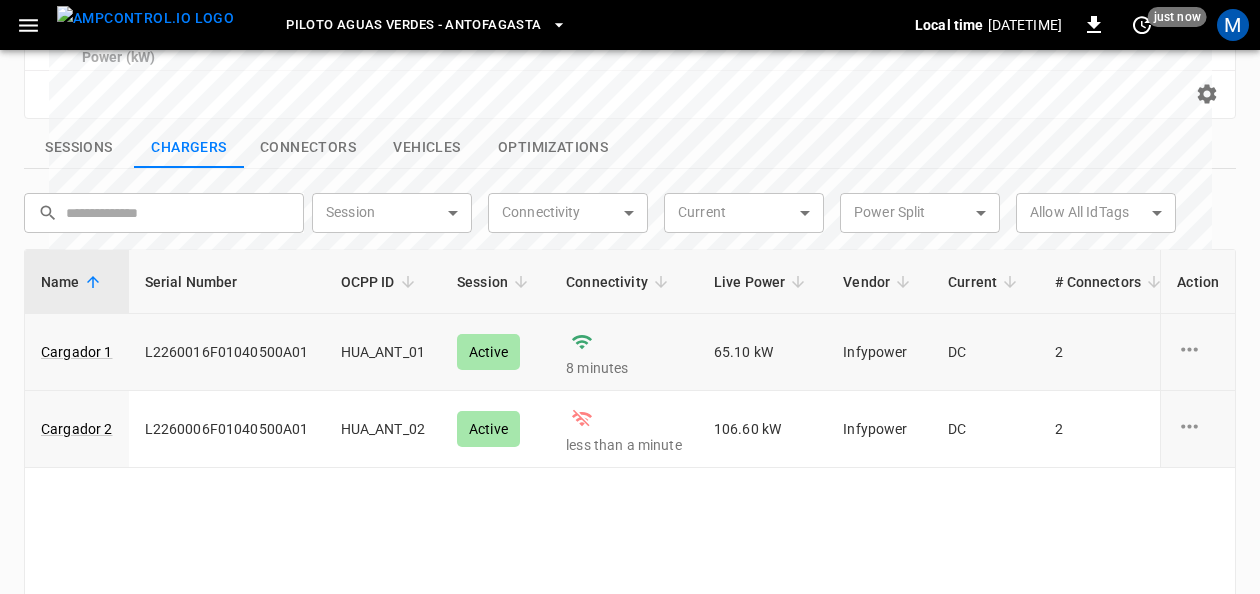click 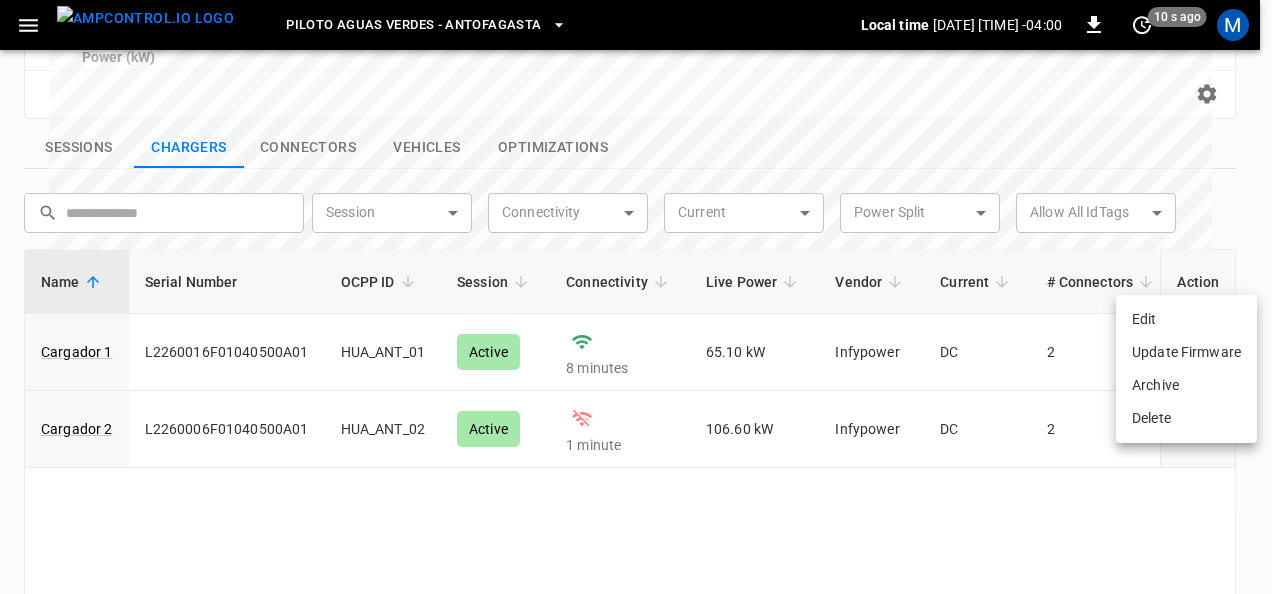 click at bounding box center (636, 297) 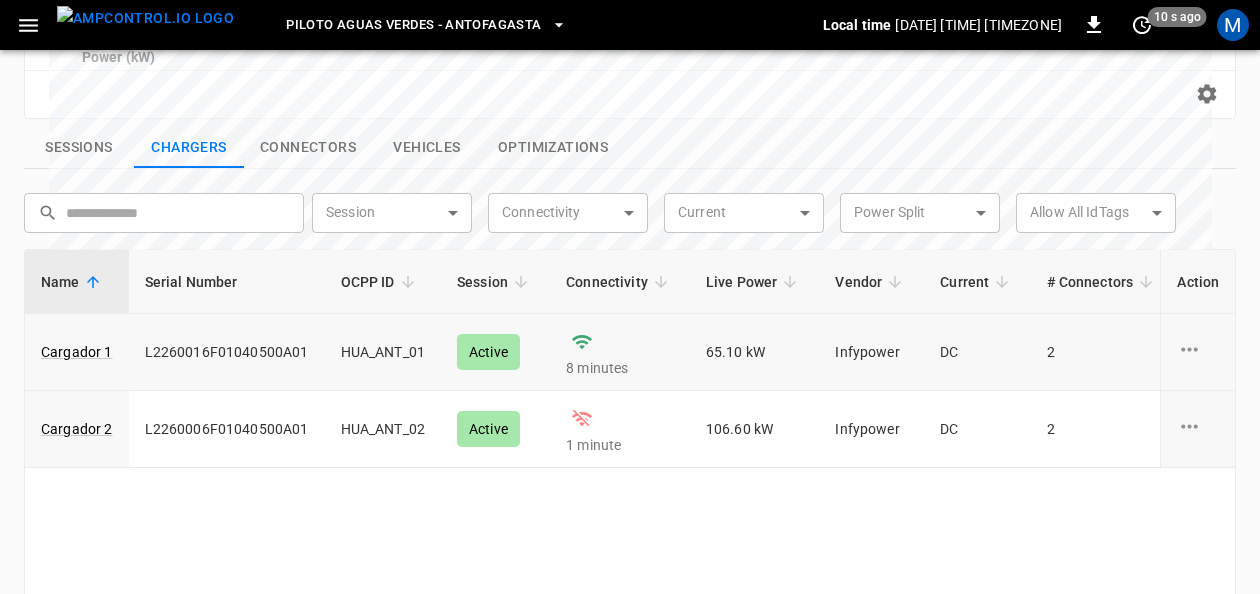 click 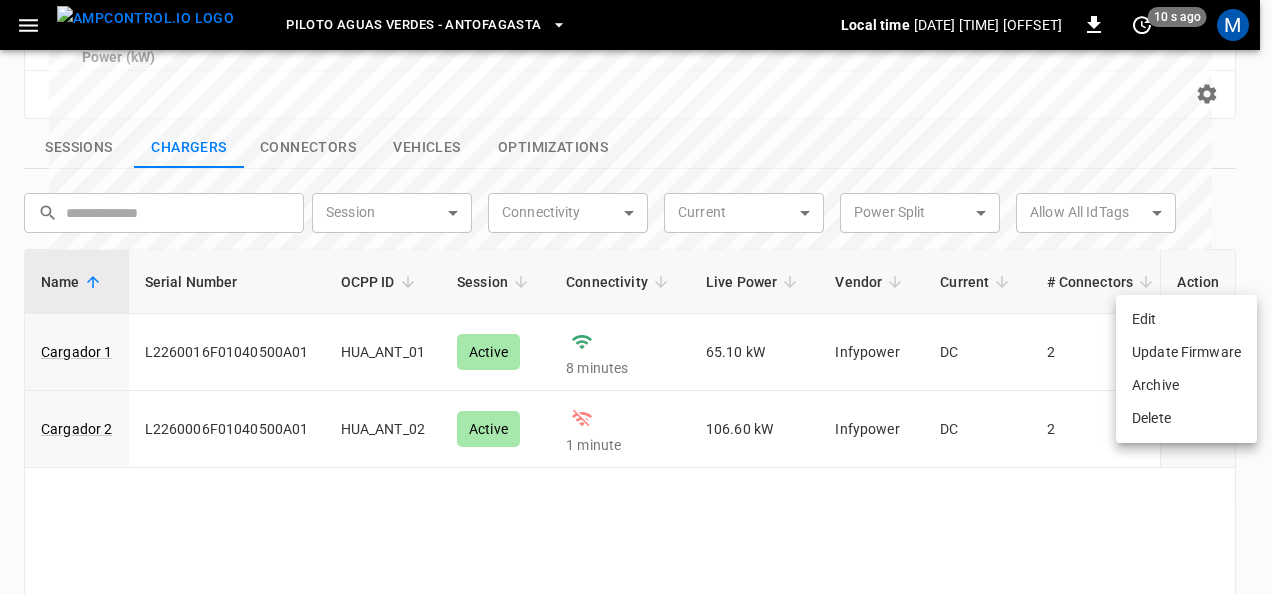 click on "Edit" at bounding box center (1186, 319) 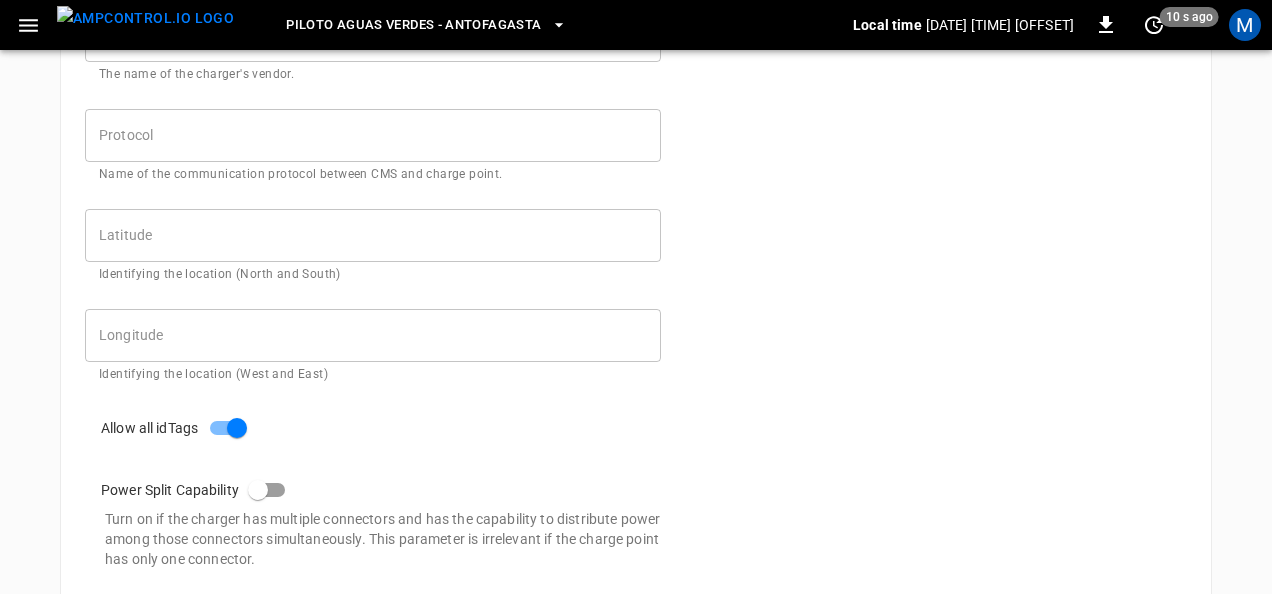 type on "**********" 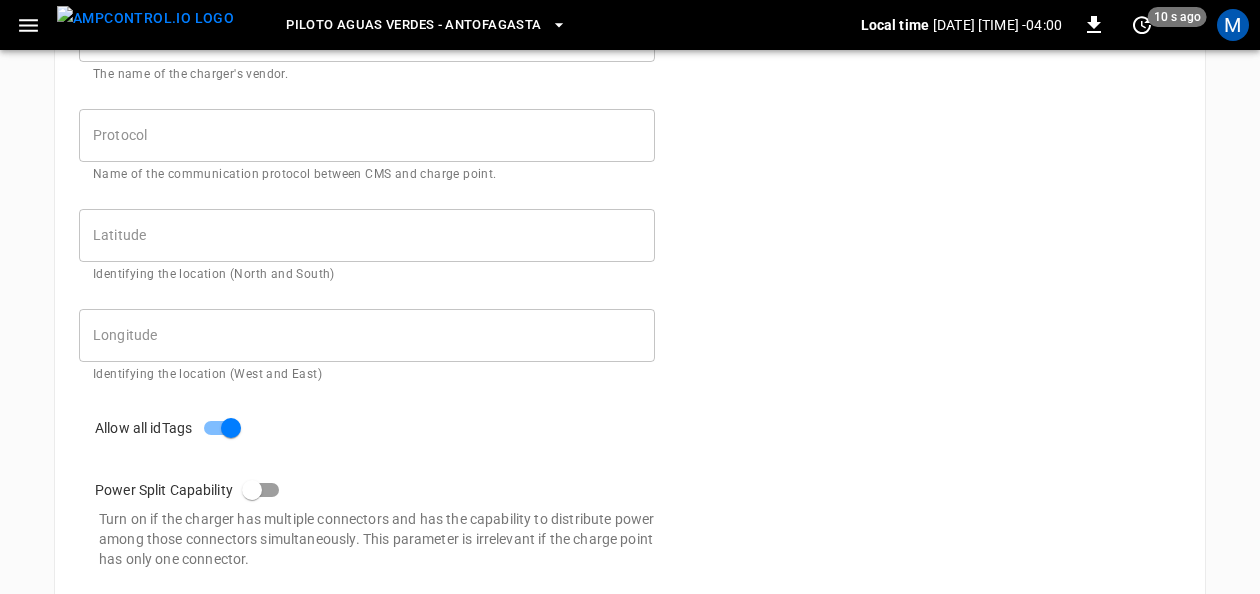 type on "**********" 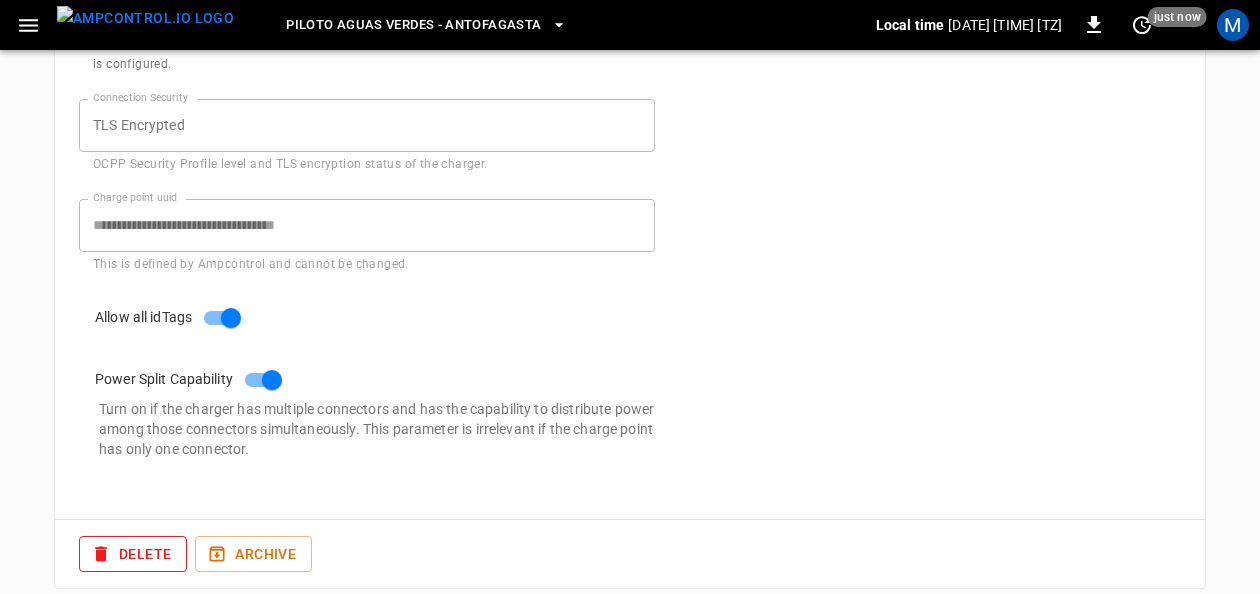 scroll, scrollTop: 1253, scrollLeft: 0, axis: vertical 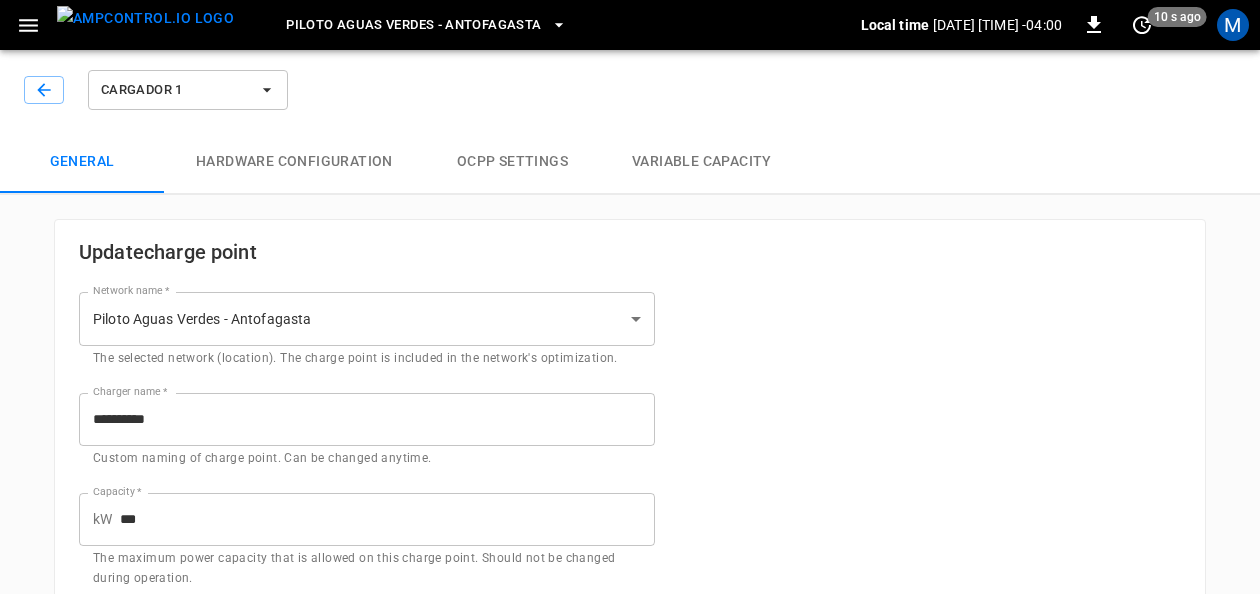 click on "Hardware configuration" at bounding box center [294, 162] 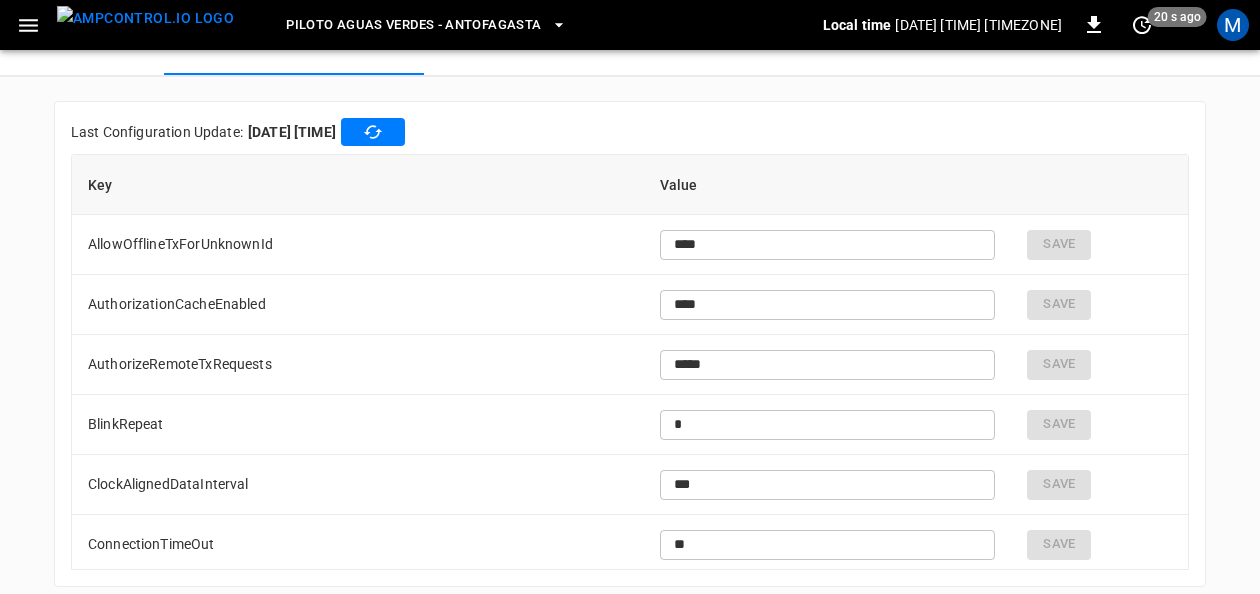 scroll, scrollTop: 134, scrollLeft: 0, axis: vertical 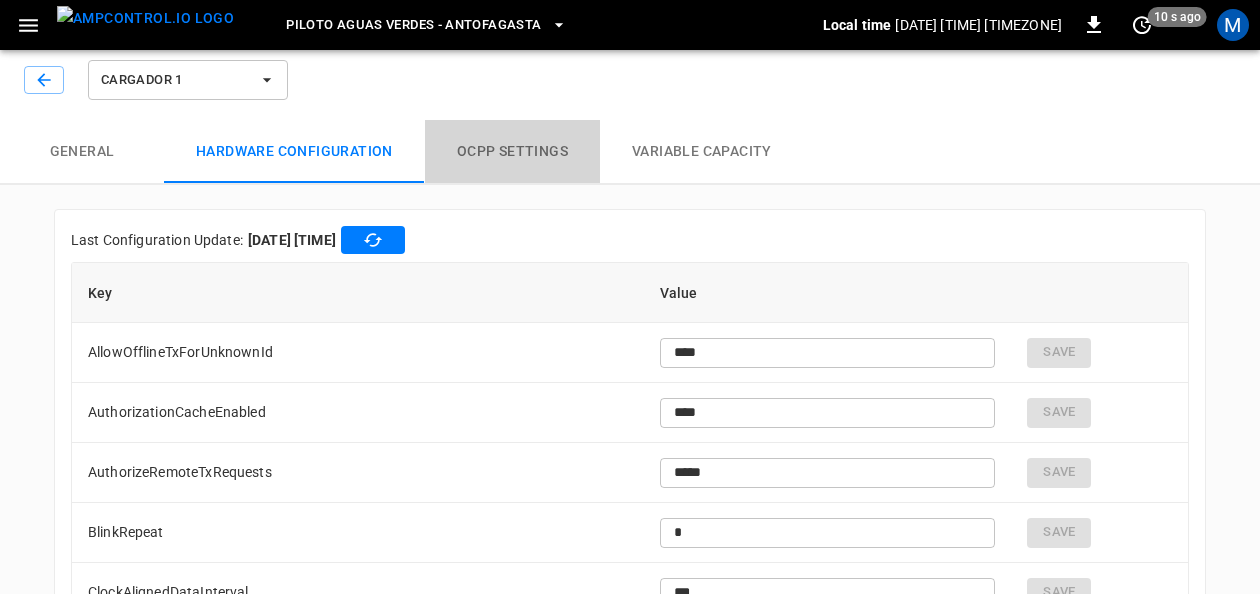 click on "OCPP settings" at bounding box center [512, 152] 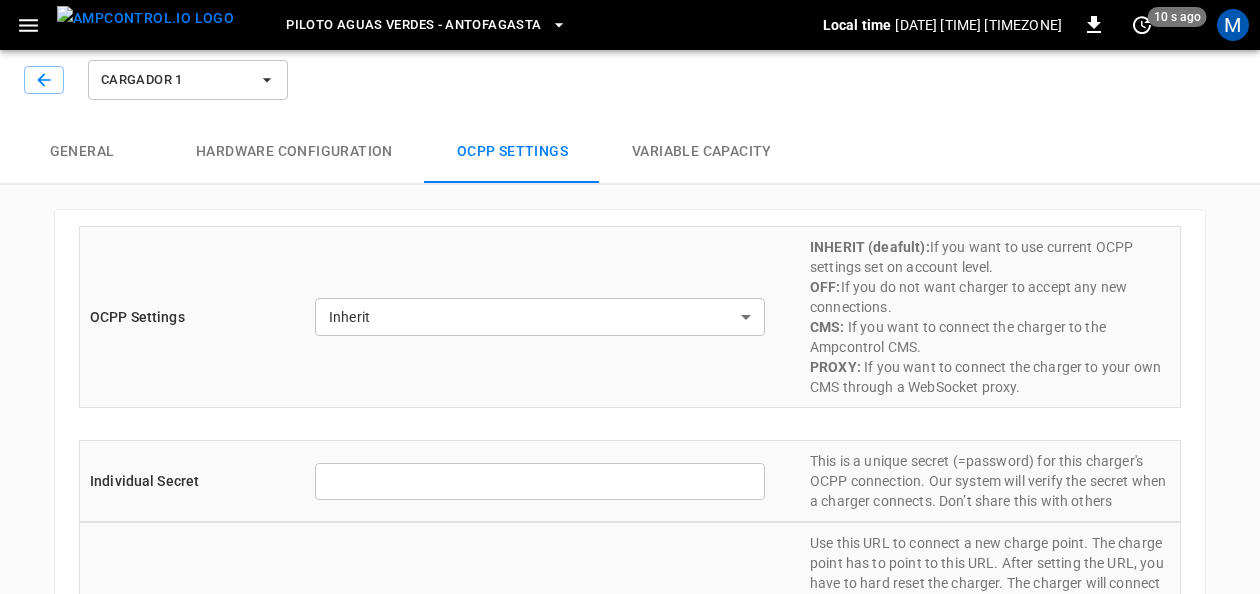 type on "*******" 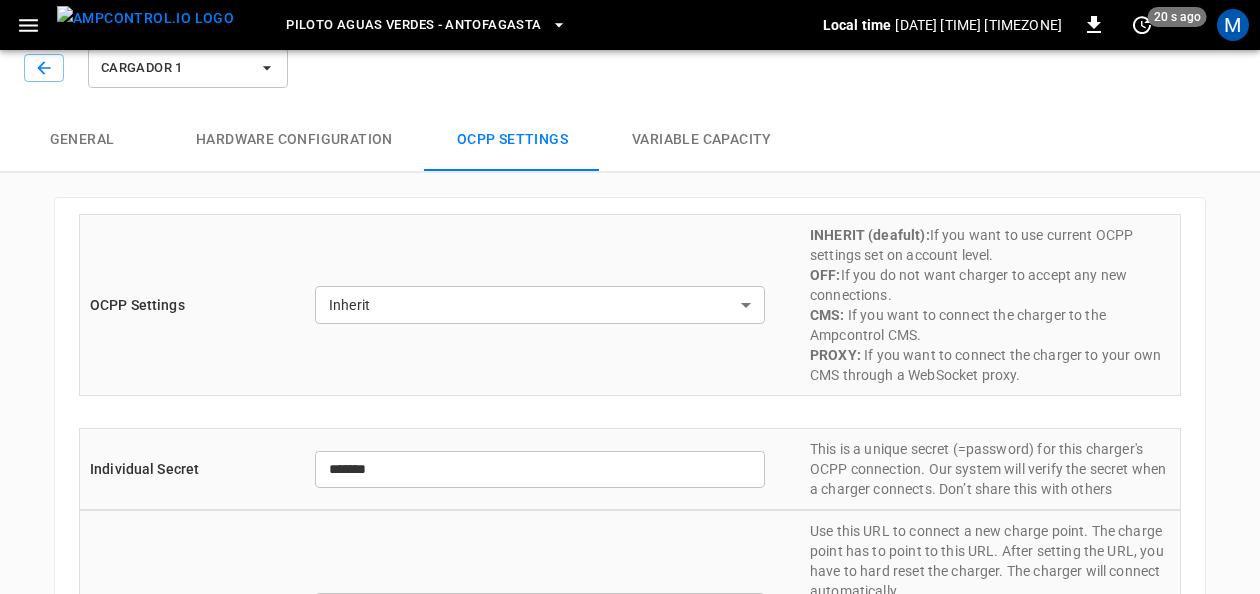 scroll, scrollTop: 0, scrollLeft: 0, axis: both 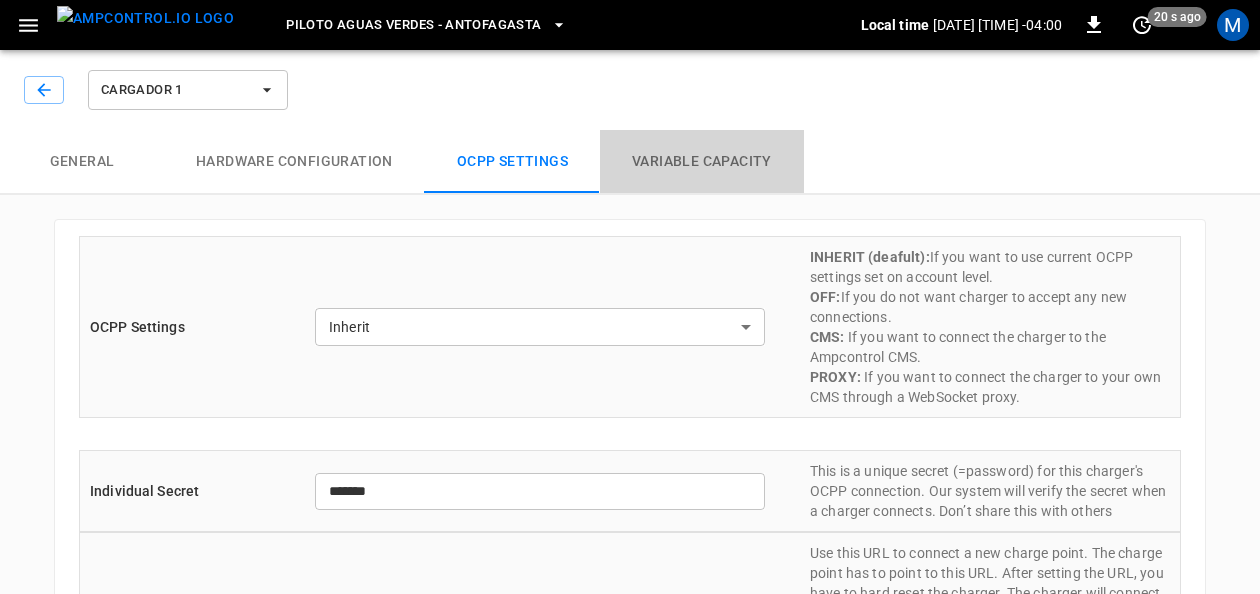 click on "Variable Capacity" at bounding box center [702, 162] 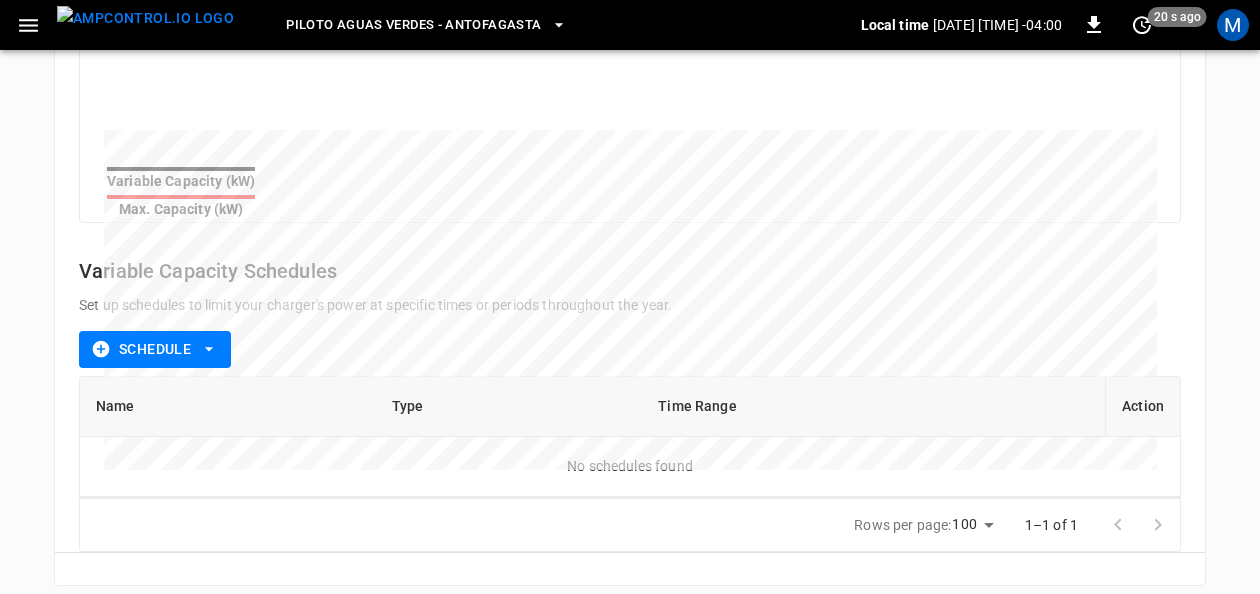 scroll, scrollTop: 0, scrollLeft: 0, axis: both 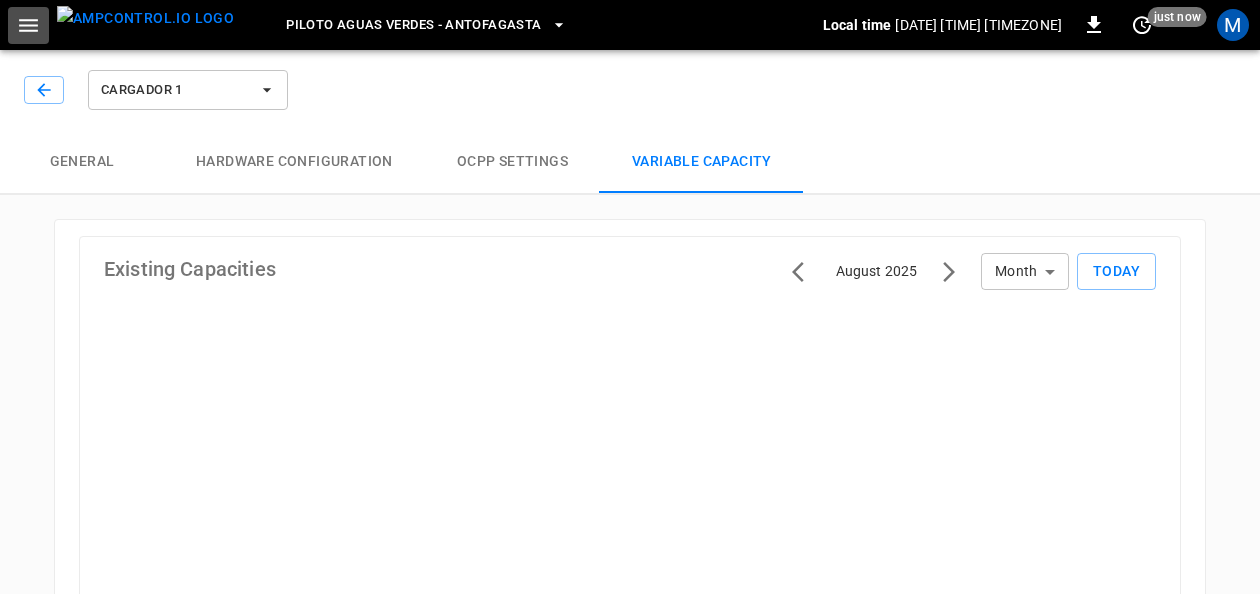 click 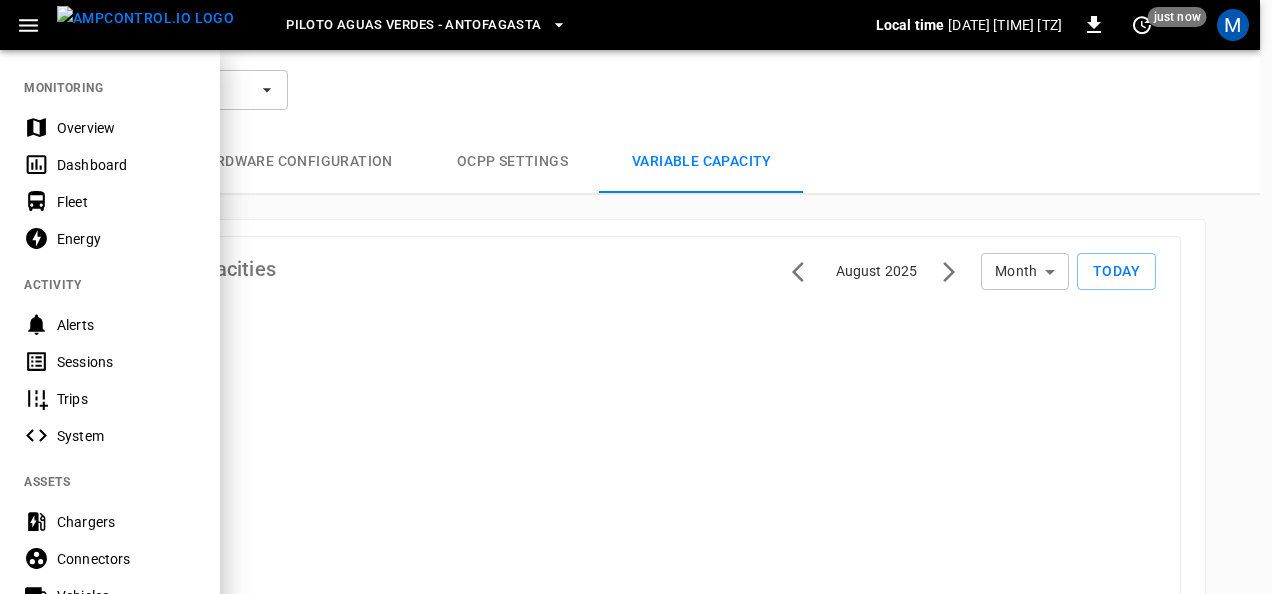 click on "Overview" at bounding box center [126, 128] 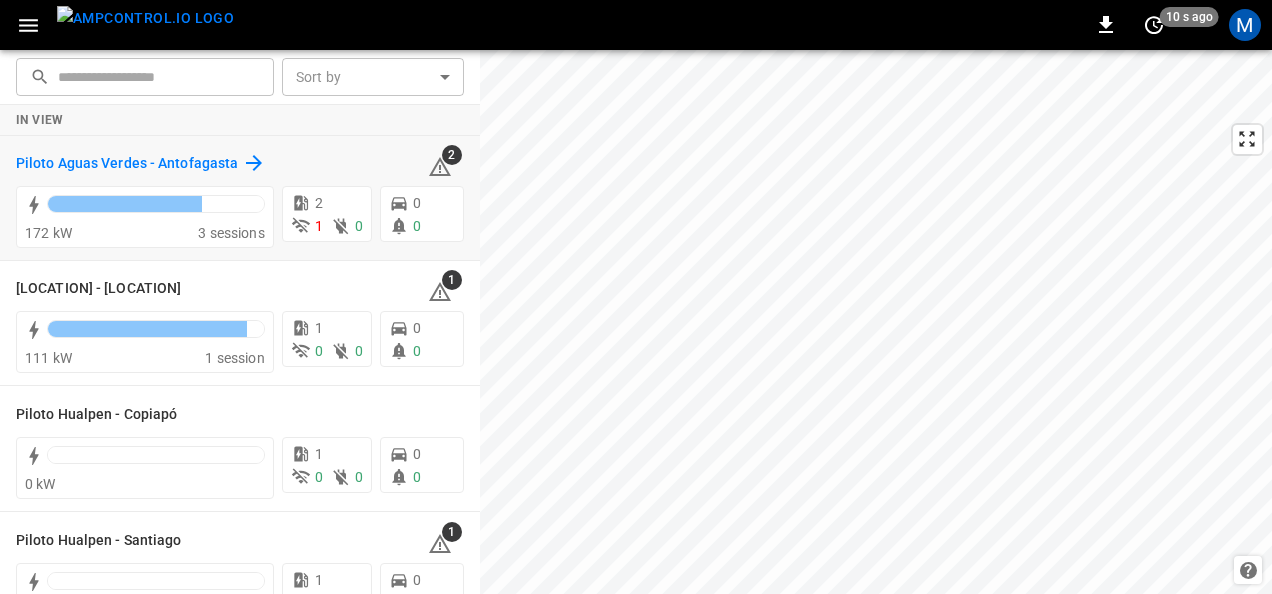 click on "Piloto Aguas Verdes - Antofagasta" at bounding box center (127, 164) 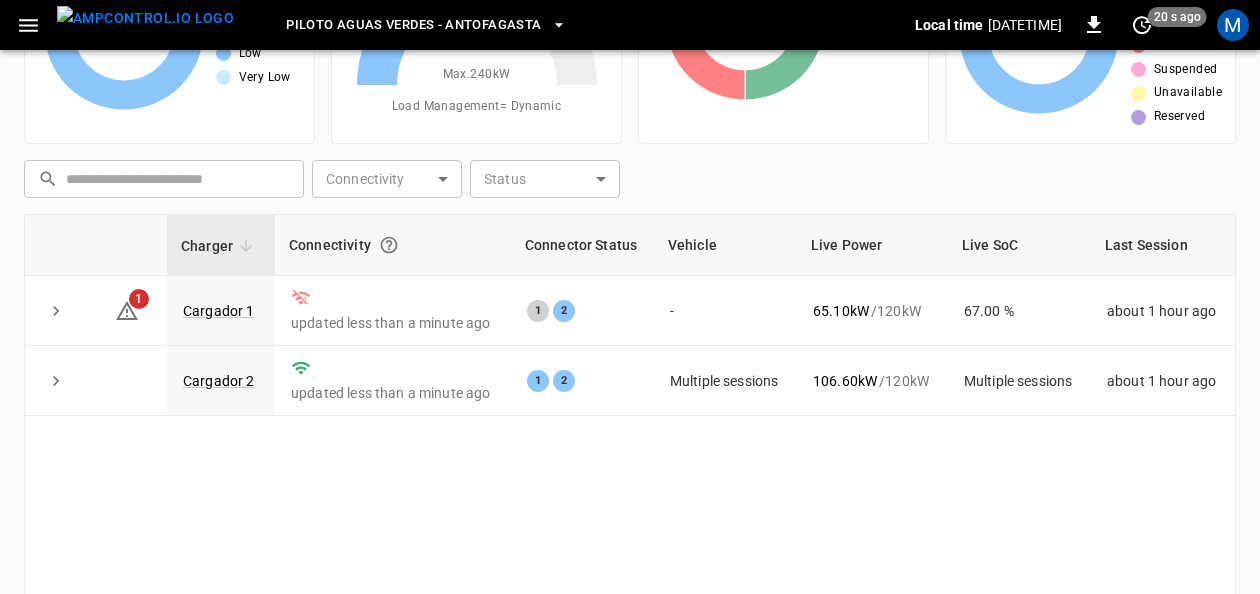 scroll, scrollTop: 188, scrollLeft: 0, axis: vertical 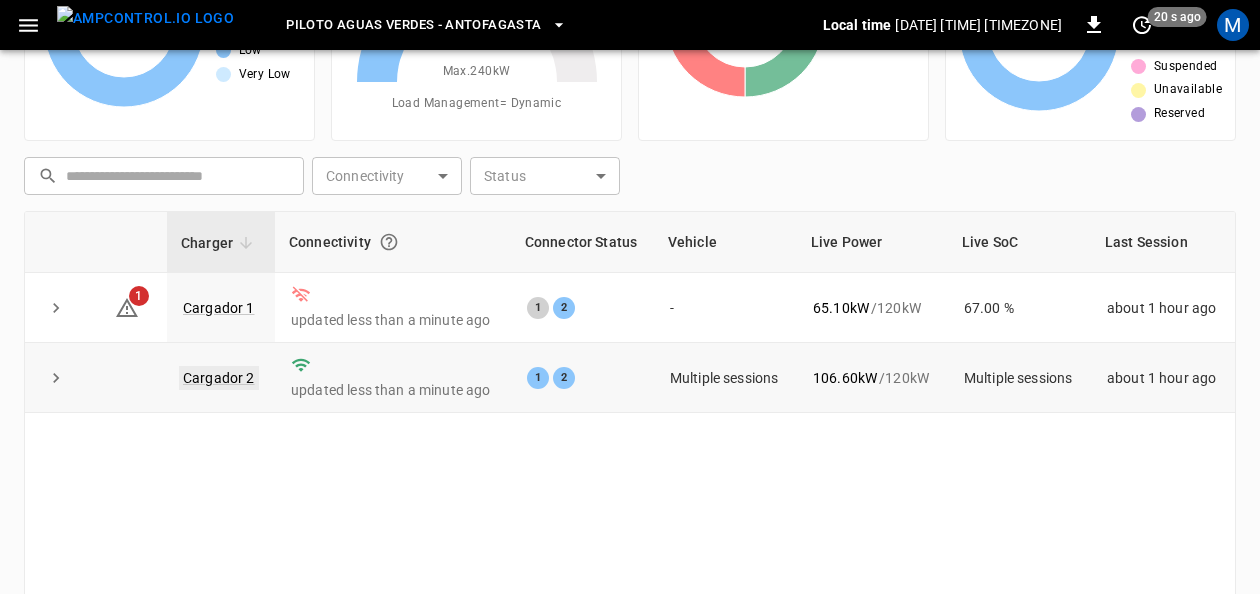 click on "Cargador 2" at bounding box center (219, 378) 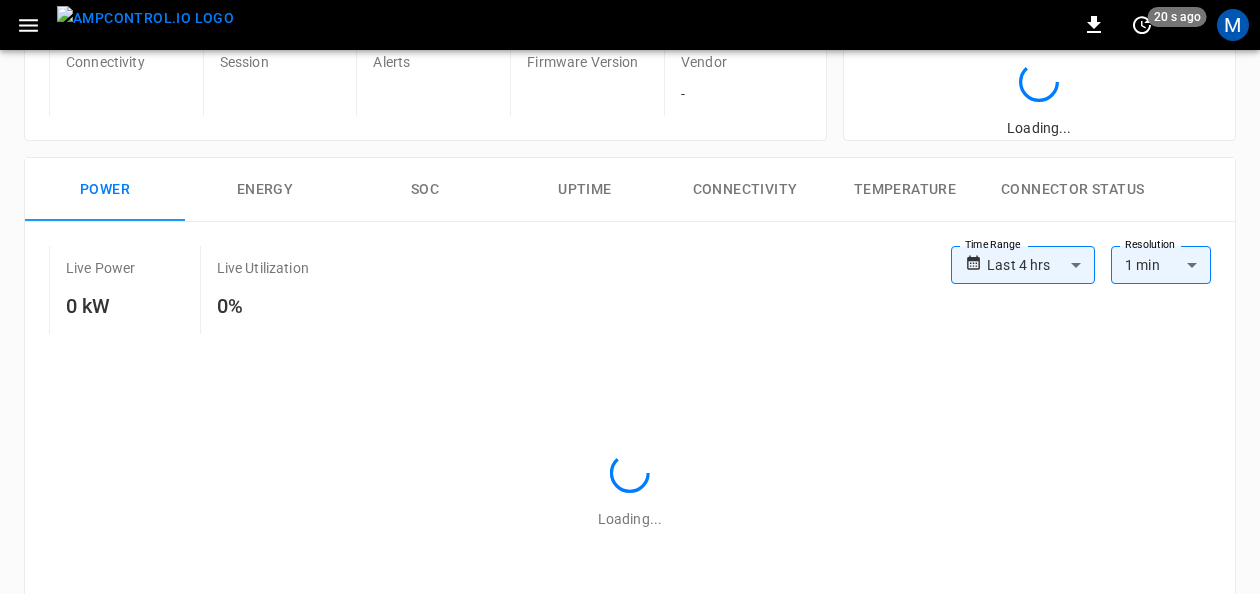 scroll, scrollTop: 0, scrollLeft: 0, axis: both 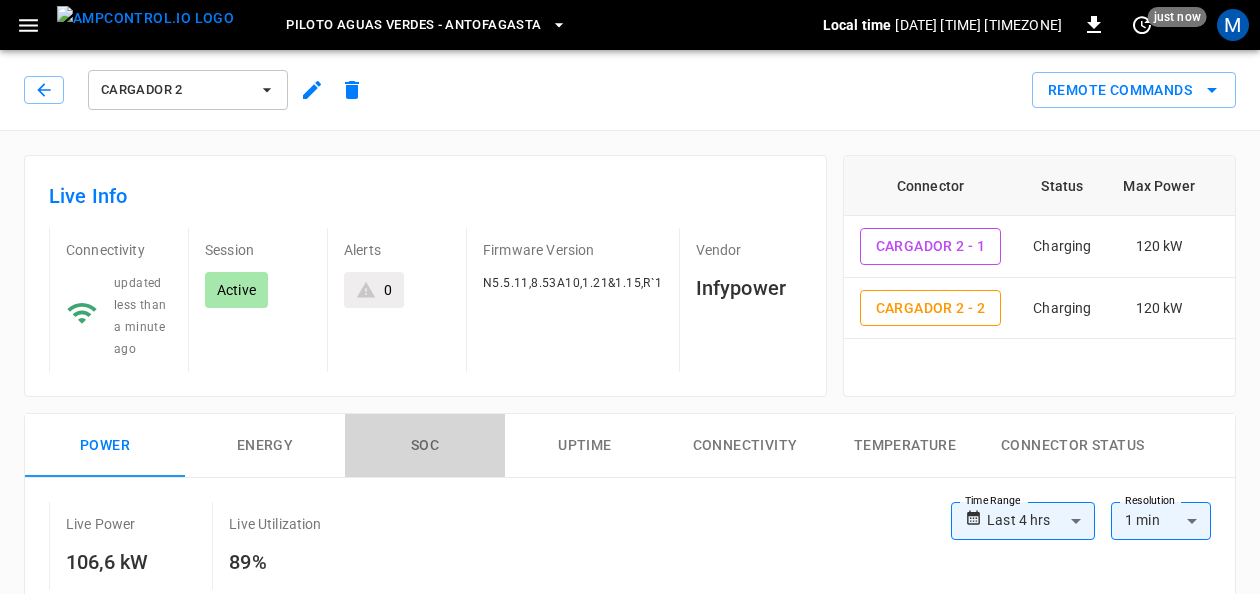 click on "SOC" at bounding box center [425, 446] 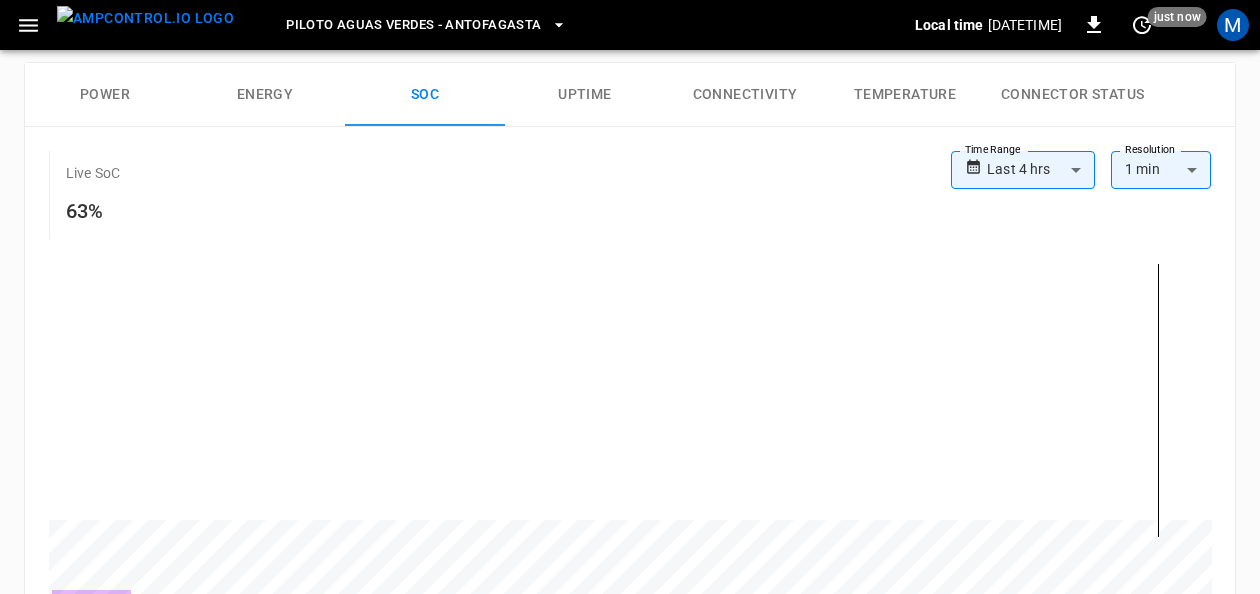 scroll, scrollTop: 355, scrollLeft: 0, axis: vertical 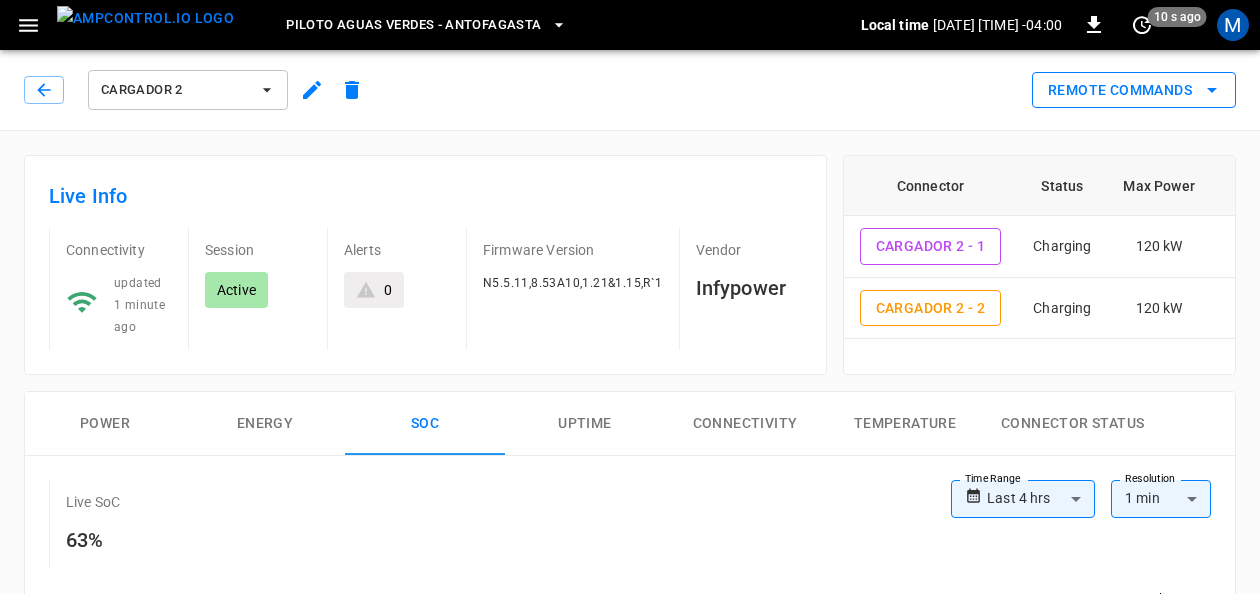 click 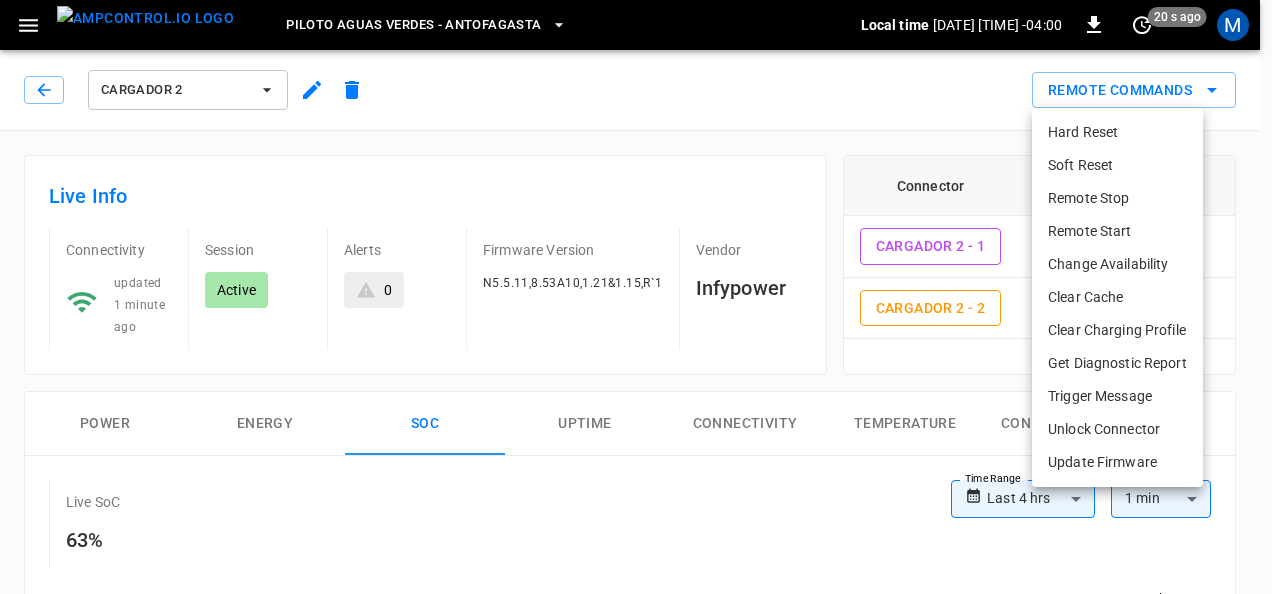 click at bounding box center (636, 297) 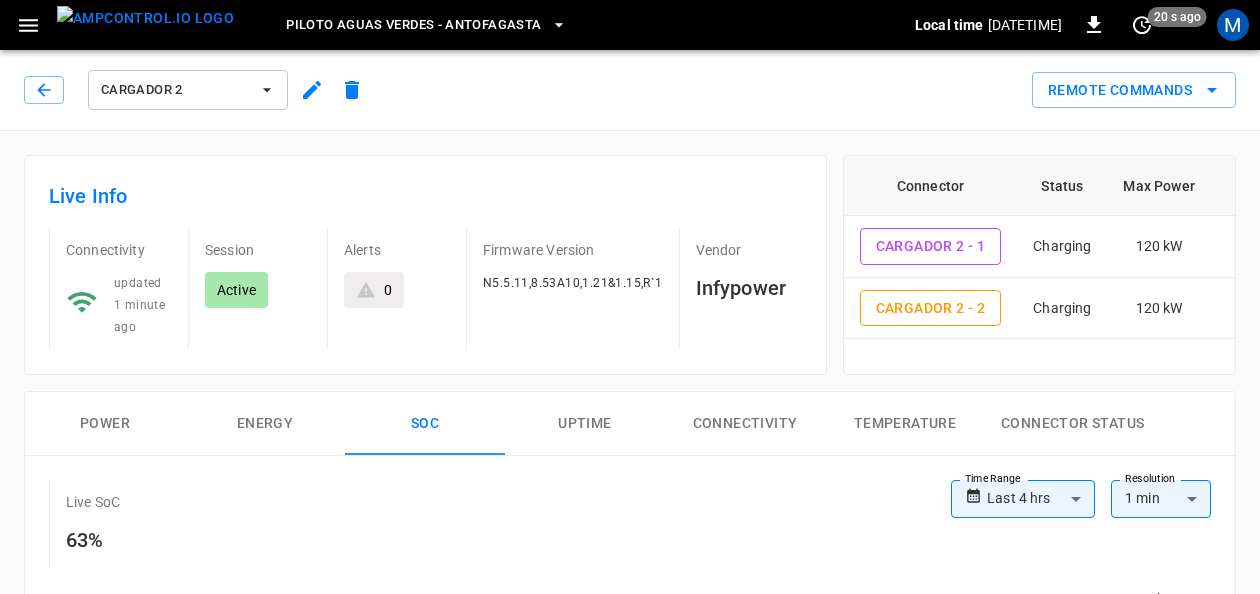 click on "Remote Commands" at bounding box center (804, 82) 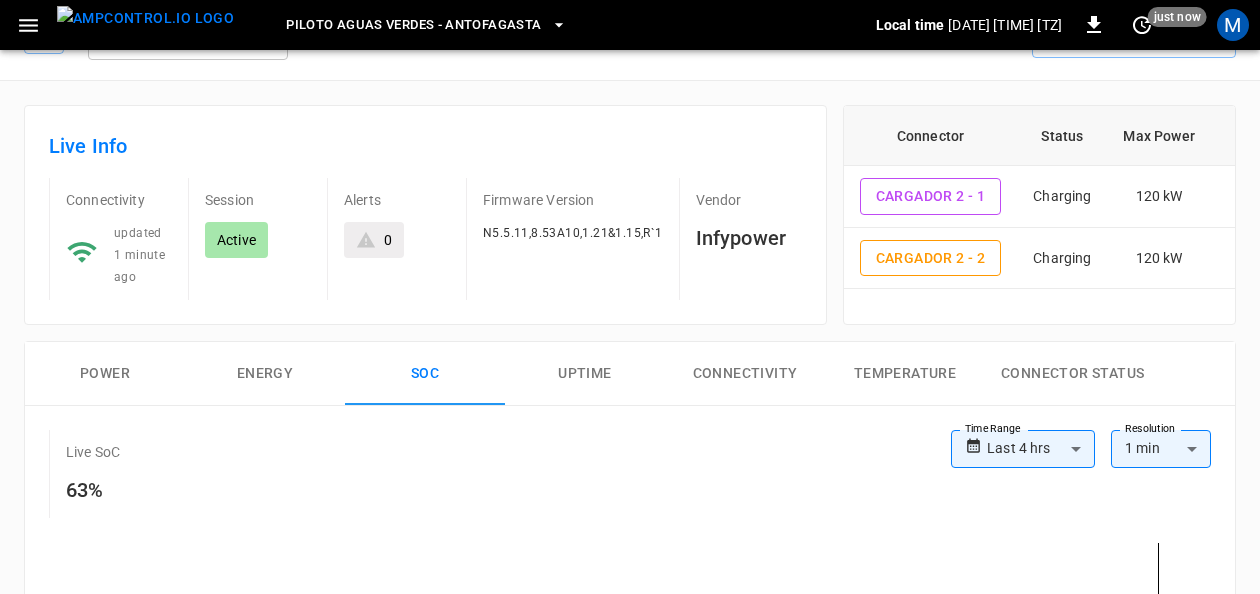 scroll, scrollTop: 0, scrollLeft: 0, axis: both 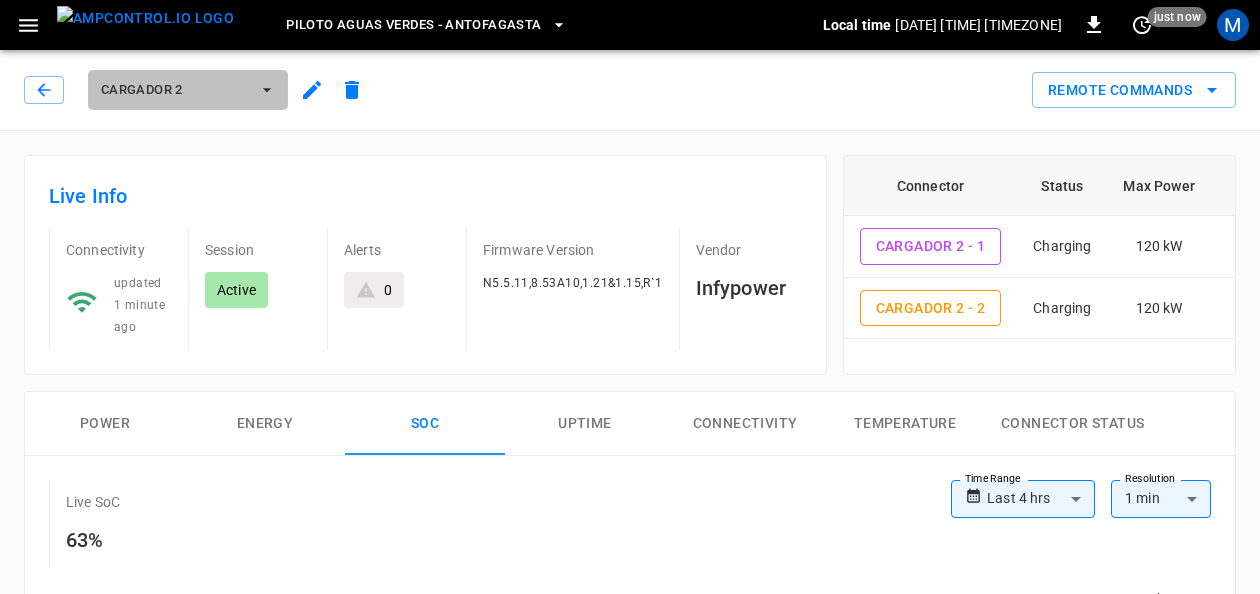 click 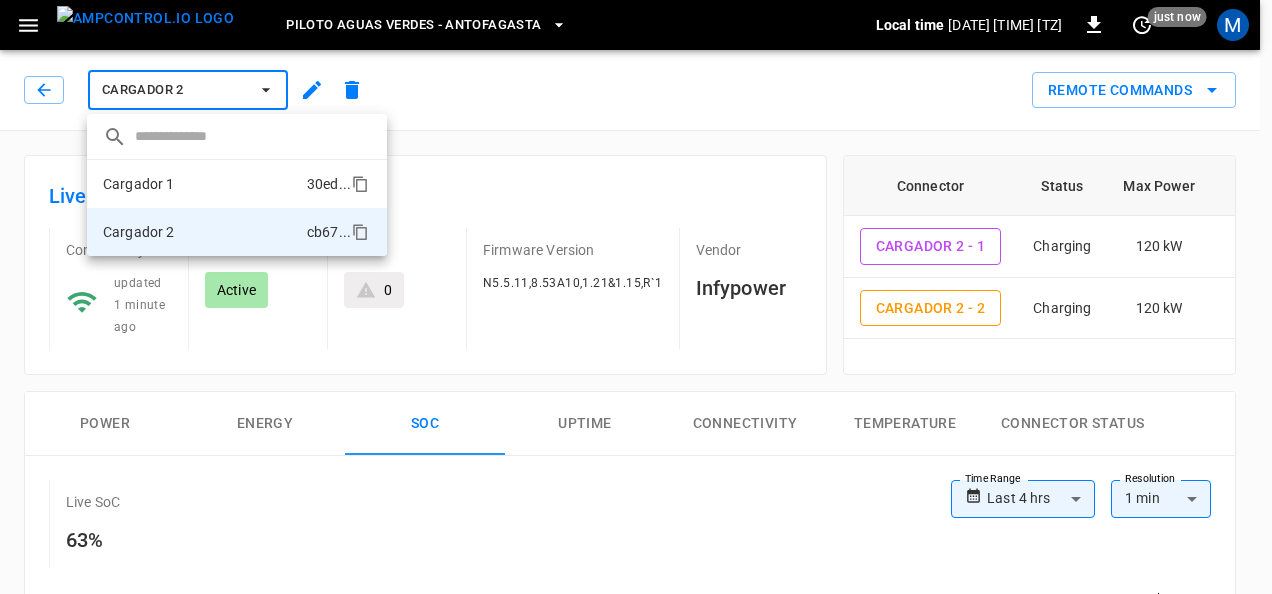 click on "Cargador 1 30ed ..." at bounding box center (237, 184) 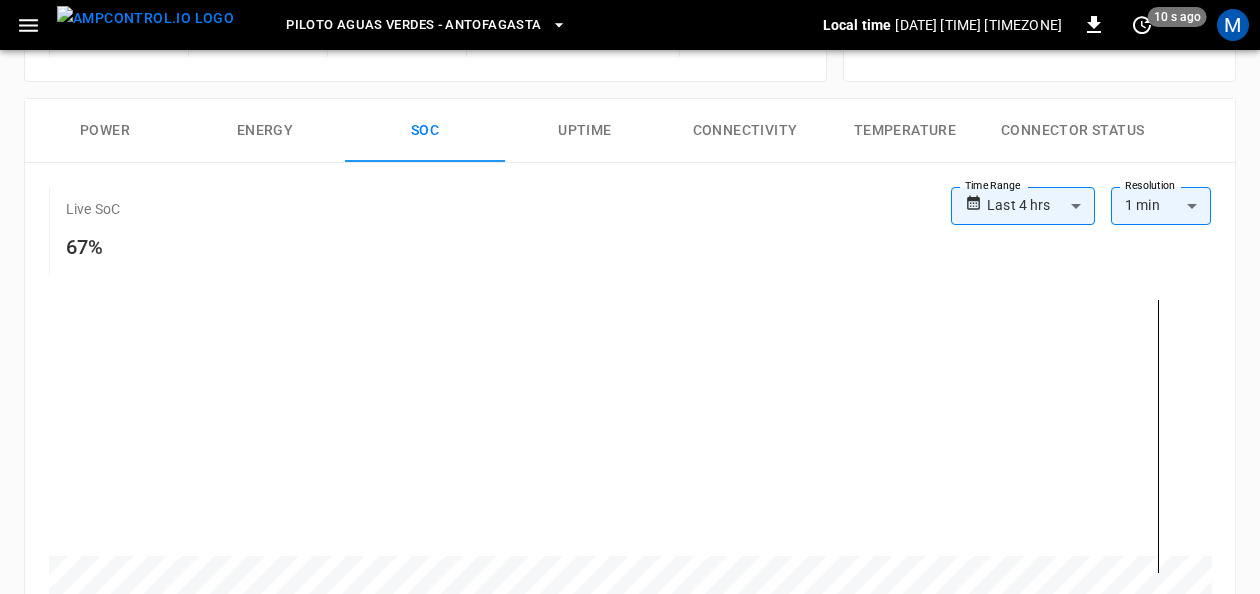 scroll, scrollTop: 342, scrollLeft: 0, axis: vertical 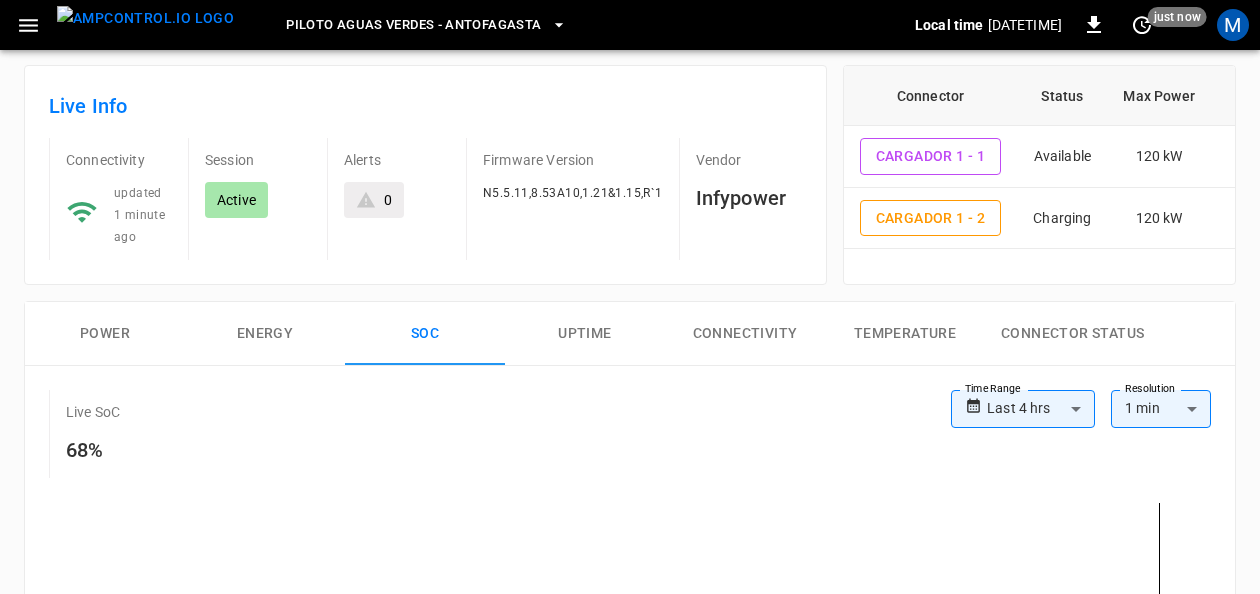 click on "Power" at bounding box center [105, 334] 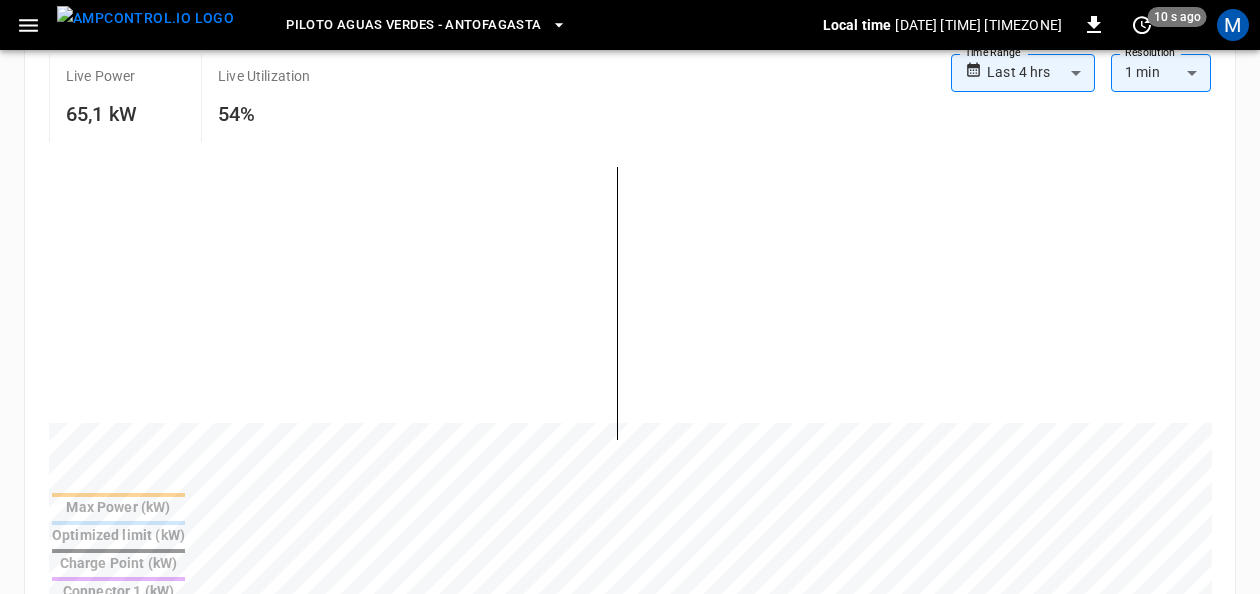 scroll, scrollTop: 416, scrollLeft: 0, axis: vertical 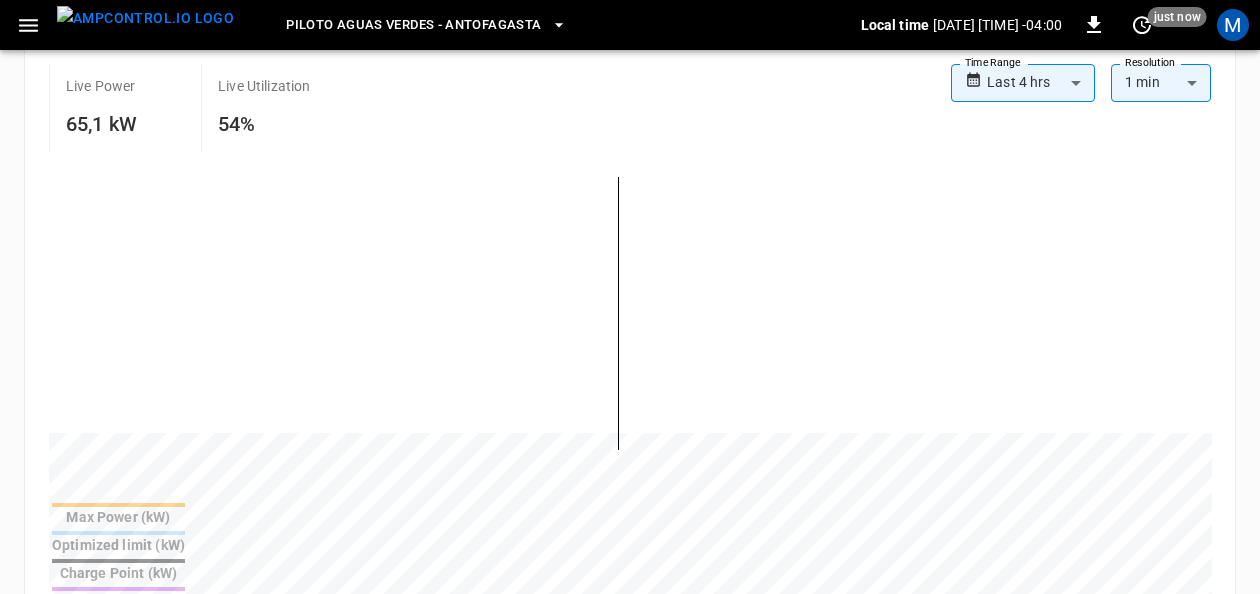 type 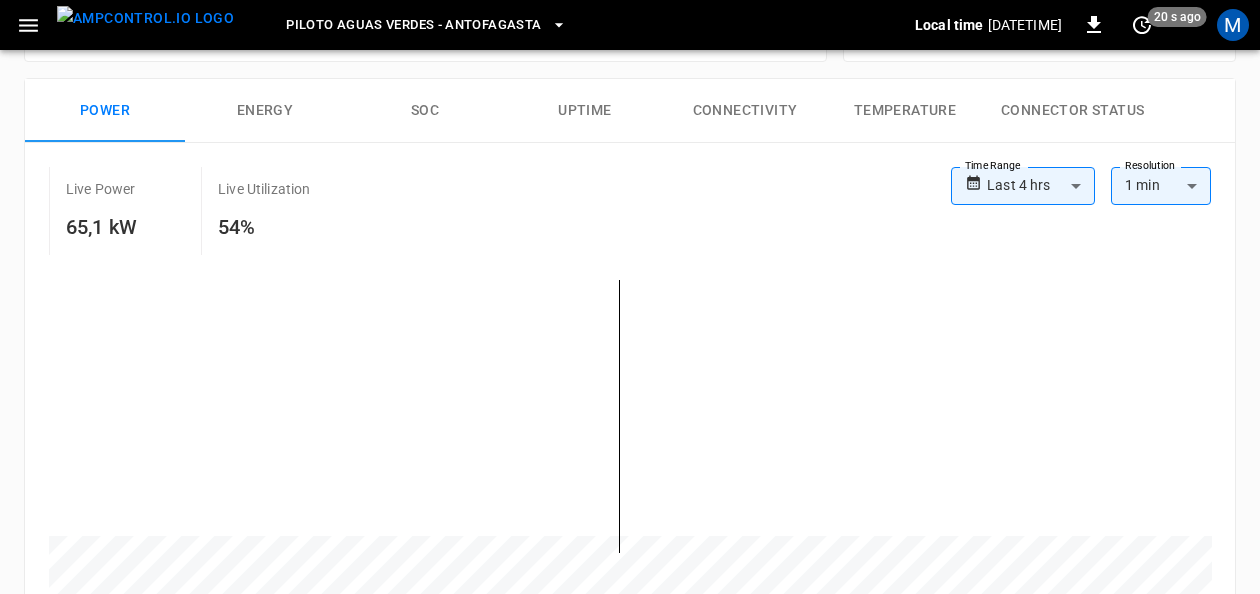 scroll, scrollTop: 310, scrollLeft: 0, axis: vertical 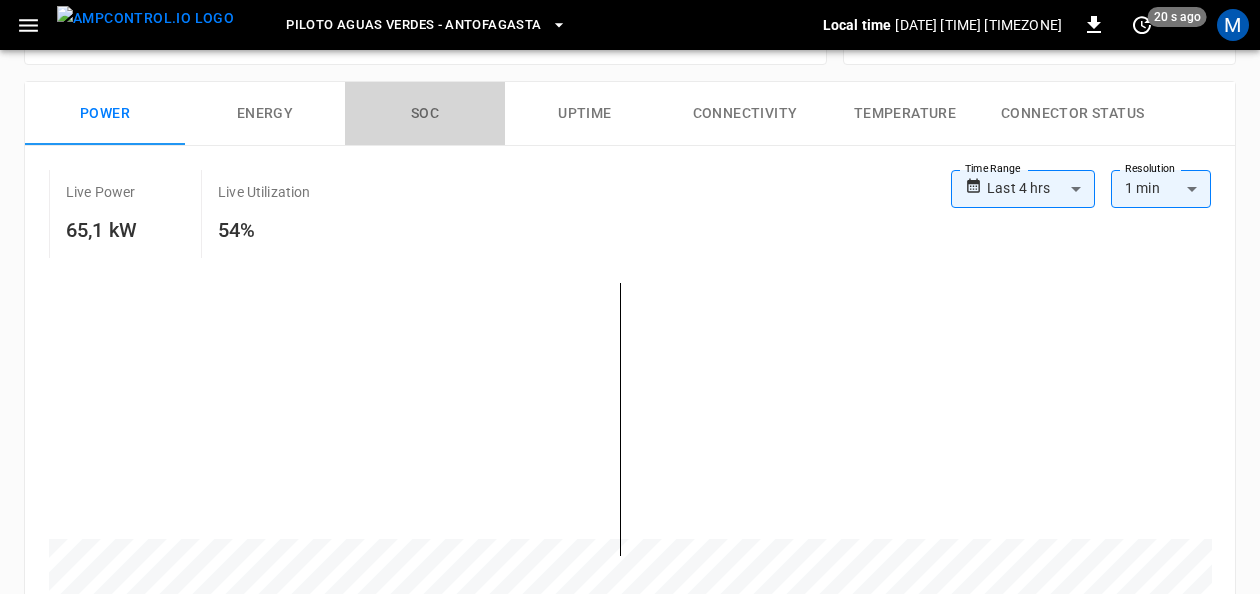 click on "SOC" at bounding box center [425, 114] 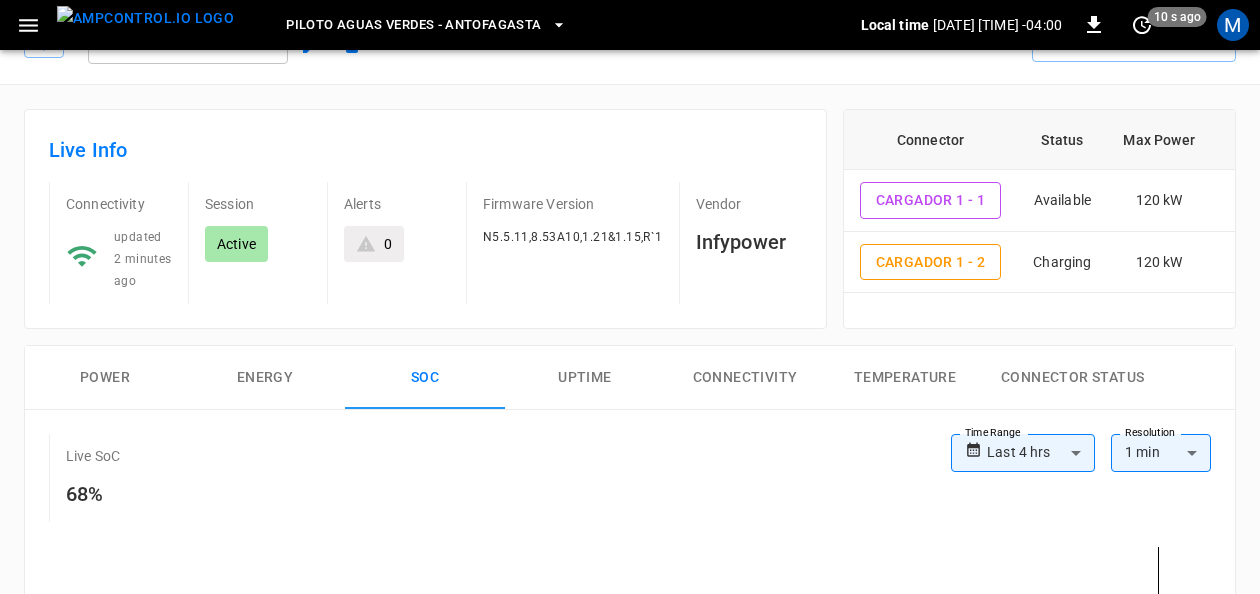 scroll, scrollTop: 0, scrollLeft: 0, axis: both 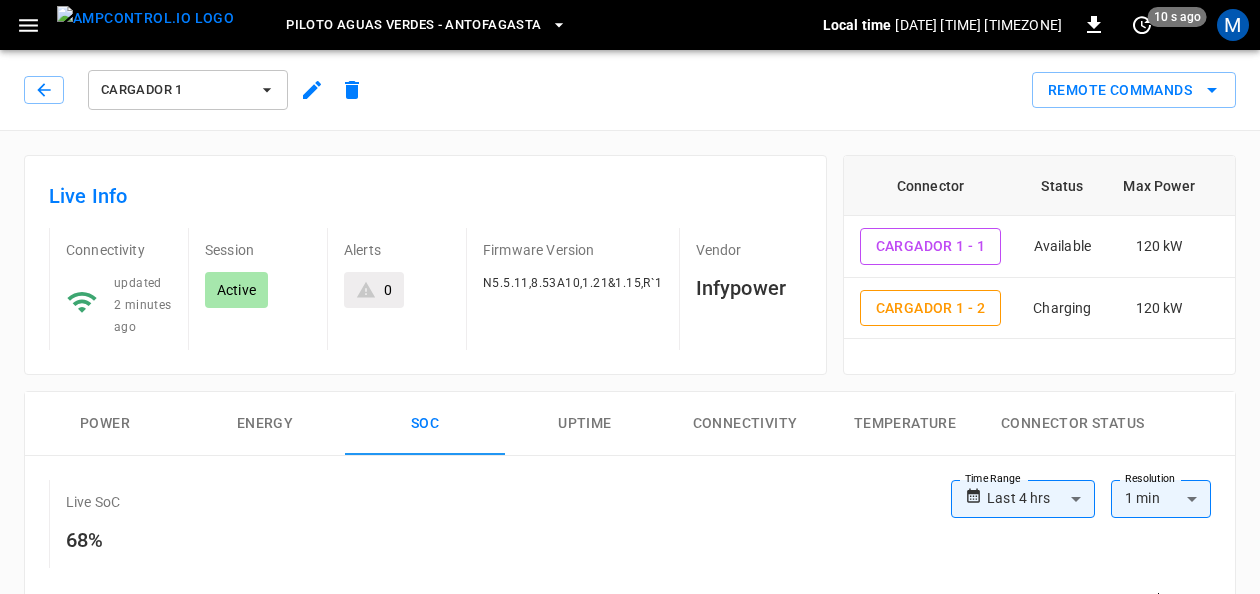 click on "Cargador 1" at bounding box center [188, 90] 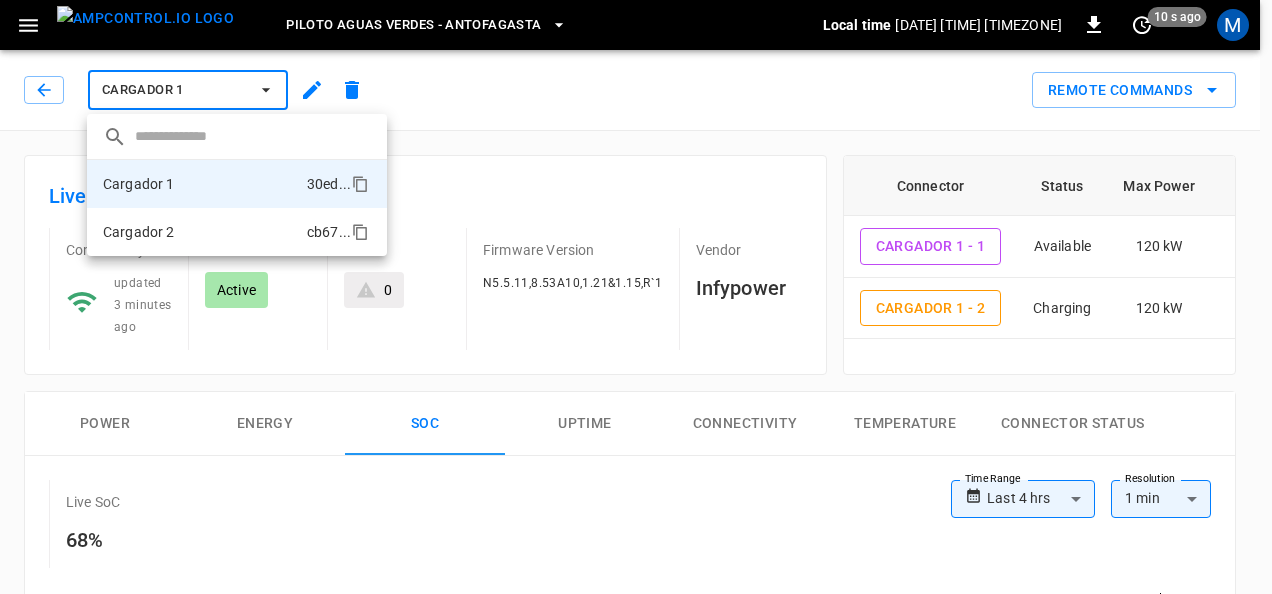 click on "Cargador 2 cb67 ..." at bounding box center [237, 232] 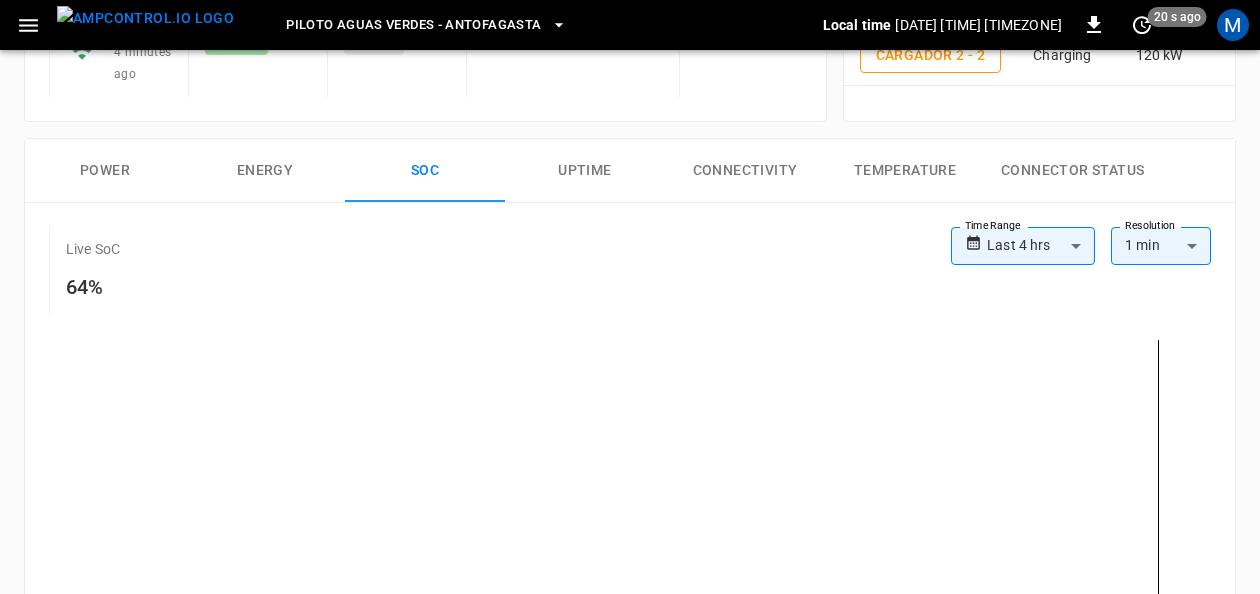 scroll, scrollTop: 262, scrollLeft: 0, axis: vertical 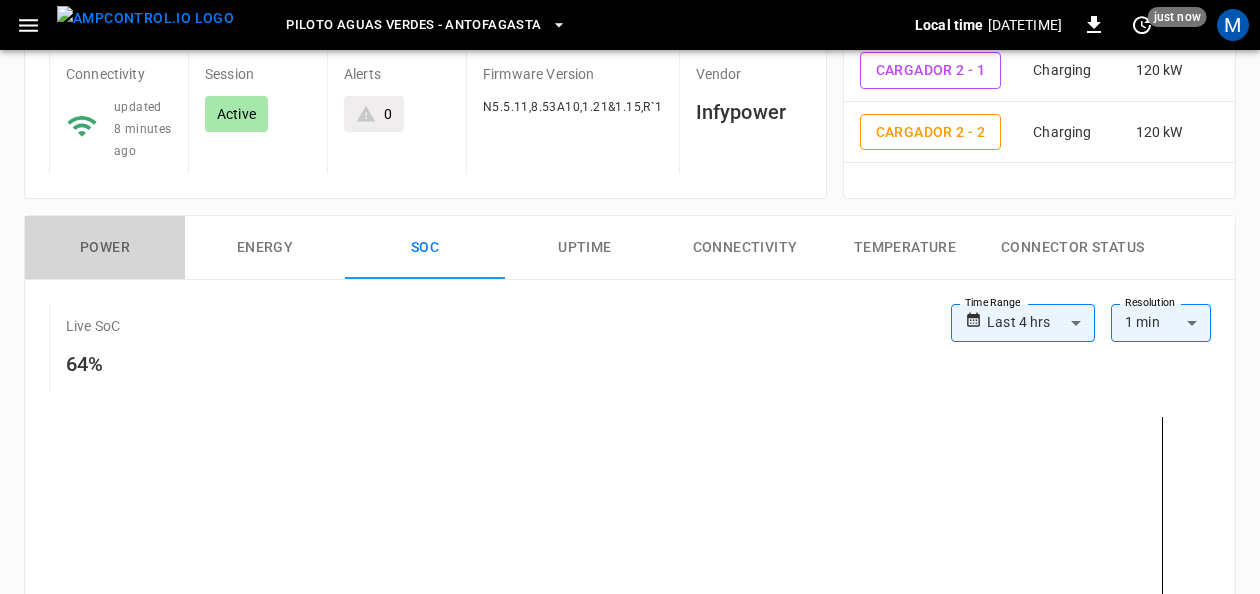 click on "Power" at bounding box center [105, 248] 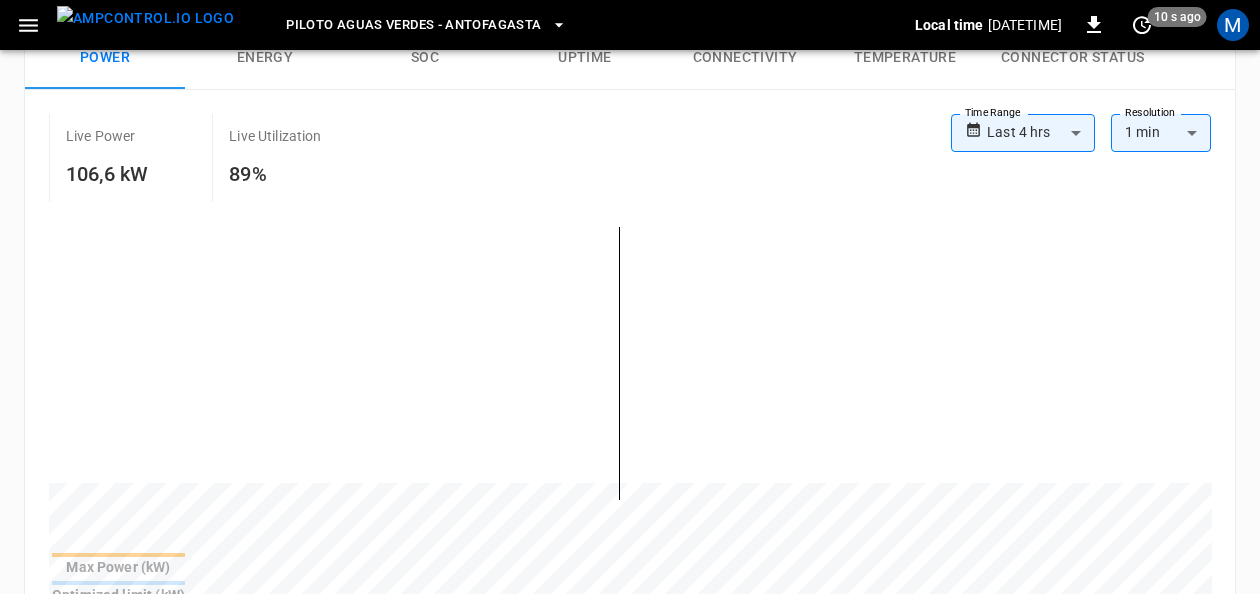 scroll, scrollTop: 370, scrollLeft: 0, axis: vertical 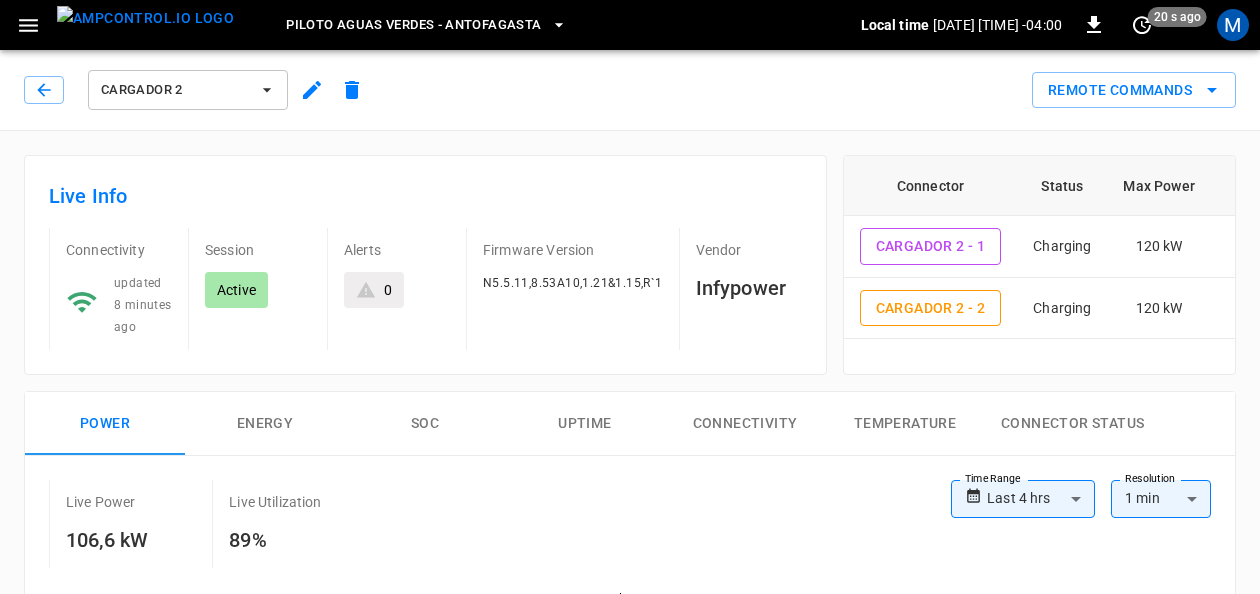 click 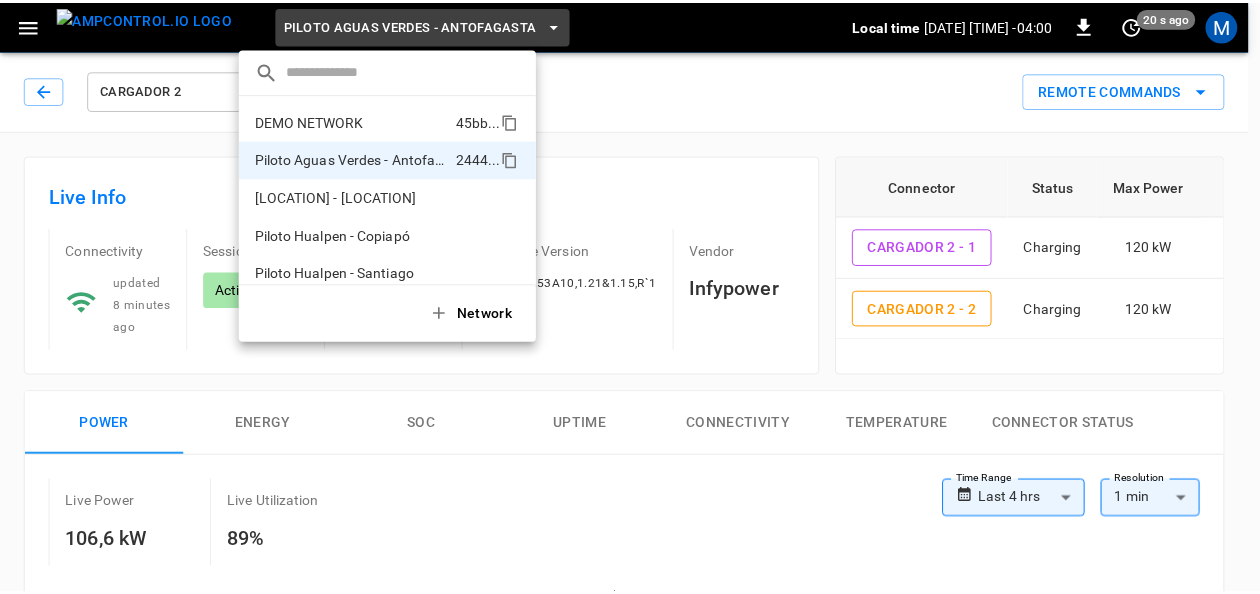 scroll, scrollTop: 16, scrollLeft: 0, axis: vertical 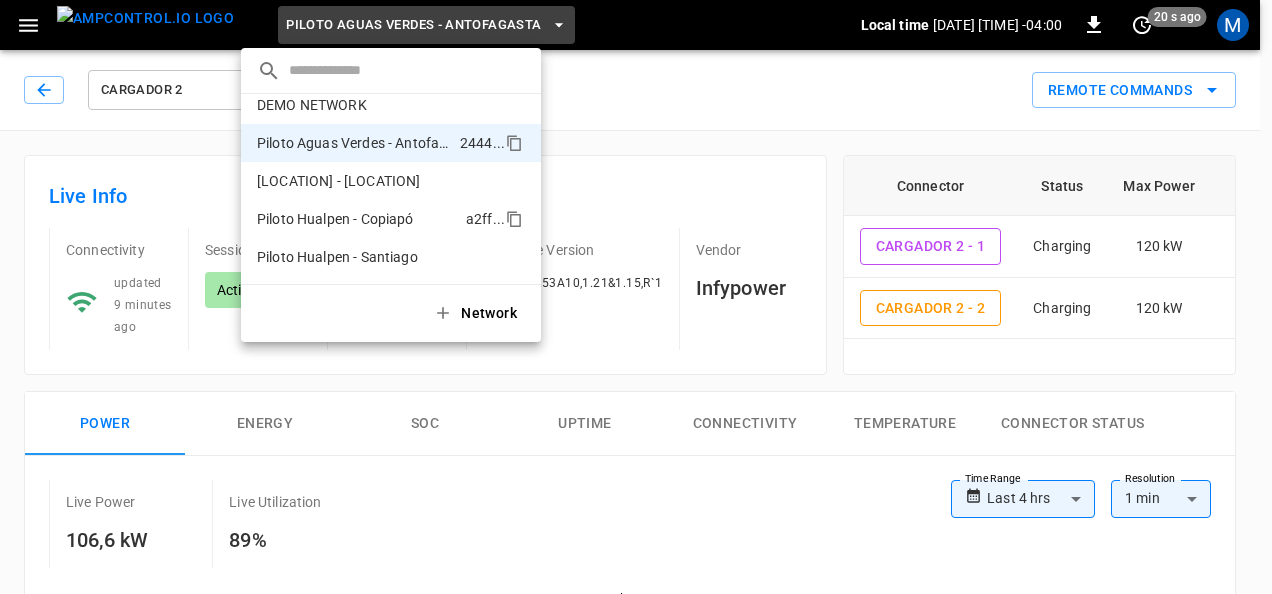 click on "Piloto Hualpen - Copiapó" at bounding box center [335, 219] 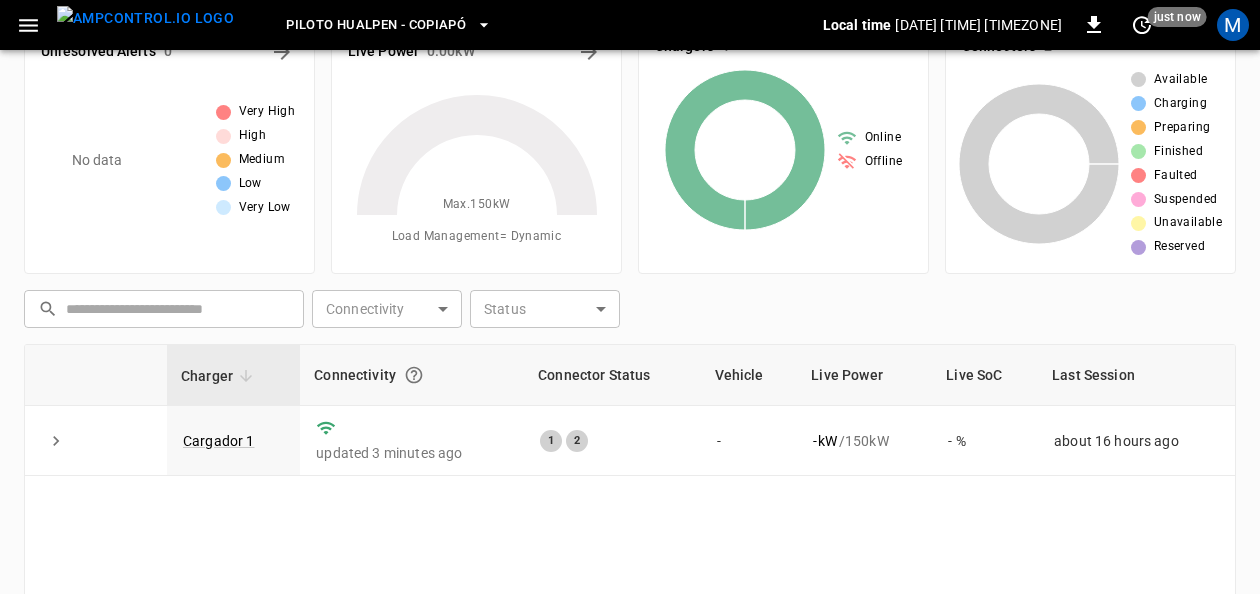 scroll, scrollTop: 0, scrollLeft: 0, axis: both 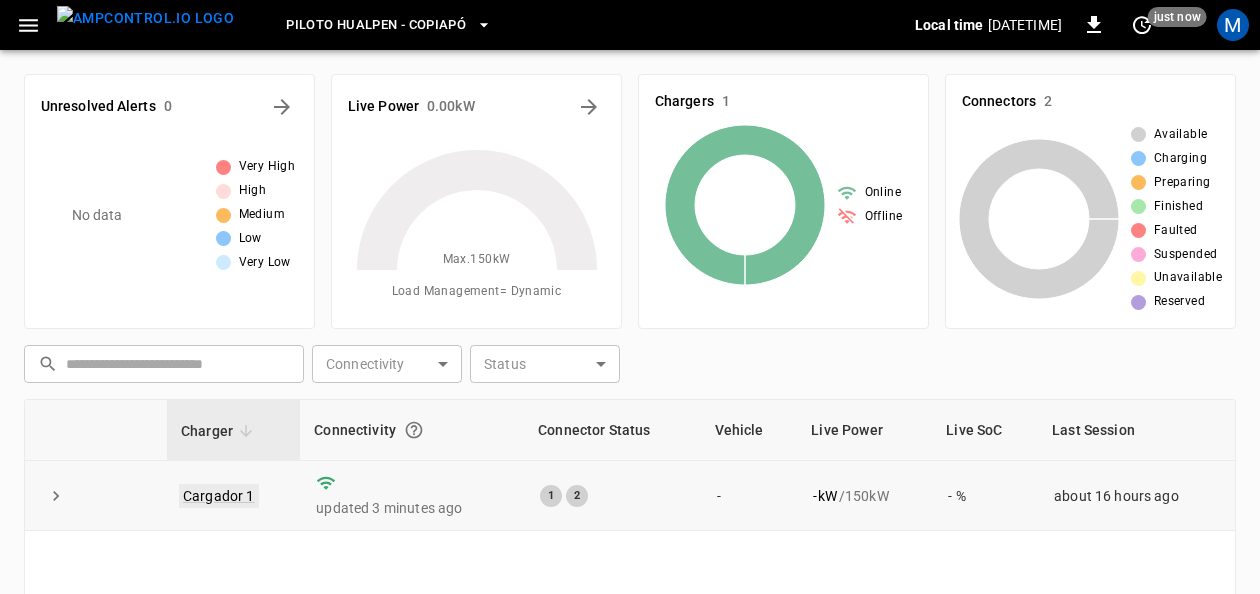 click on "Cargador 1" at bounding box center [219, 496] 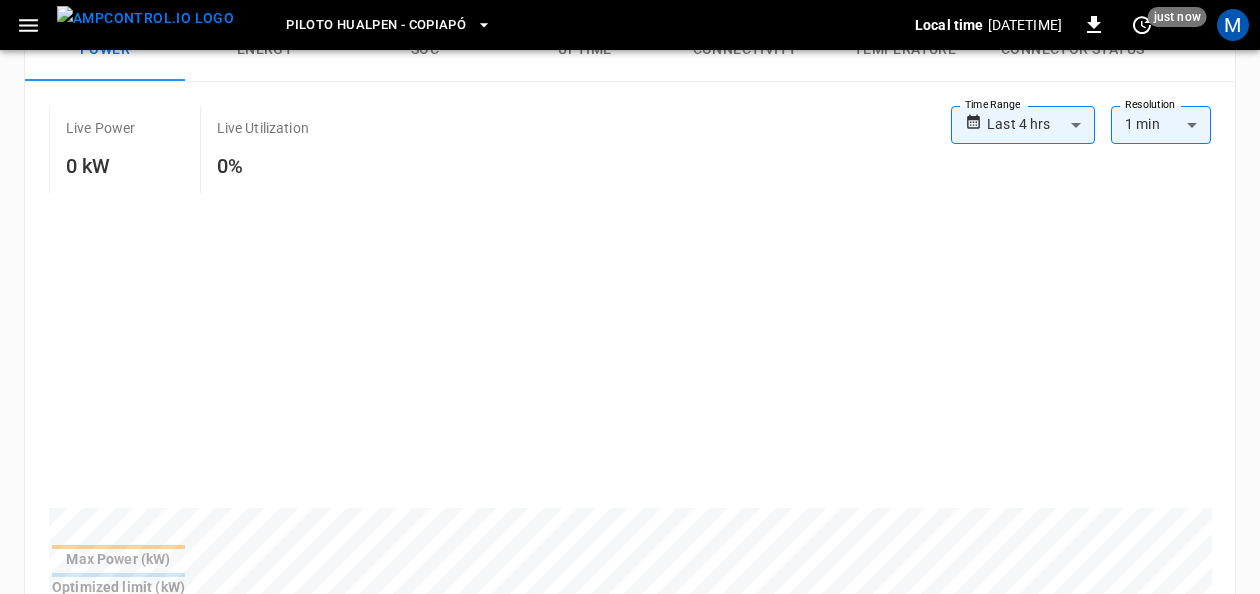 scroll, scrollTop: 355, scrollLeft: 0, axis: vertical 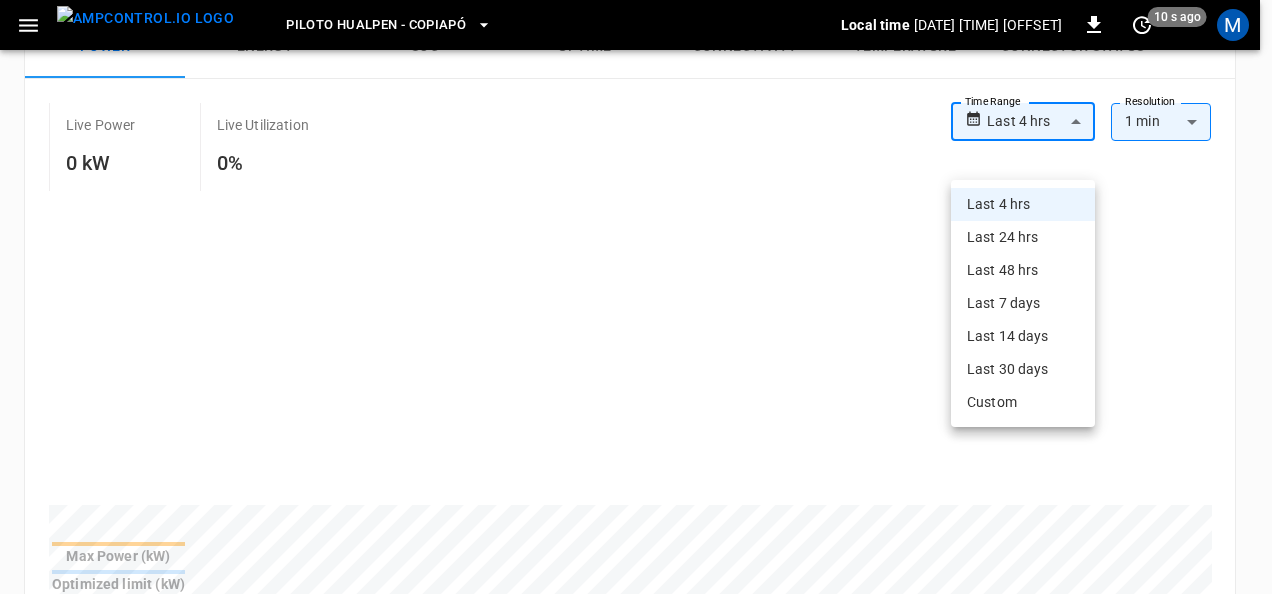click on "**********" at bounding box center [636, 520] 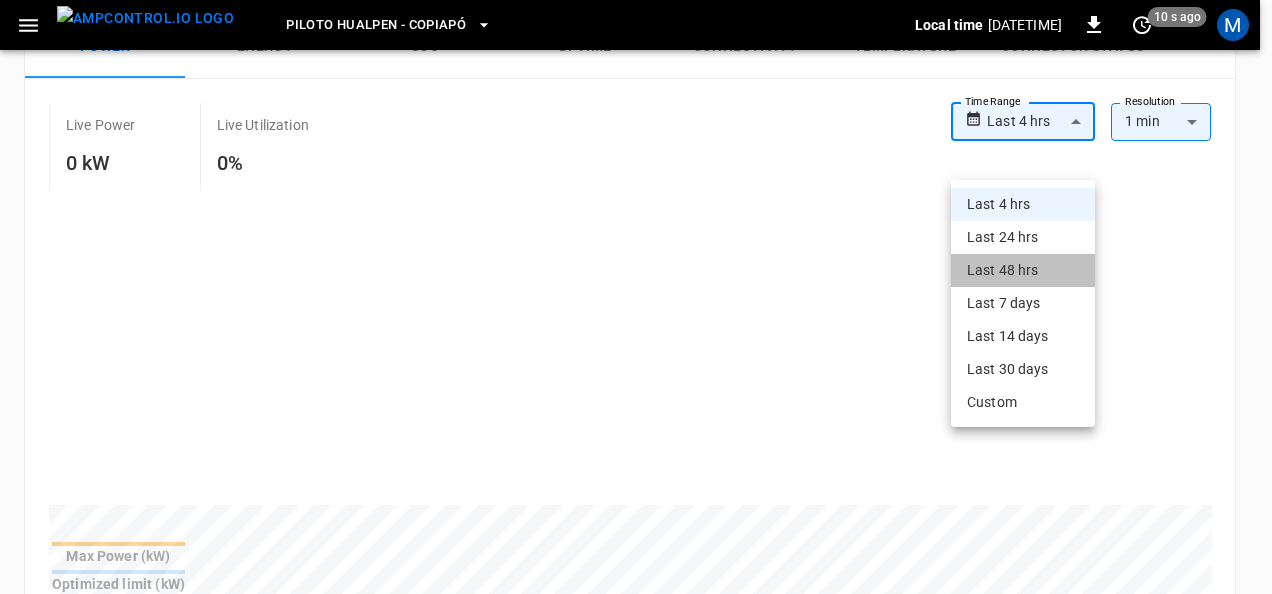 click on "Last 48 hrs" at bounding box center (1023, 270) 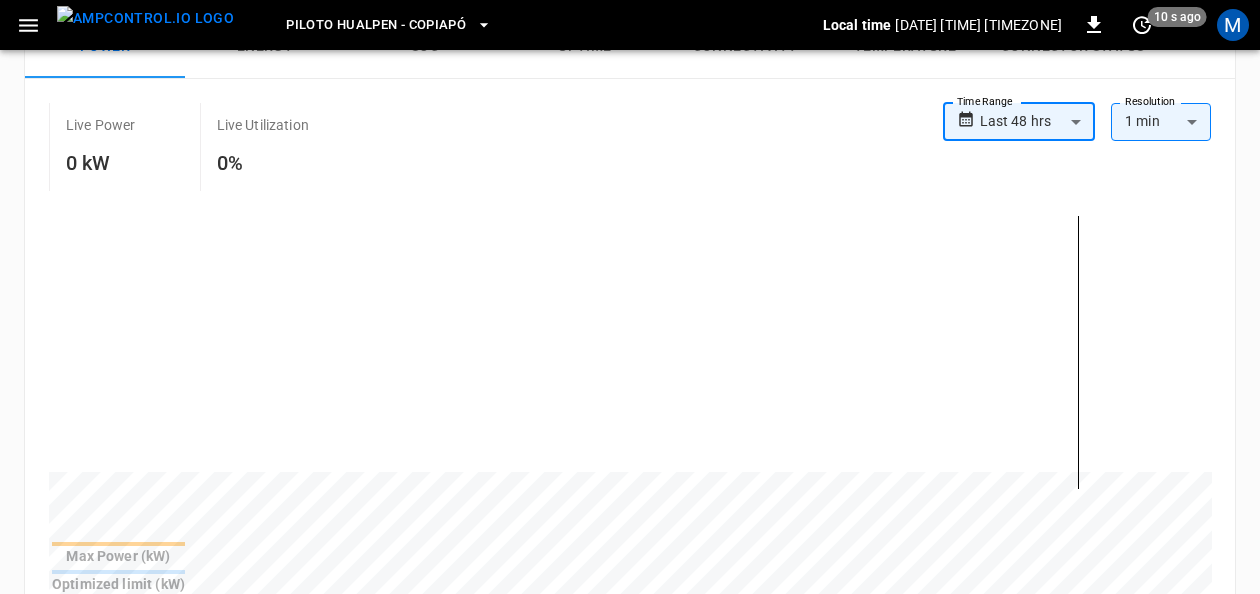 click on "**********" at bounding box center [630, 520] 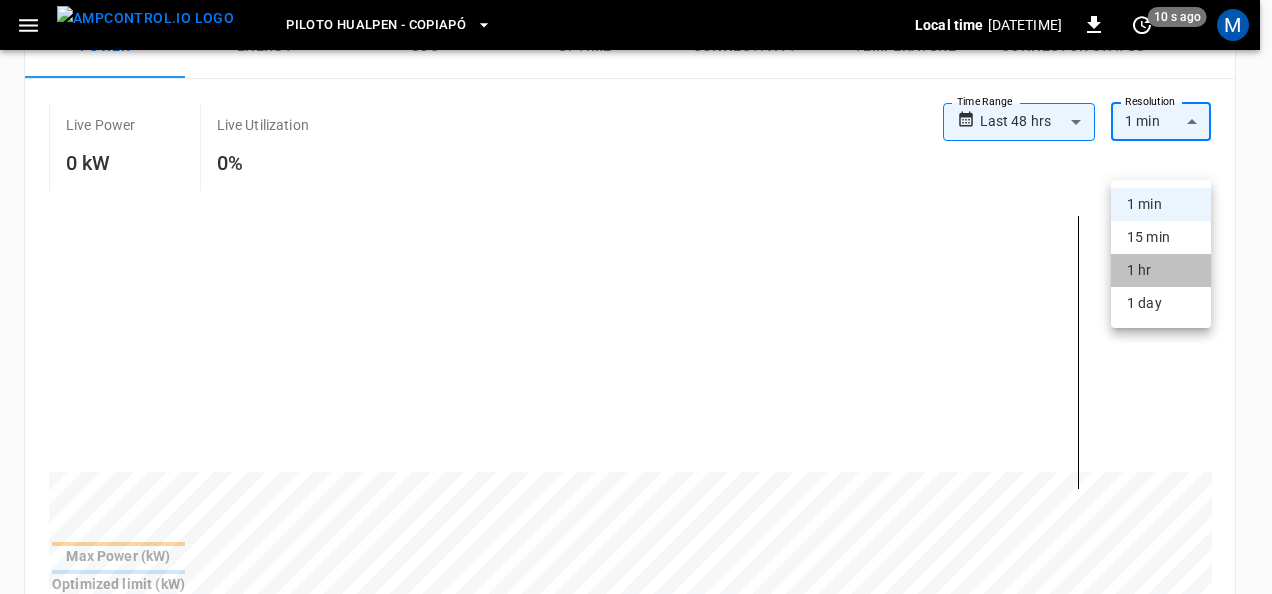 click on "1 hr" at bounding box center [1161, 270] 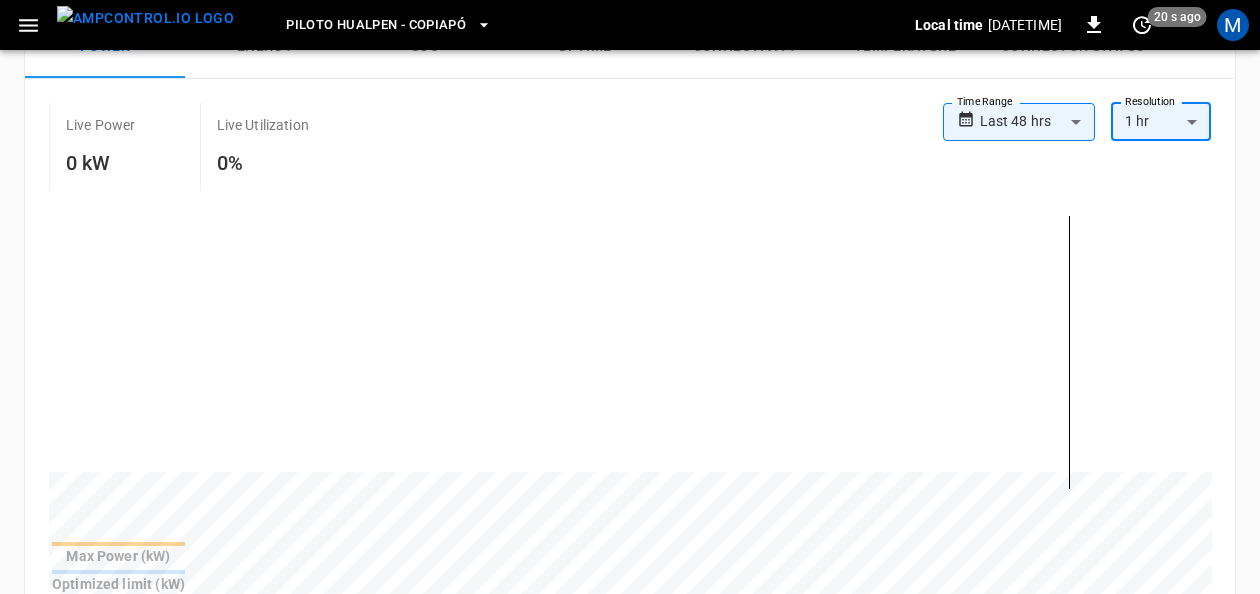 click on "**********" at bounding box center (630, 520) 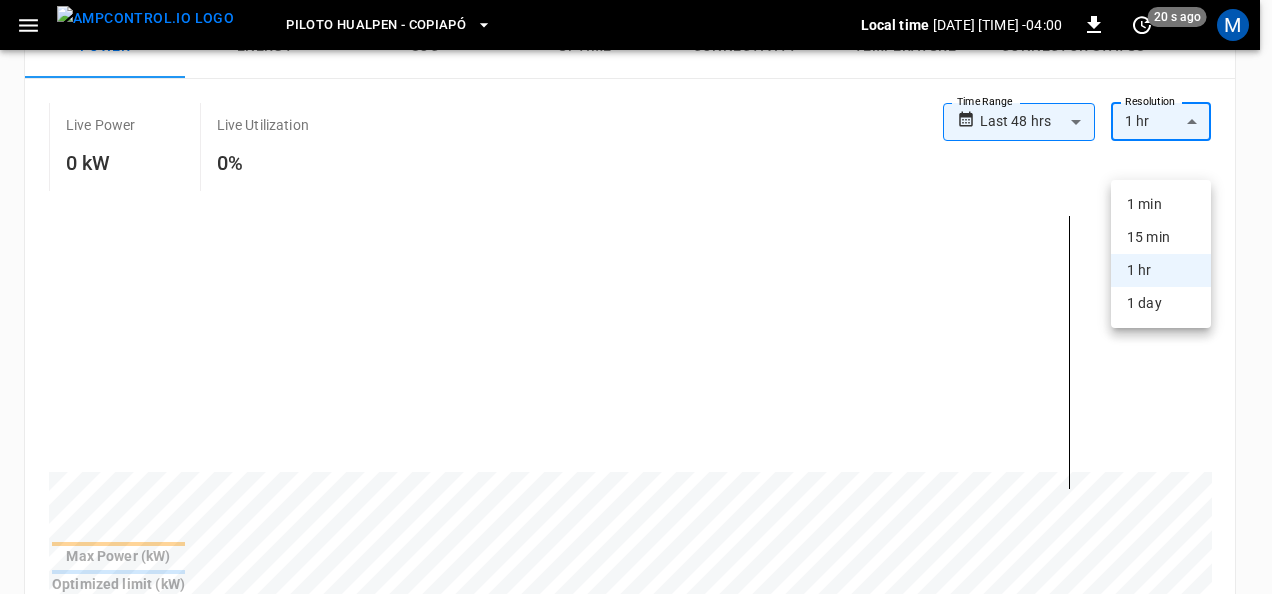 click on "1 day" at bounding box center [1161, 303] 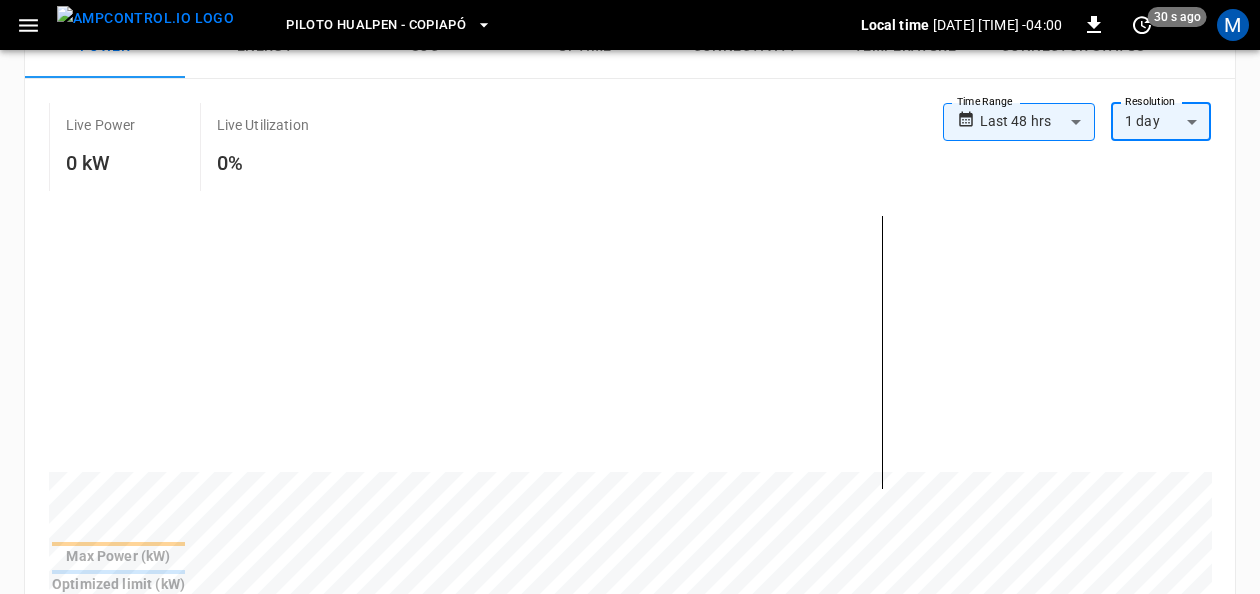 click on "**********" at bounding box center (630, 520) 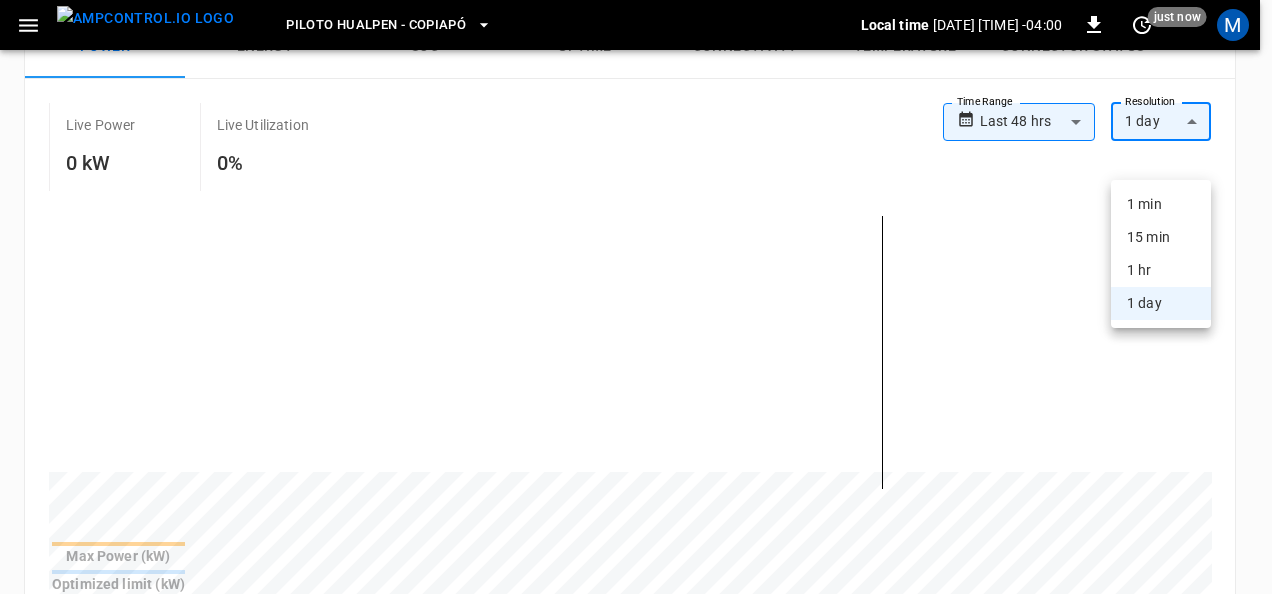 click on "1 hr" at bounding box center (1161, 270) 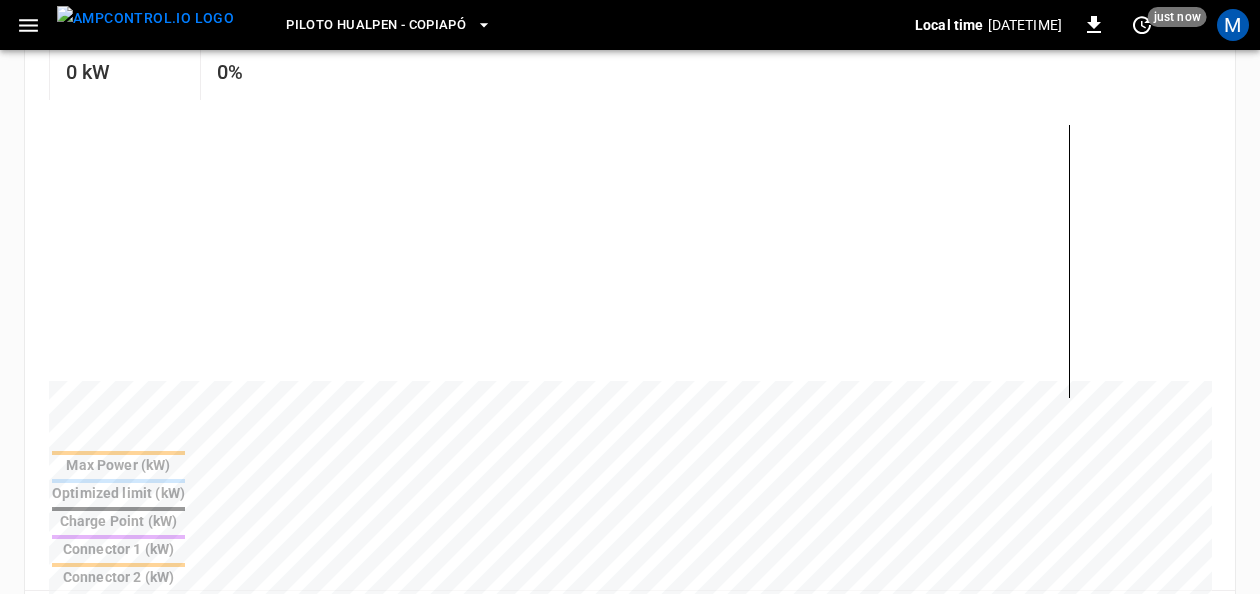 scroll, scrollTop: 448, scrollLeft: 0, axis: vertical 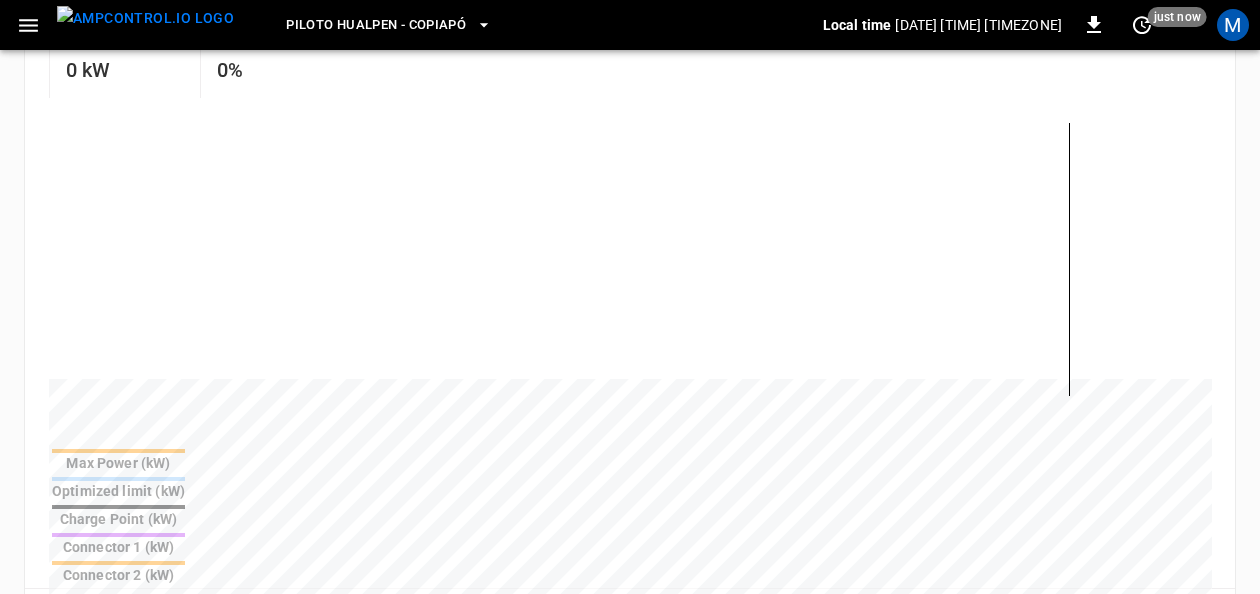 click on "**********" at bounding box center (630, 427) 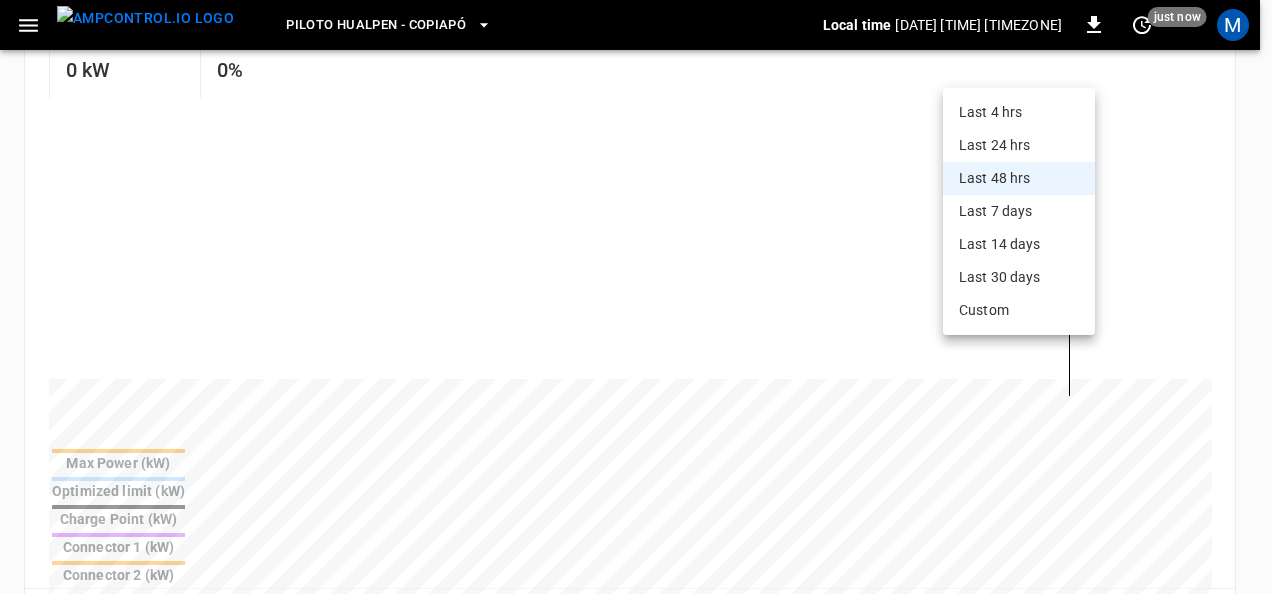 click on "Last 24 hrs" at bounding box center (1019, 145) 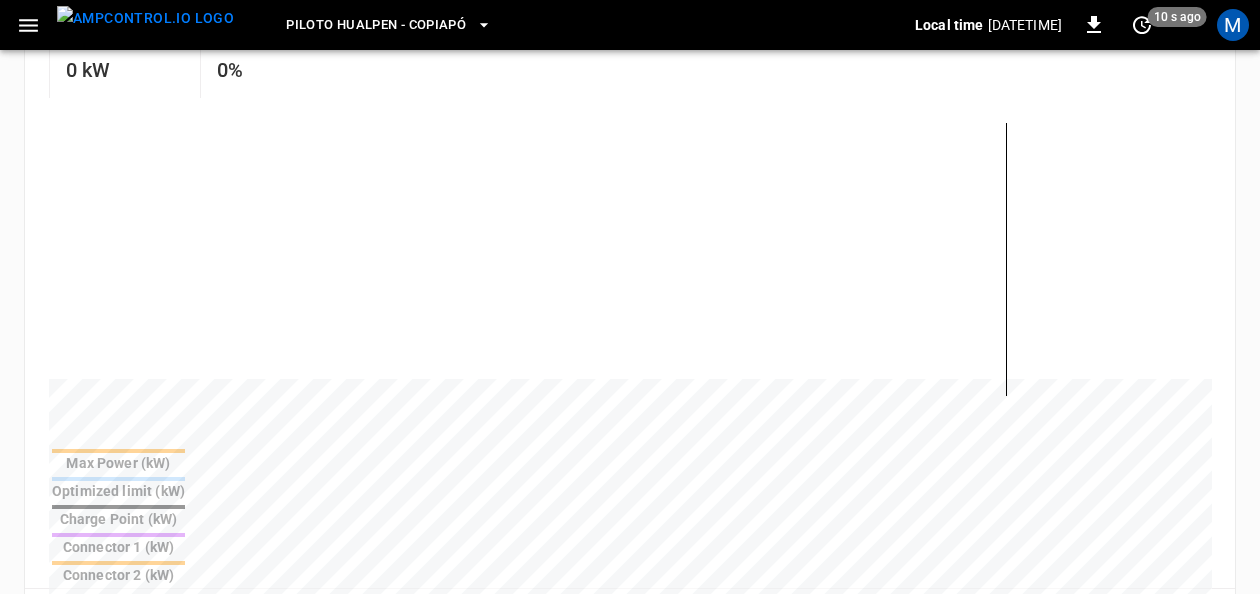 click on "**********" at bounding box center [630, 427] 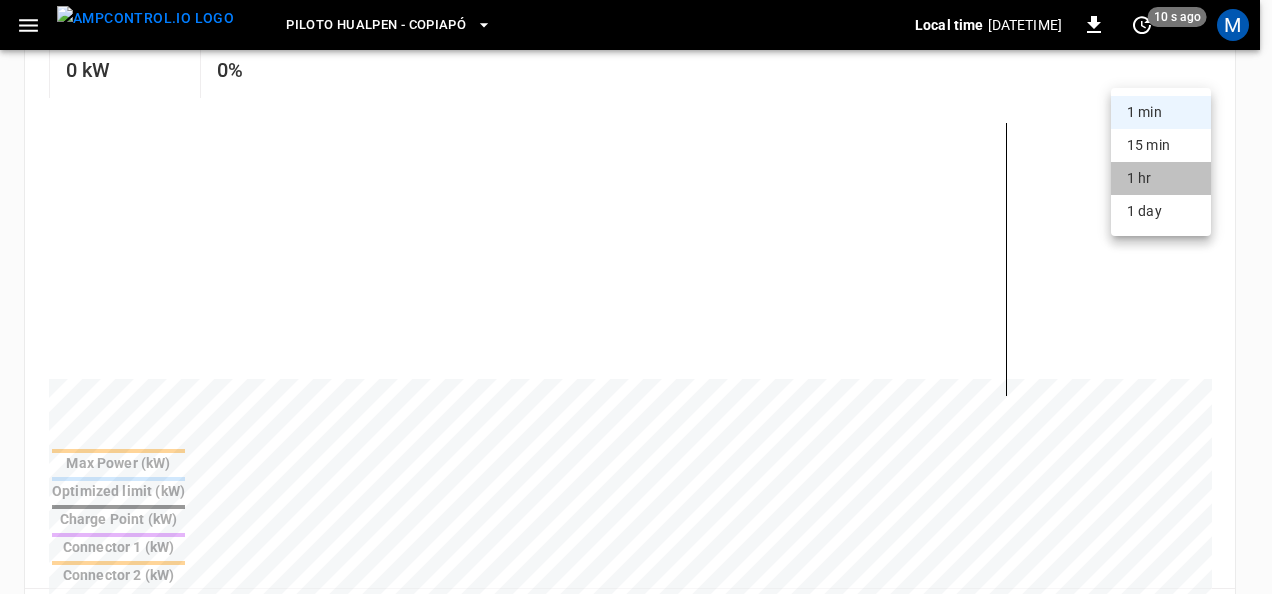 click on "1 hr" at bounding box center (1161, 178) 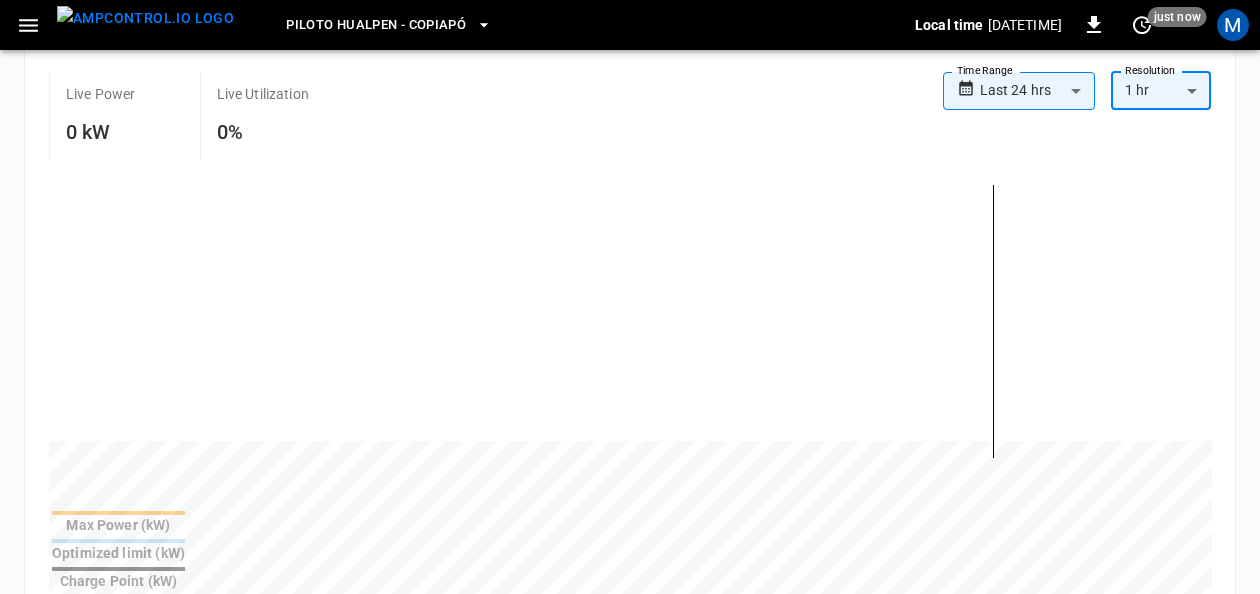 scroll, scrollTop: 382, scrollLeft: 0, axis: vertical 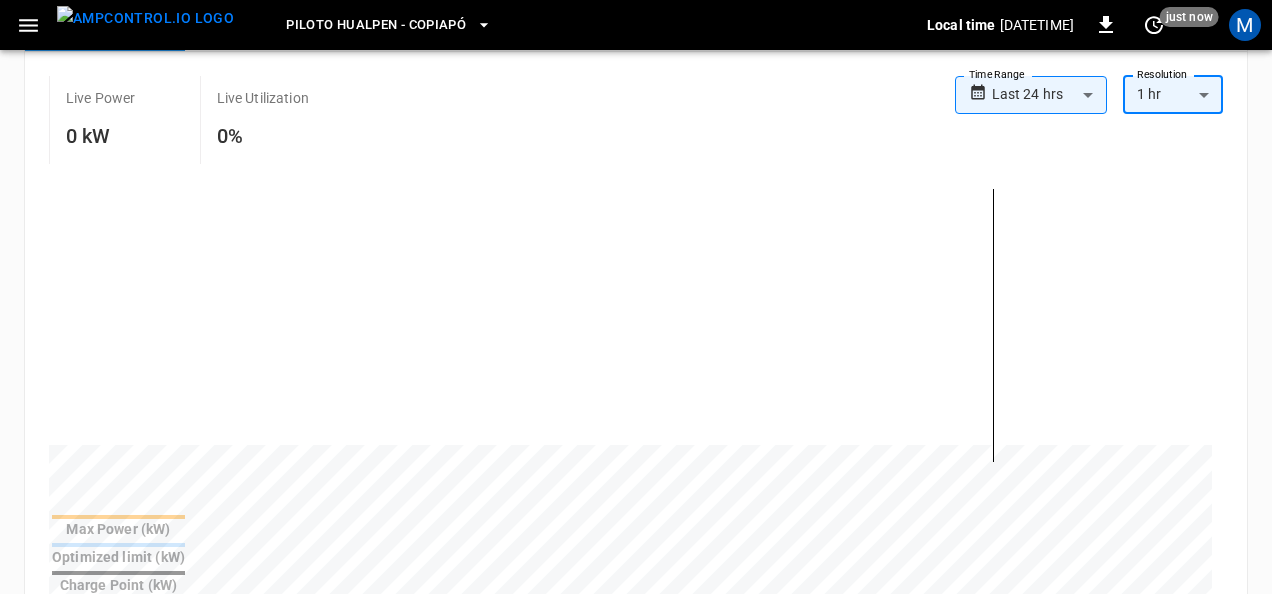 click on "**********" at bounding box center [636, 493] 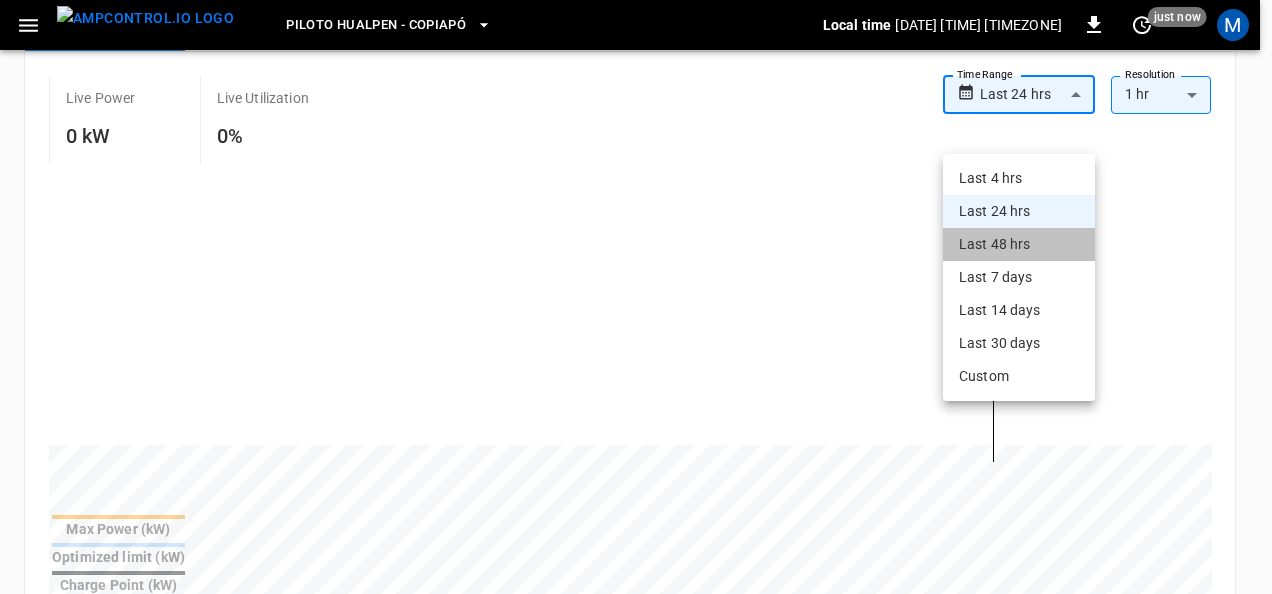 click on "Last 48 hrs" at bounding box center (1019, 244) 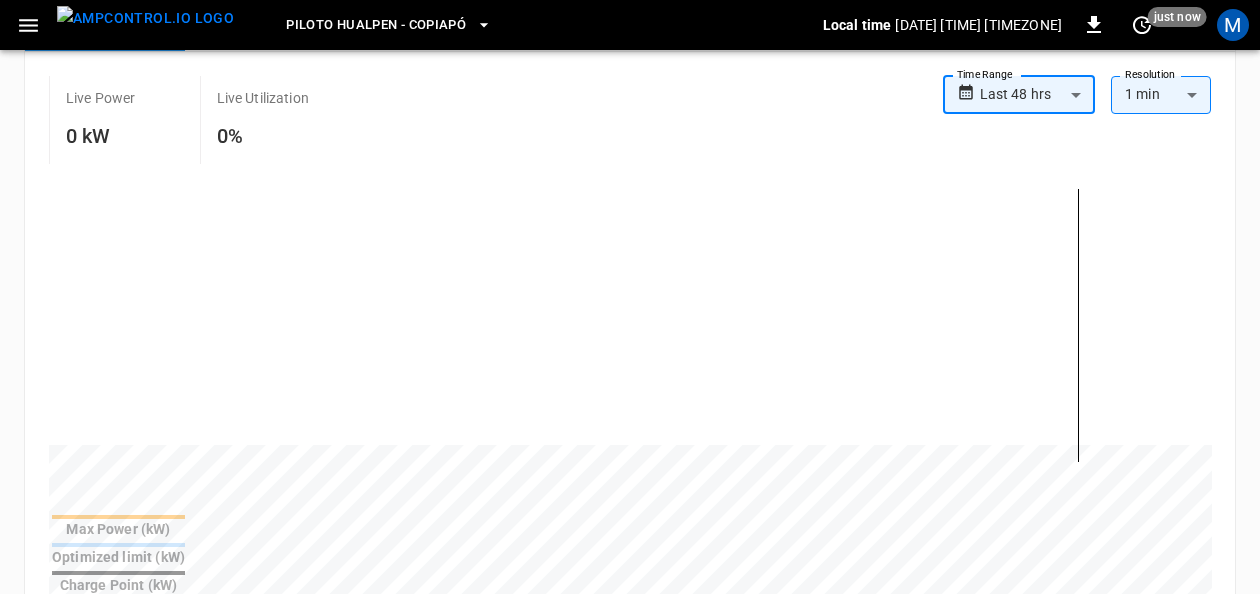 click on "**********" at bounding box center [630, 493] 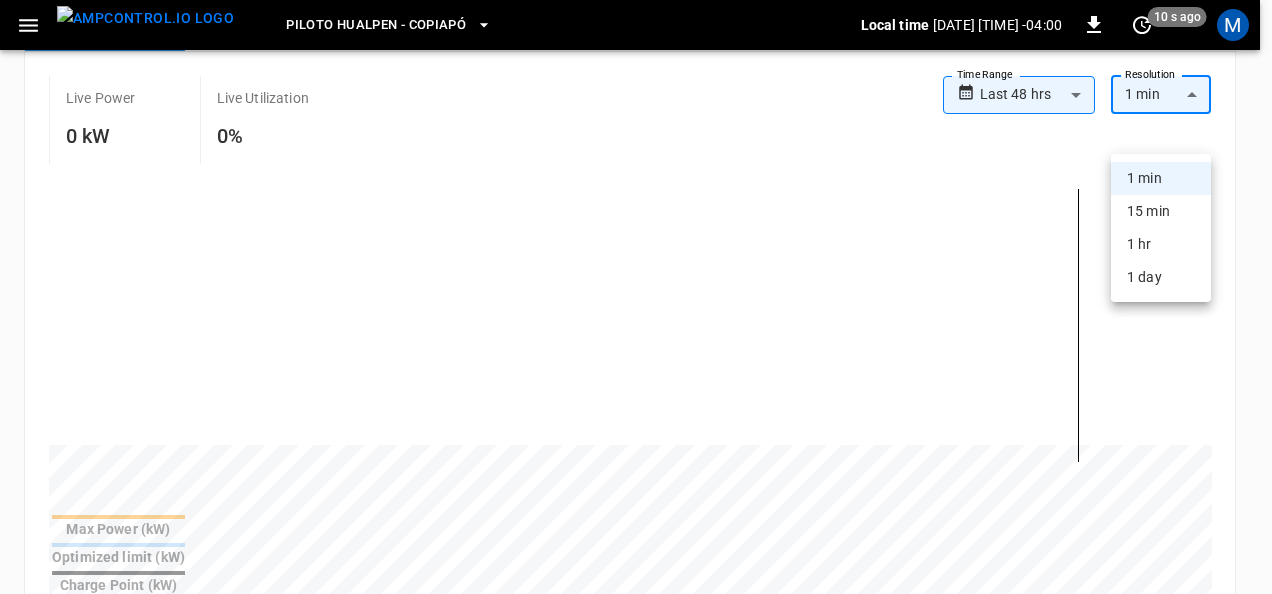 click on "1 hr" at bounding box center (1161, 244) 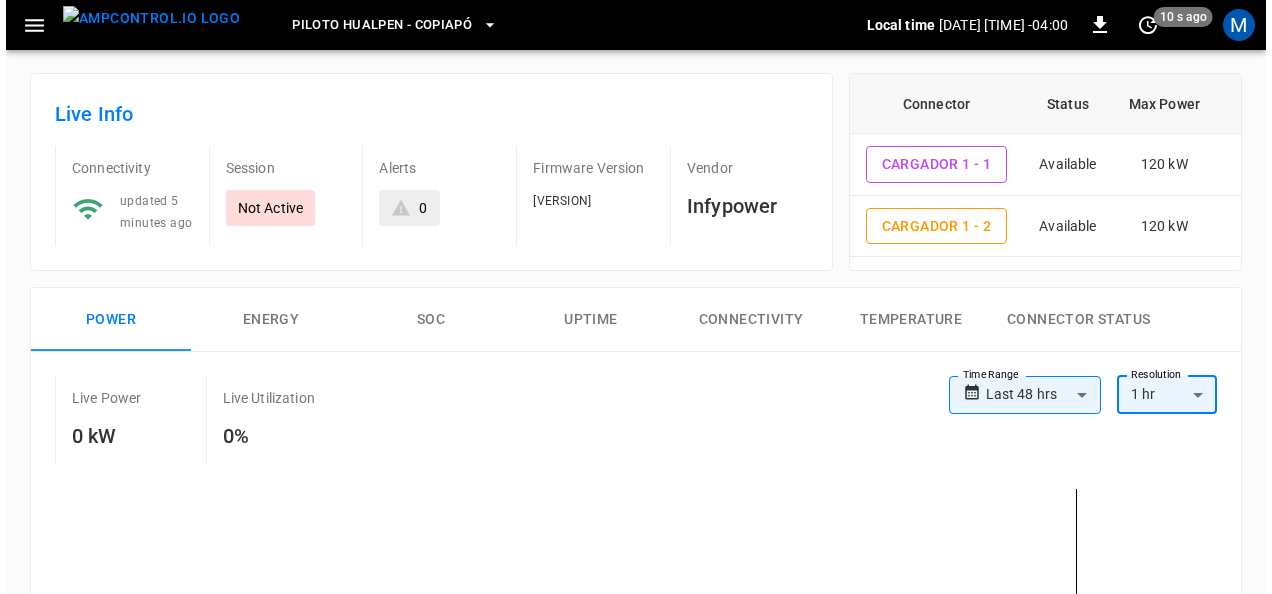 scroll, scrollTop: 0, scrollLeft: 0, axis: both 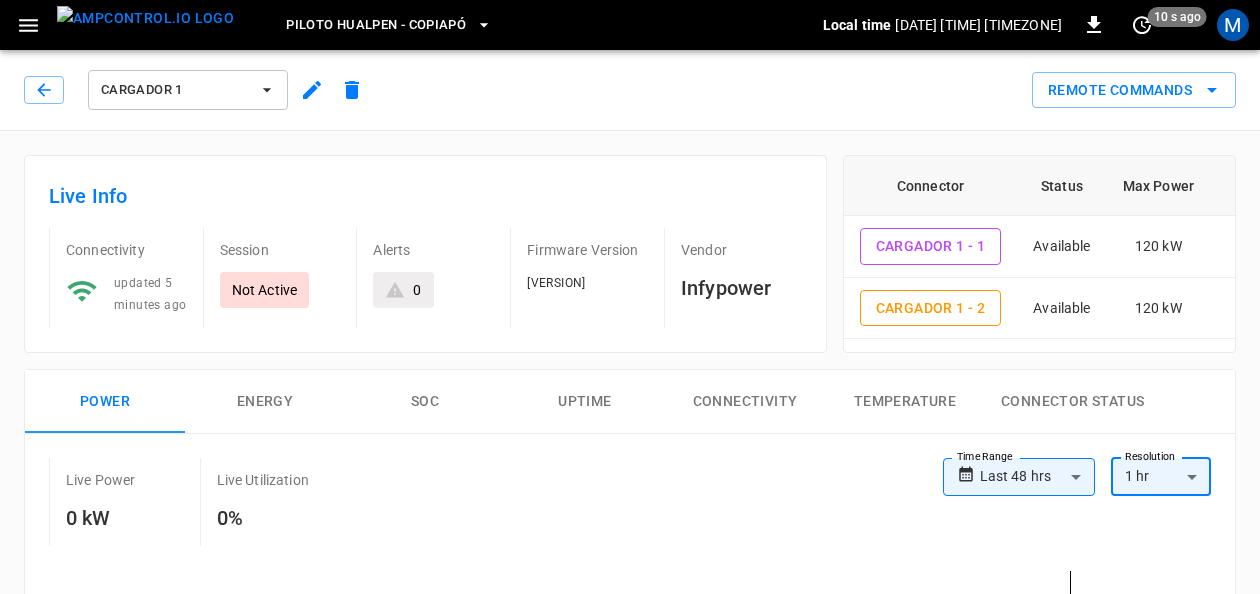 click on "Piloto Hualpen - Copiapó" at bounding box center (376, 25) 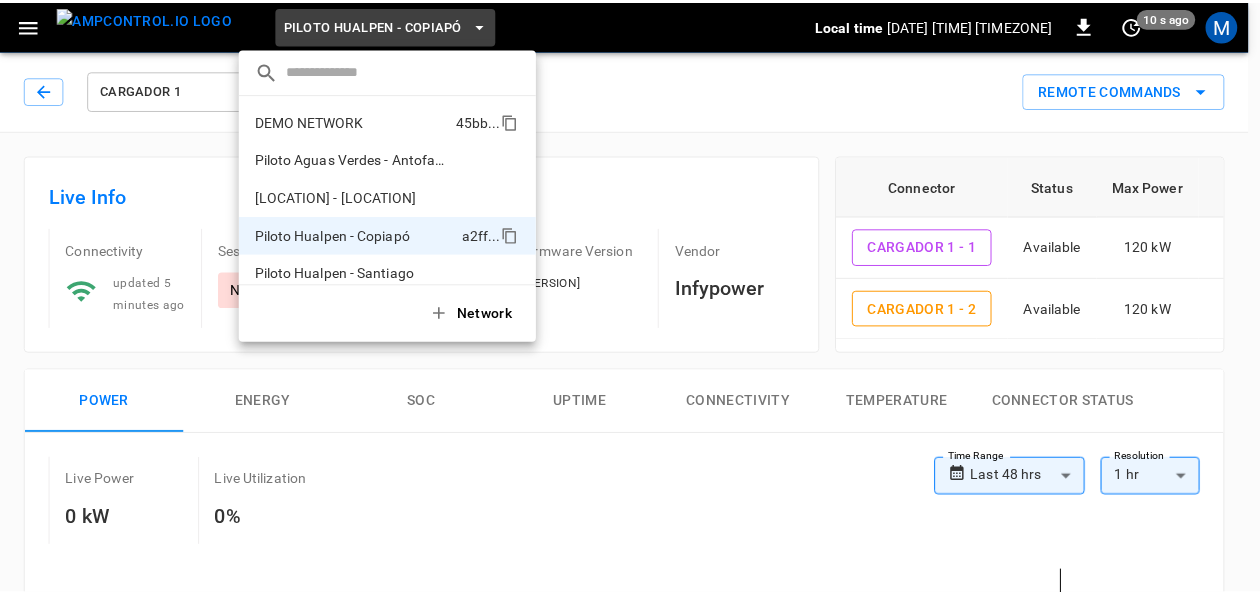 scroll, scrollTop: 16, scrollLeft: 0, axis: vertical 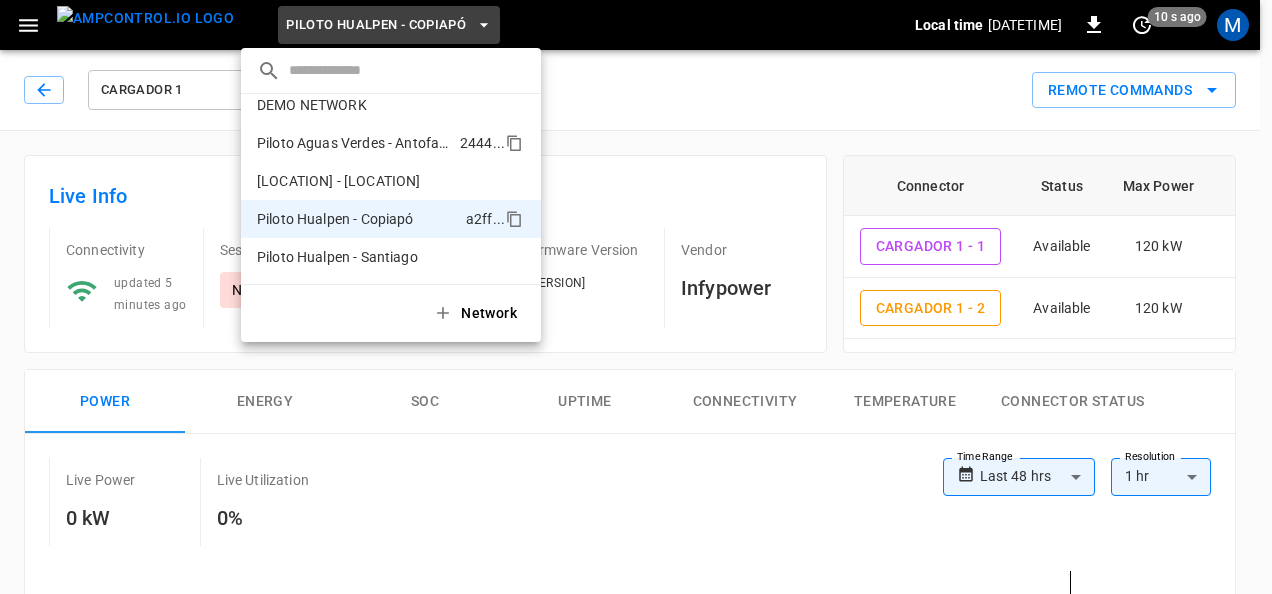 click on "Piloto Aguas Verdes - Antofagasta" at bounding box center [354, 143] 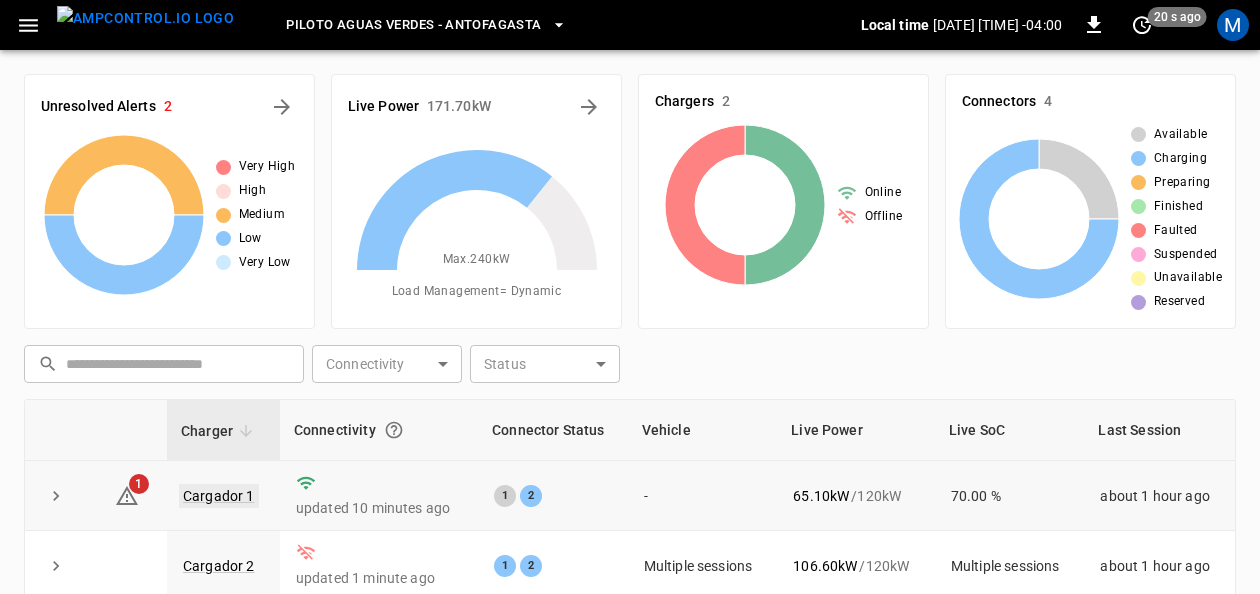 click on "Cargador 1" at bounding box center [219, 496] 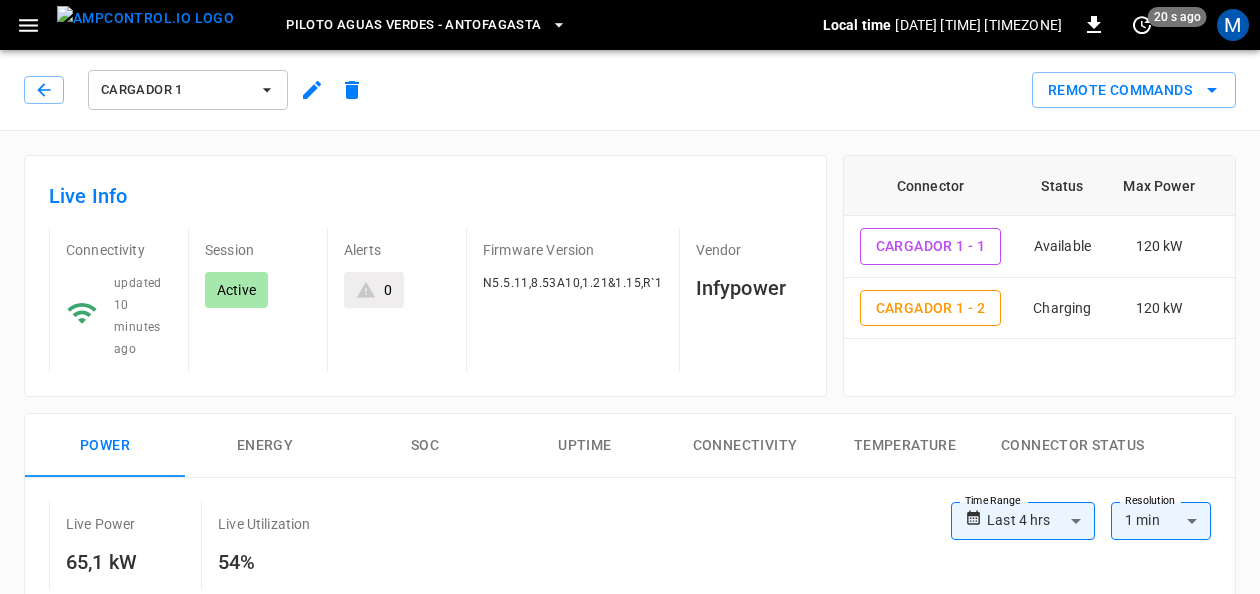 scroll, scrollTop: 155, scrollLeft: 0, axis: vertical 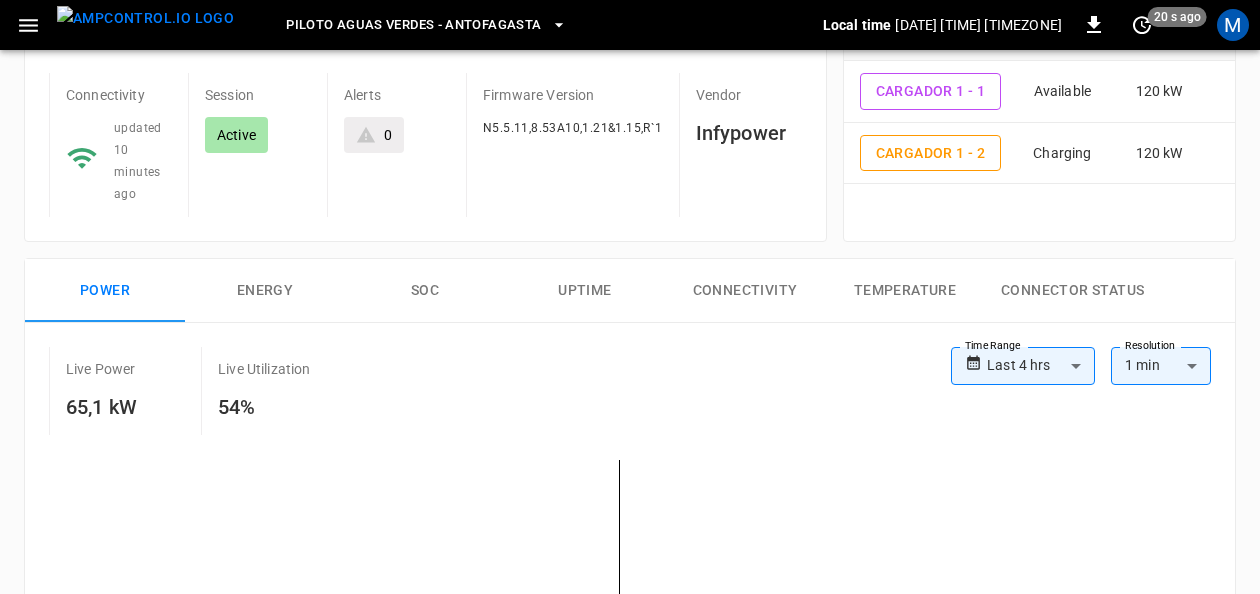 click on "SOC" at bounding box center (425, 291) 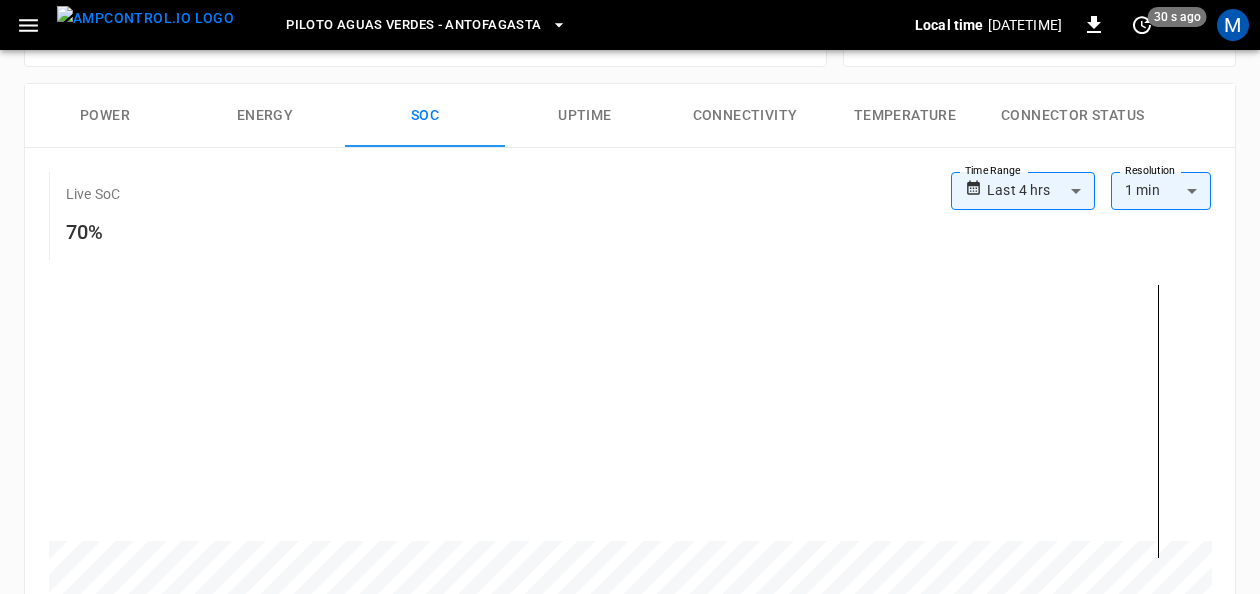 scroll, scrollTop: 332, scrollLeft: 0, axis: vertical 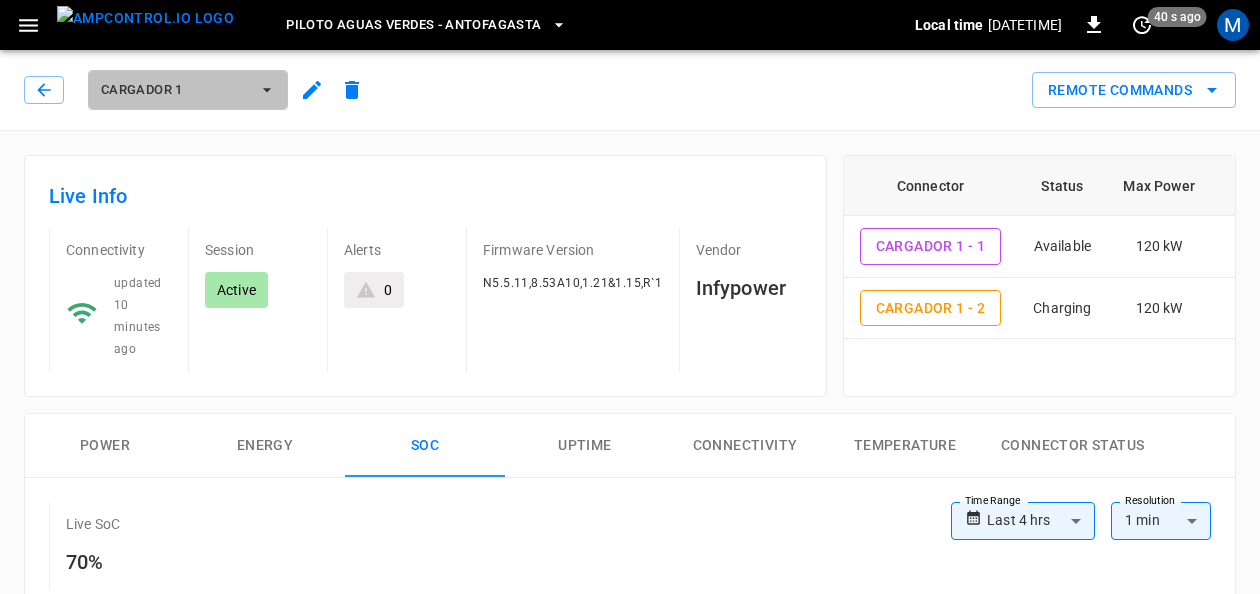 click 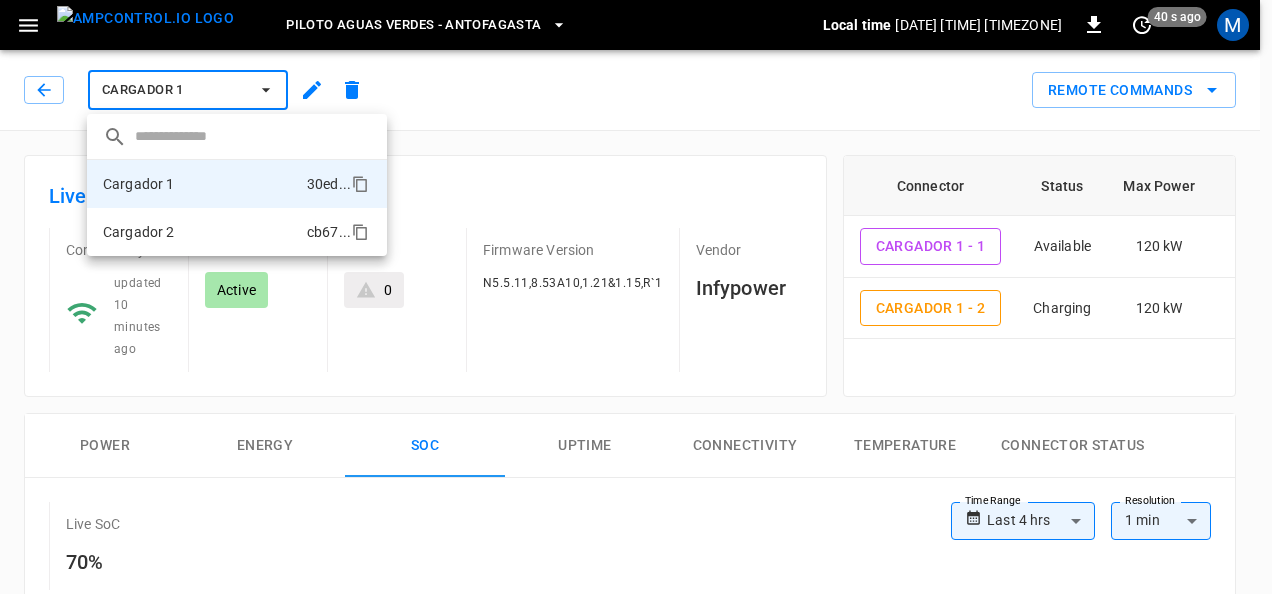 click on "Cargador 2 cb67 ..." at bounding box center (237, 232) 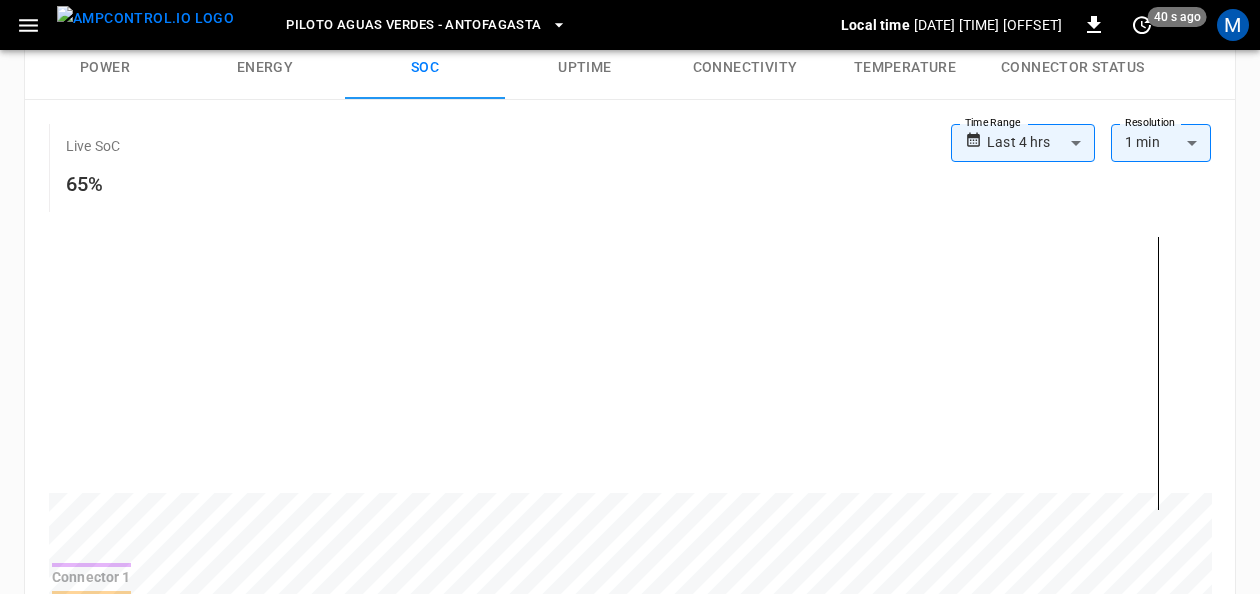 scroll, scrollTop: 358, scrollLeft: 0, axis: vertical 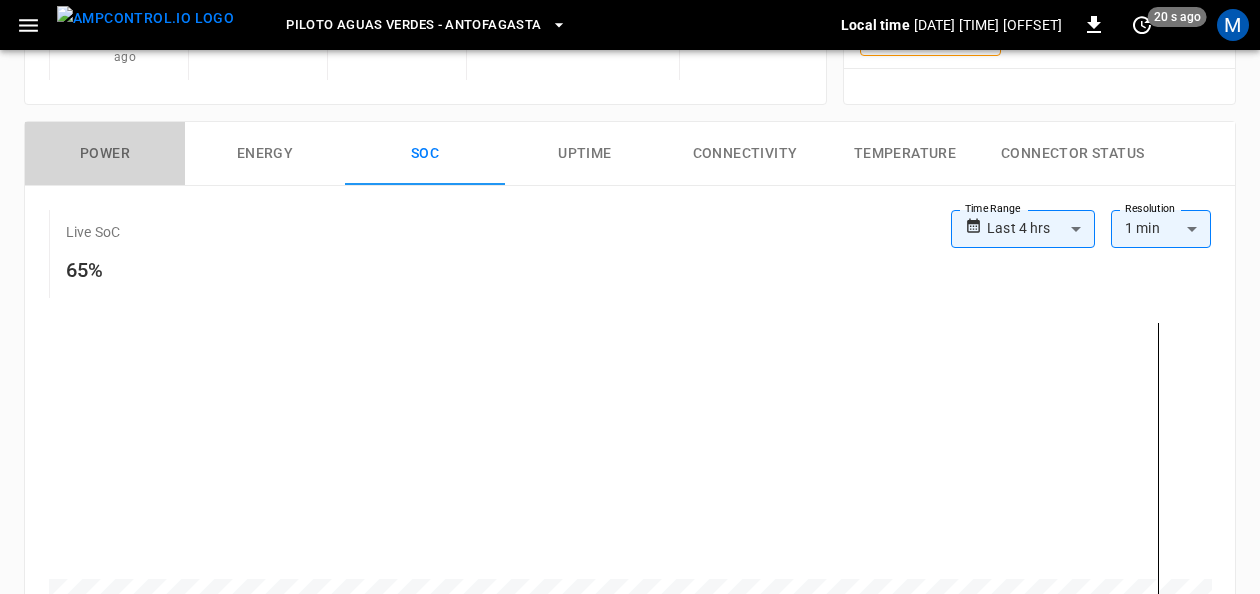 click on "Power" at bounding box center (105, 154) 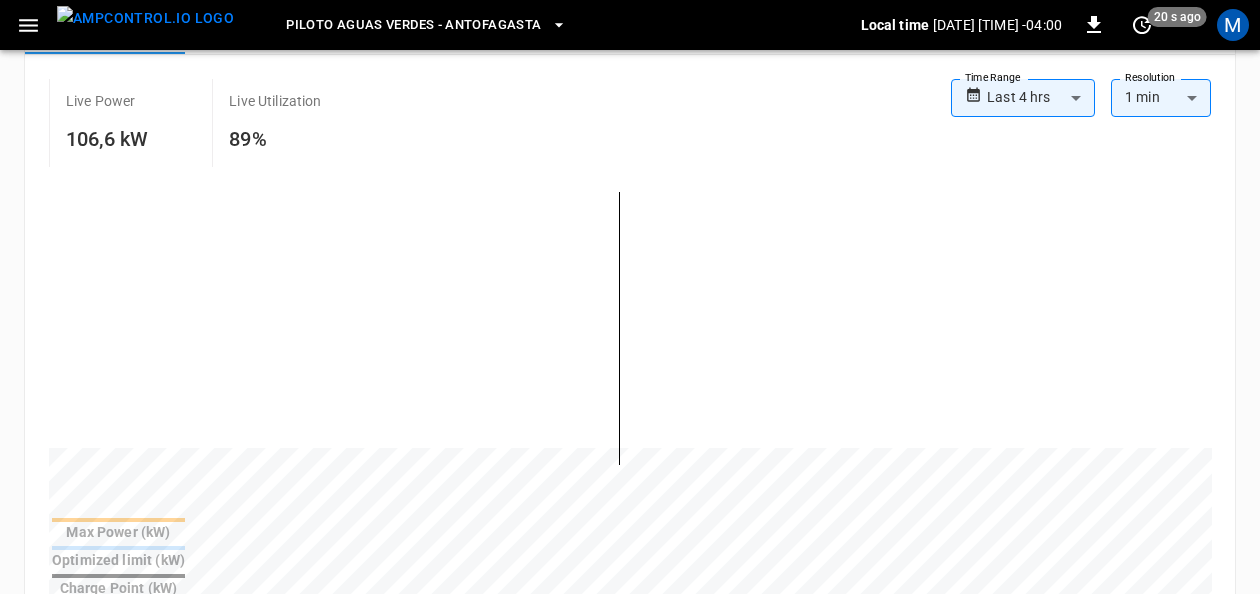 scroll, scrollTop: 402, scrollLeft: 0, axis: vertical 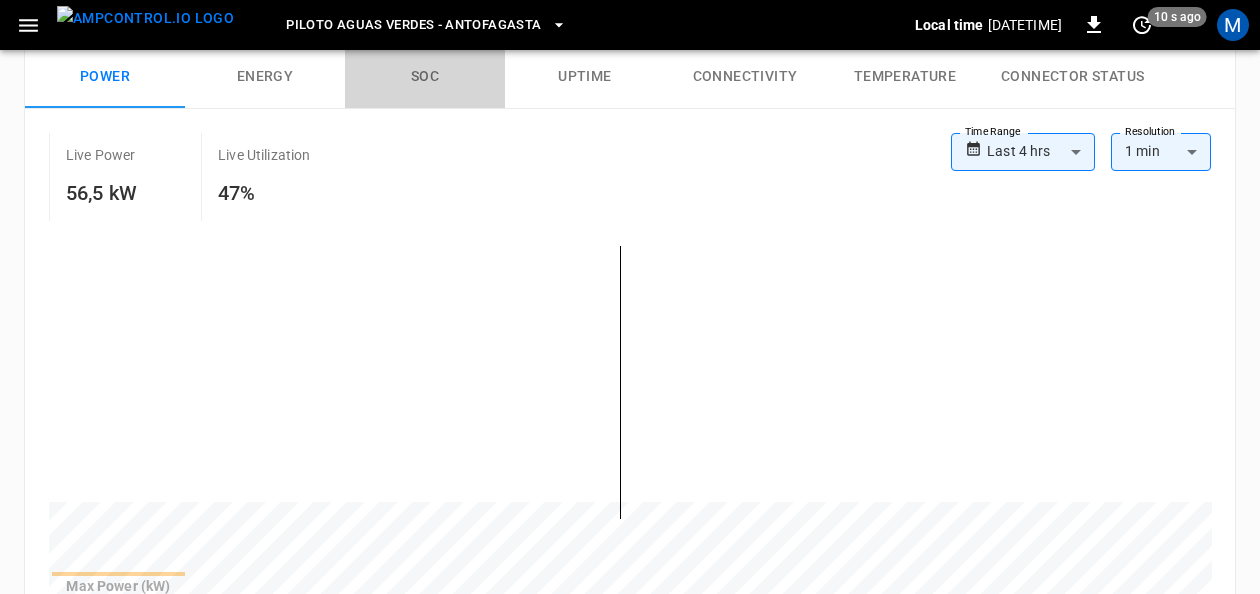 click on "SOC" at bounding box center [425, 77] 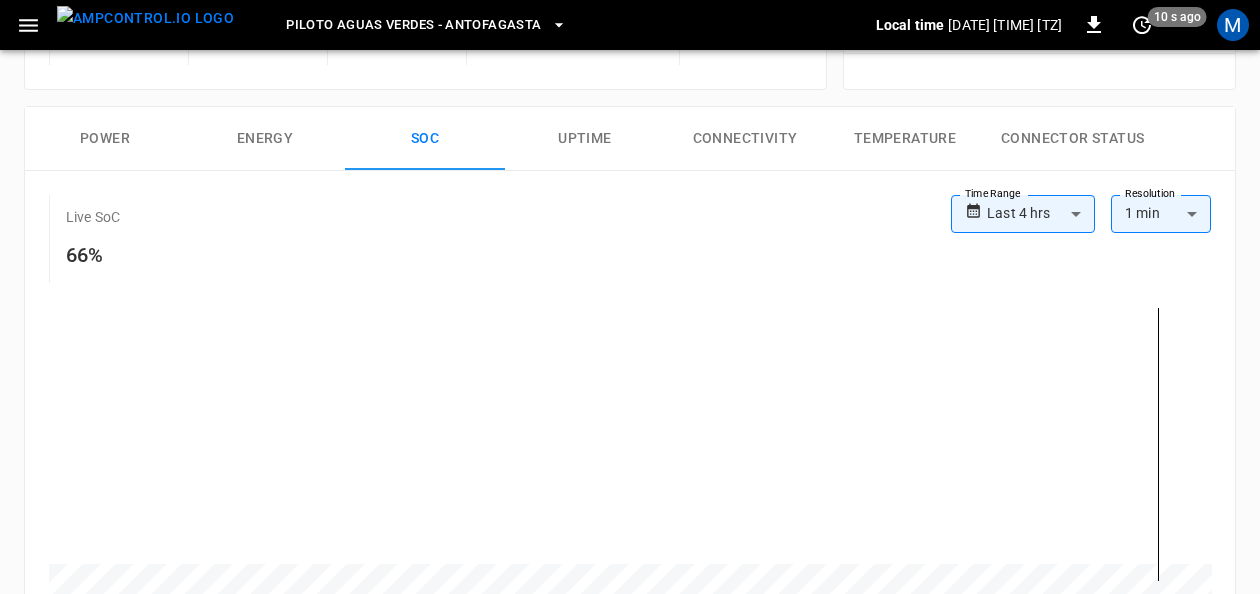 scroll, scrollTop: 291, scrollLeft: 0, axis: vertical 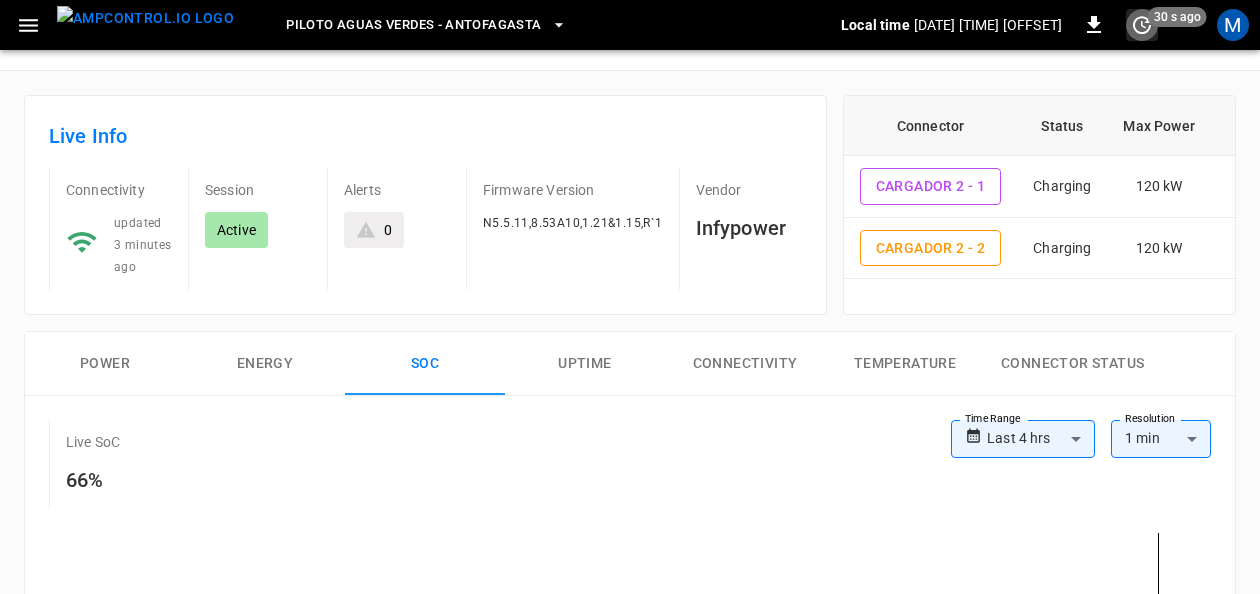 click 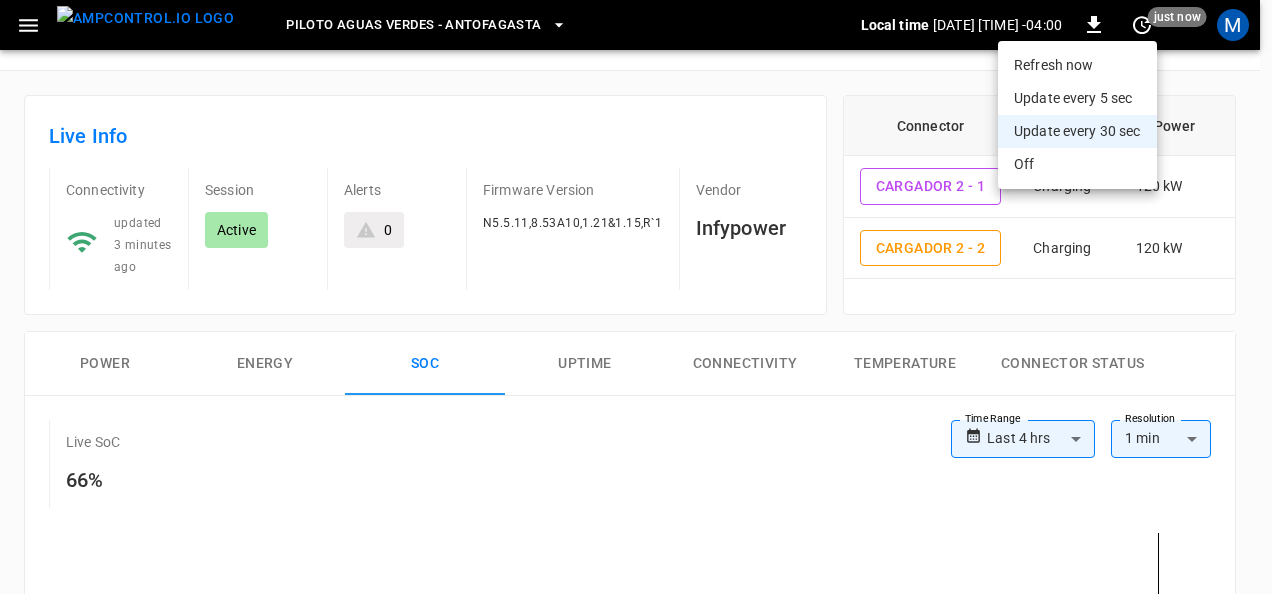 click at bounding box center [636, 297] 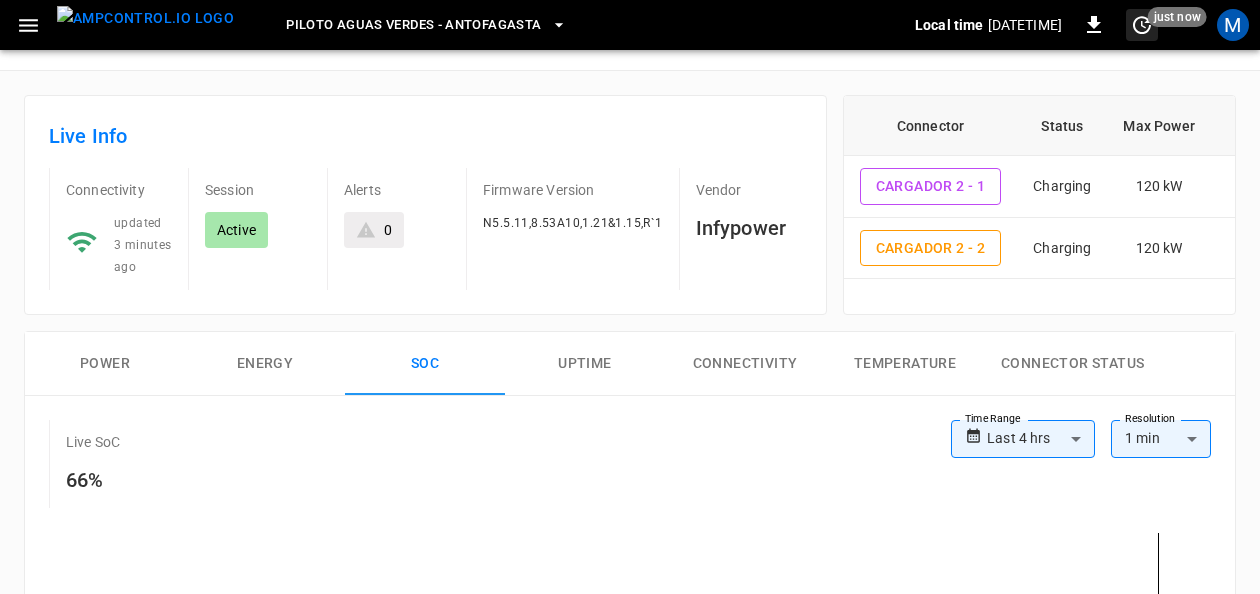 click 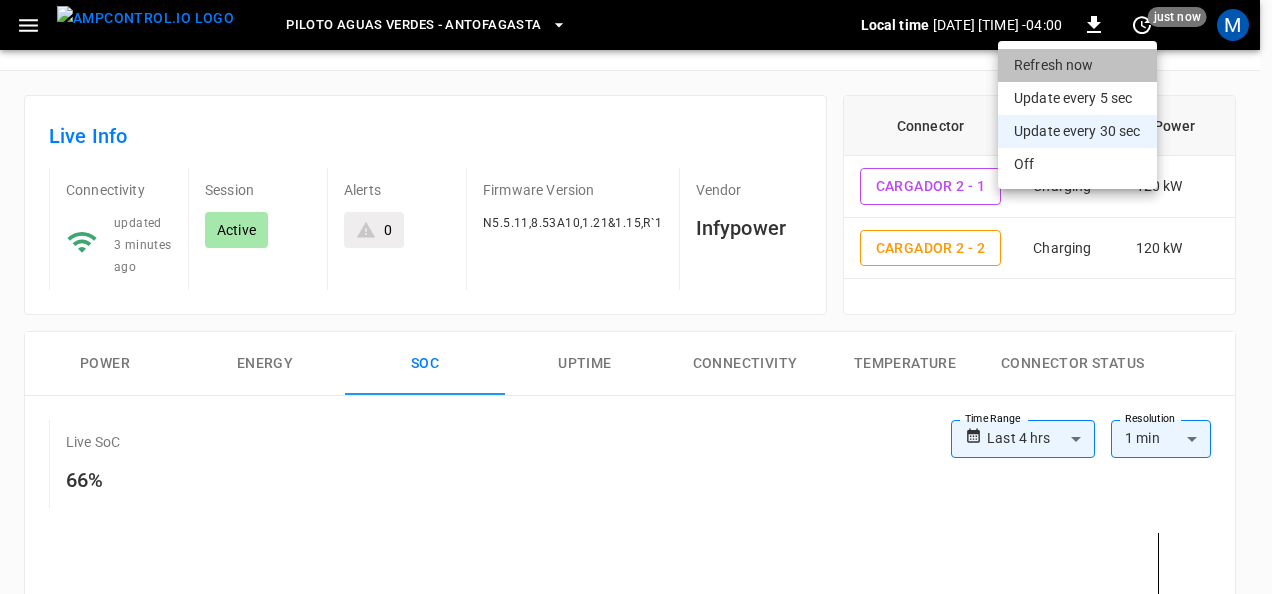 click on "Refresh now" at bounding box center (1077, 65) 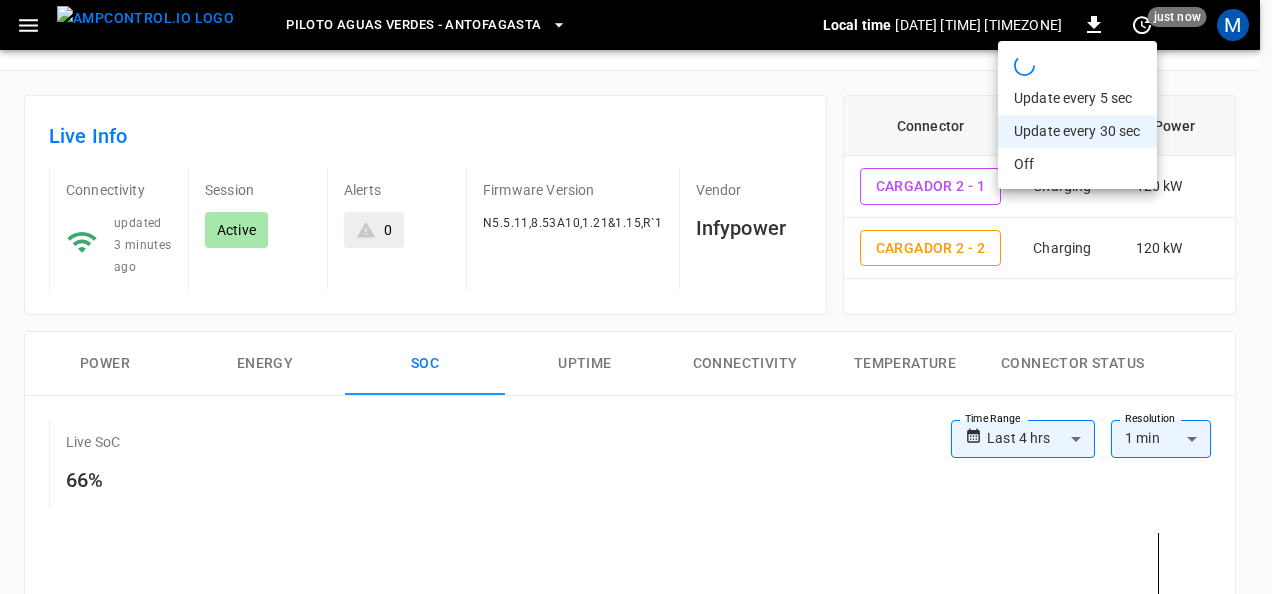 click at bounding box center [636, 297] 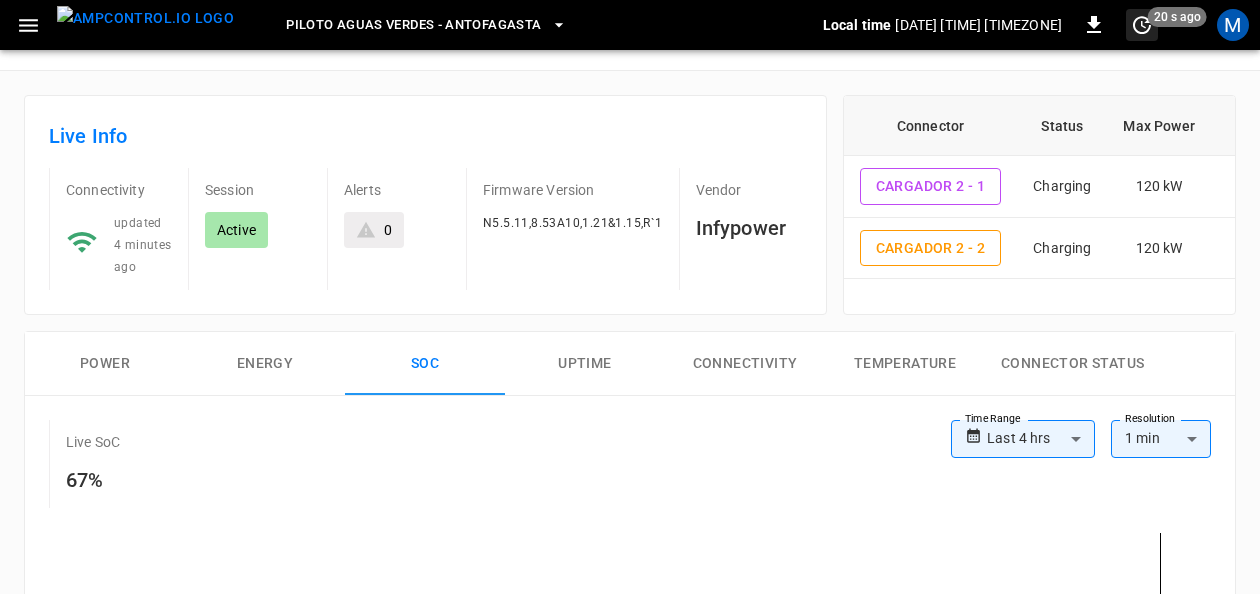 click 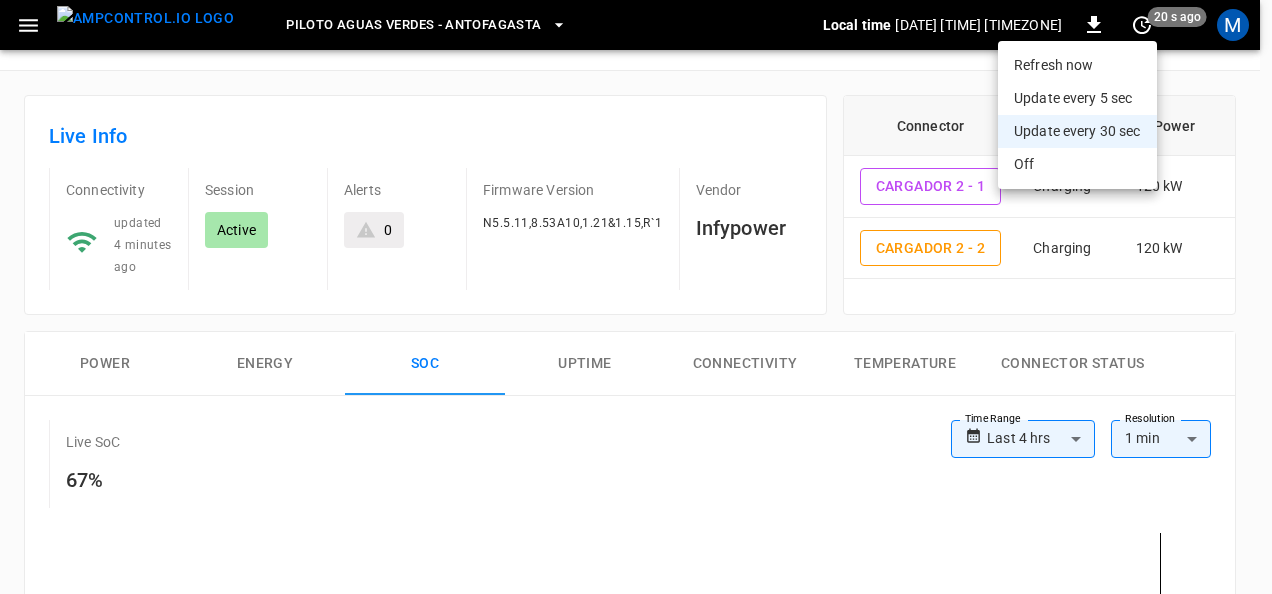 click on "Refresh now" at bounding box center (1077, 65) 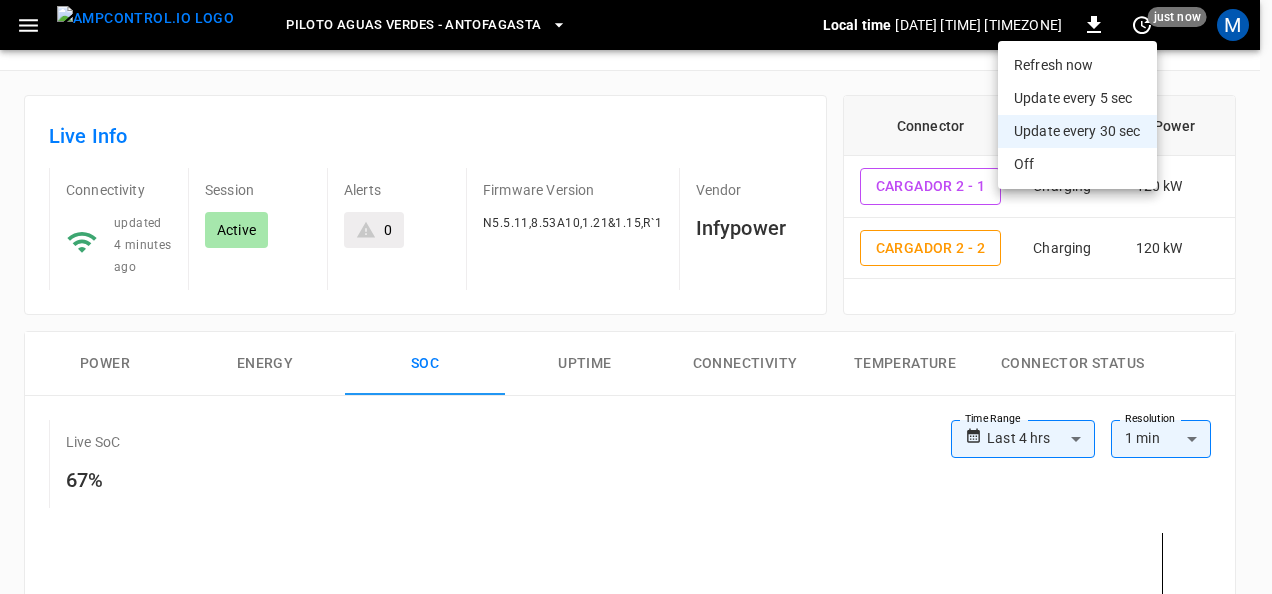 click at bounding box center [636, 297] 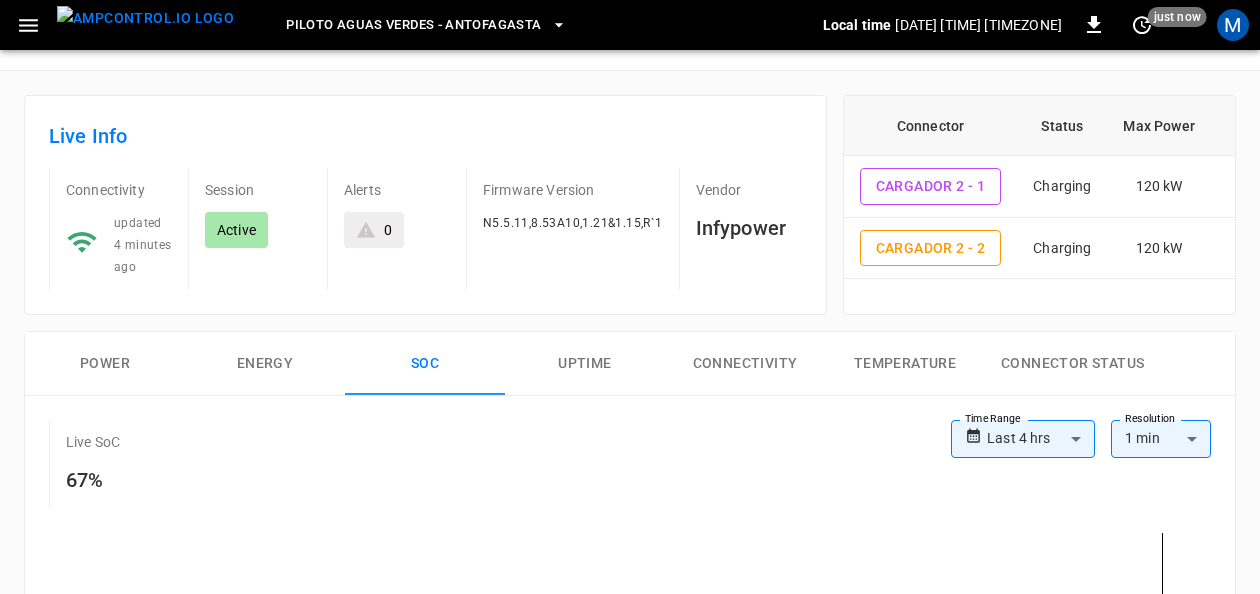 scroll, scrollTop: 0, scrollLeft: 0, axis: both 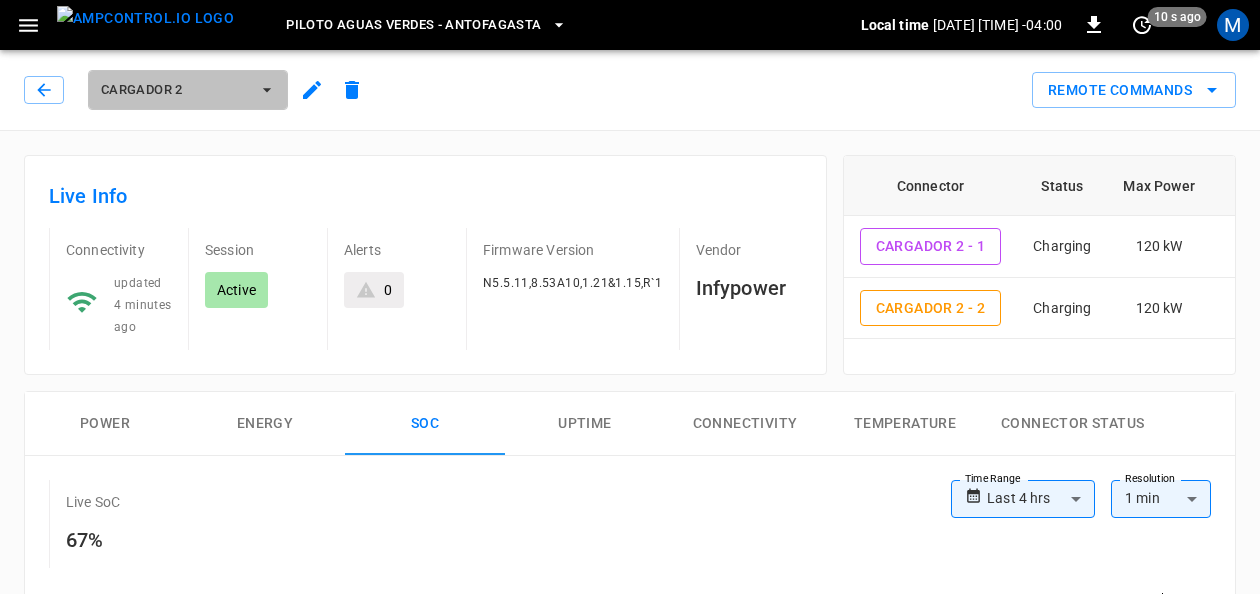 click 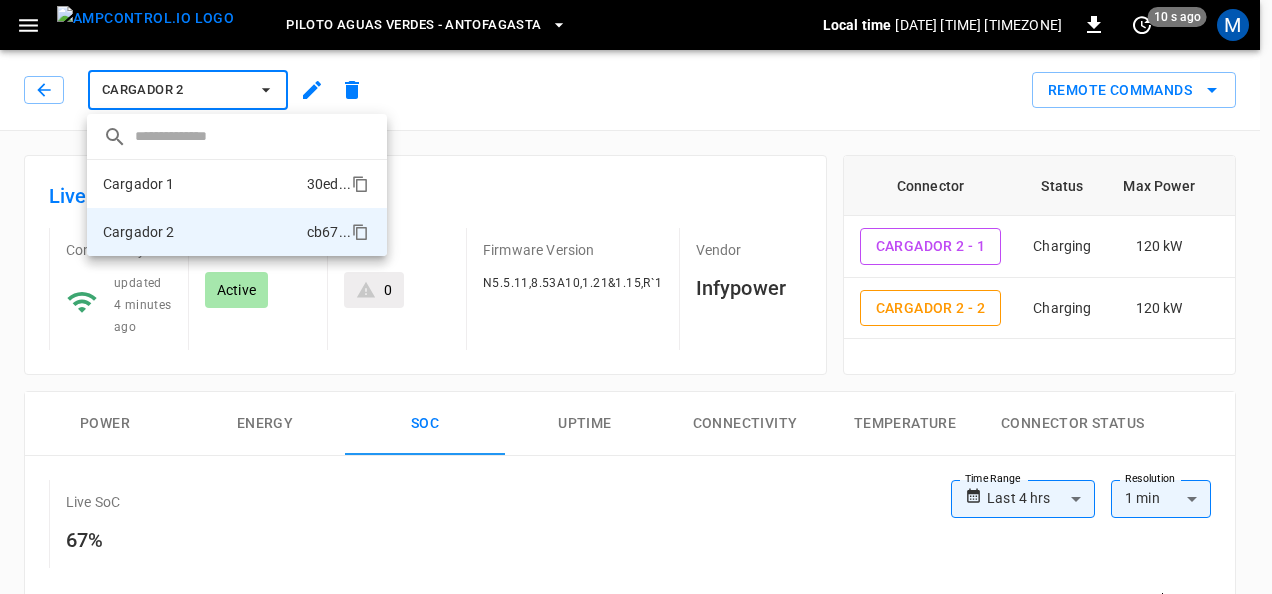 click on "Cargador 1 30ed ..." at bounding box center [237, 184] 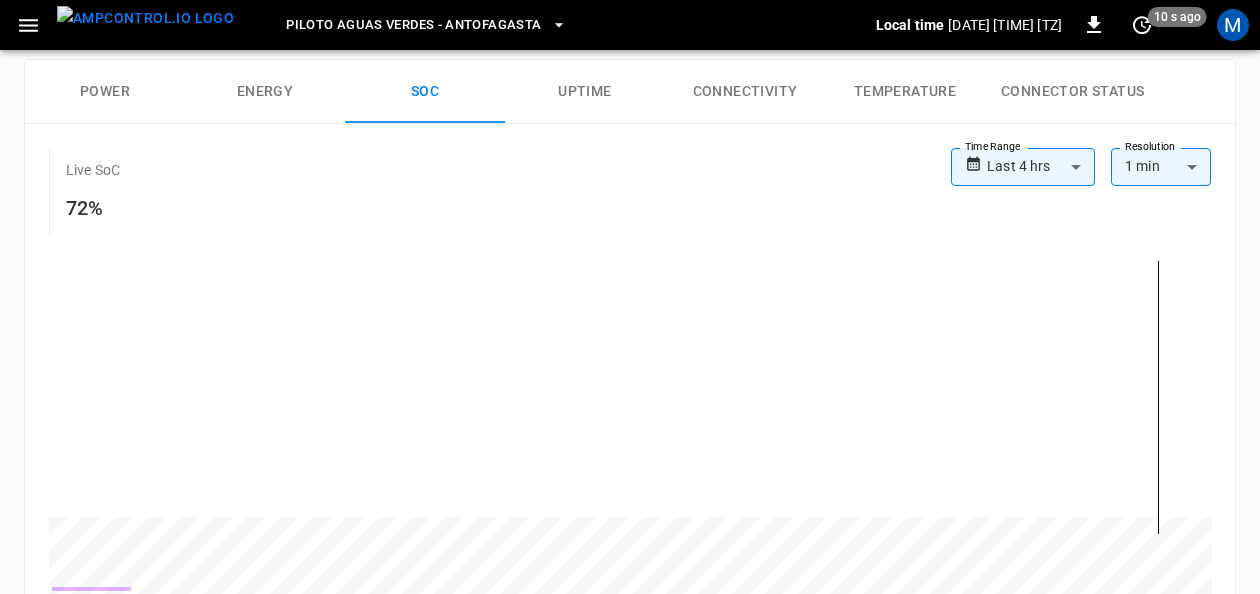 scroll, scrollTop: 336, scrollLeft: 0, axis: vertical 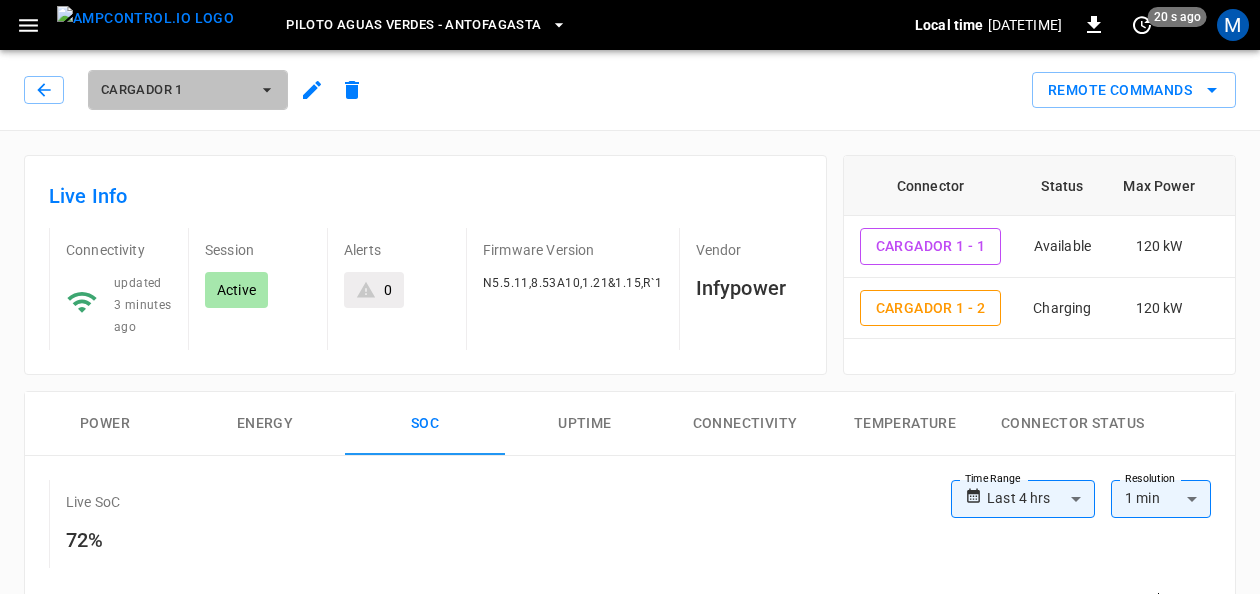 click 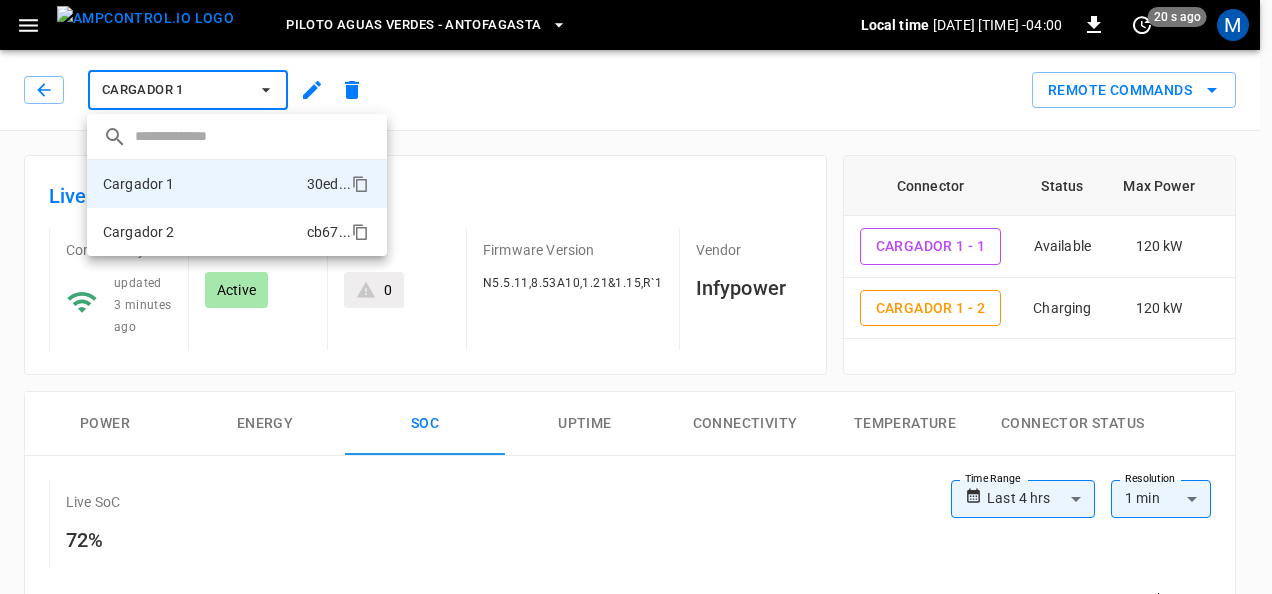 click on "Cargador 2 cb67 ..." at bounding box center (237, 232) 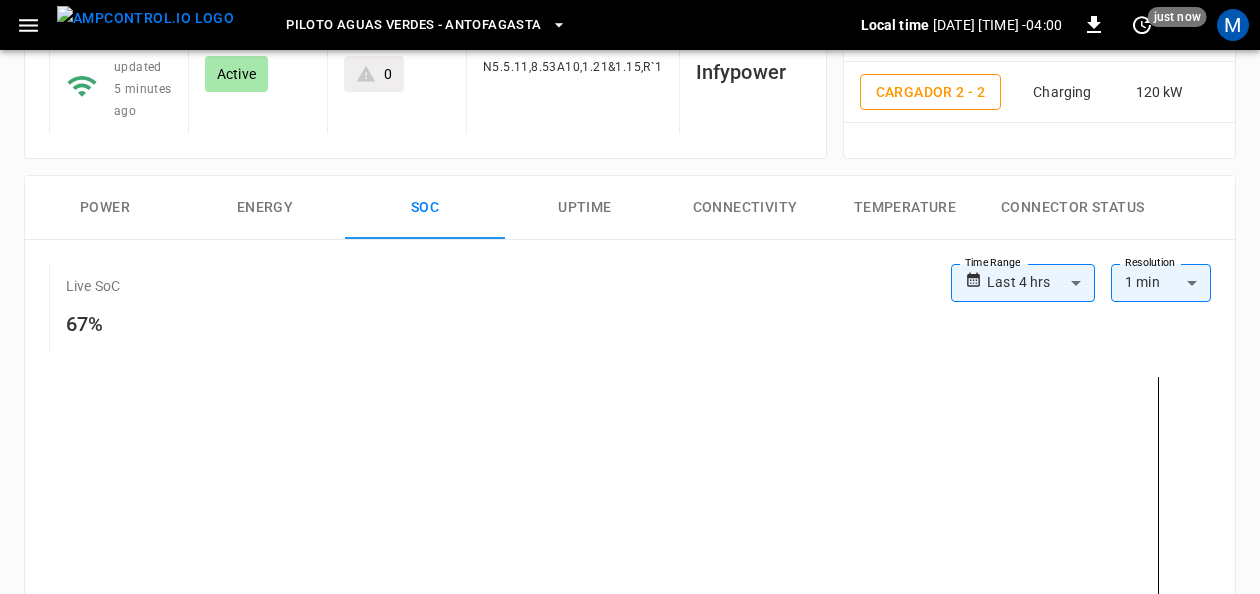 scroll, scrollTop: 274, scrollLeft: 0, axis: vertical 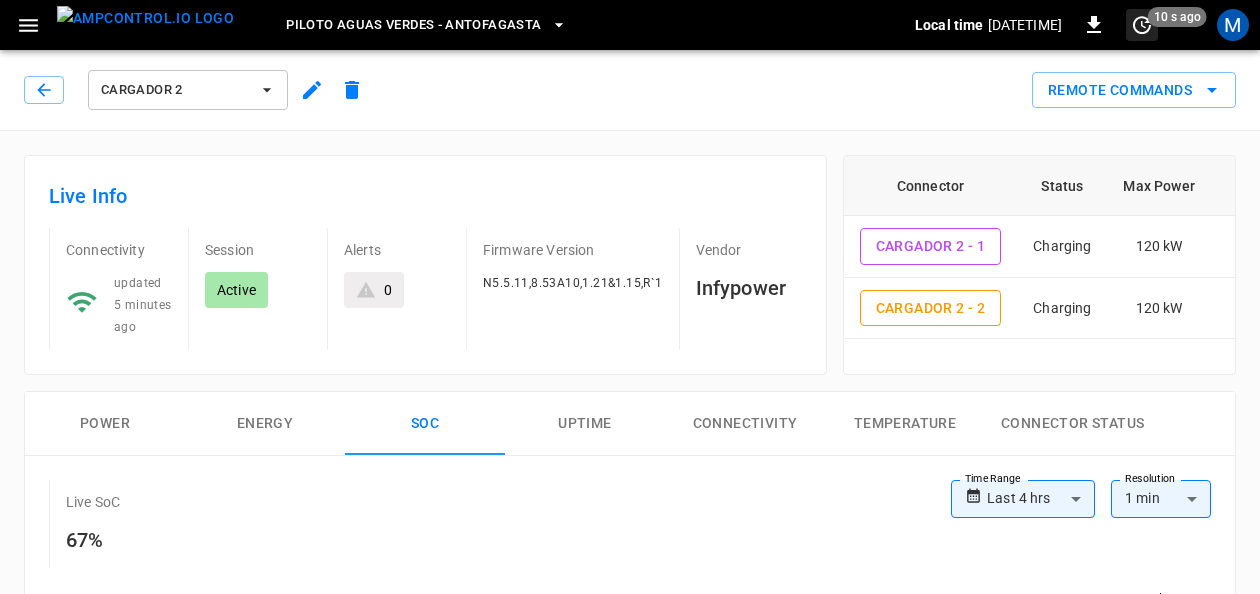 click on "10 s ago" at bounding box center [1177, 17] 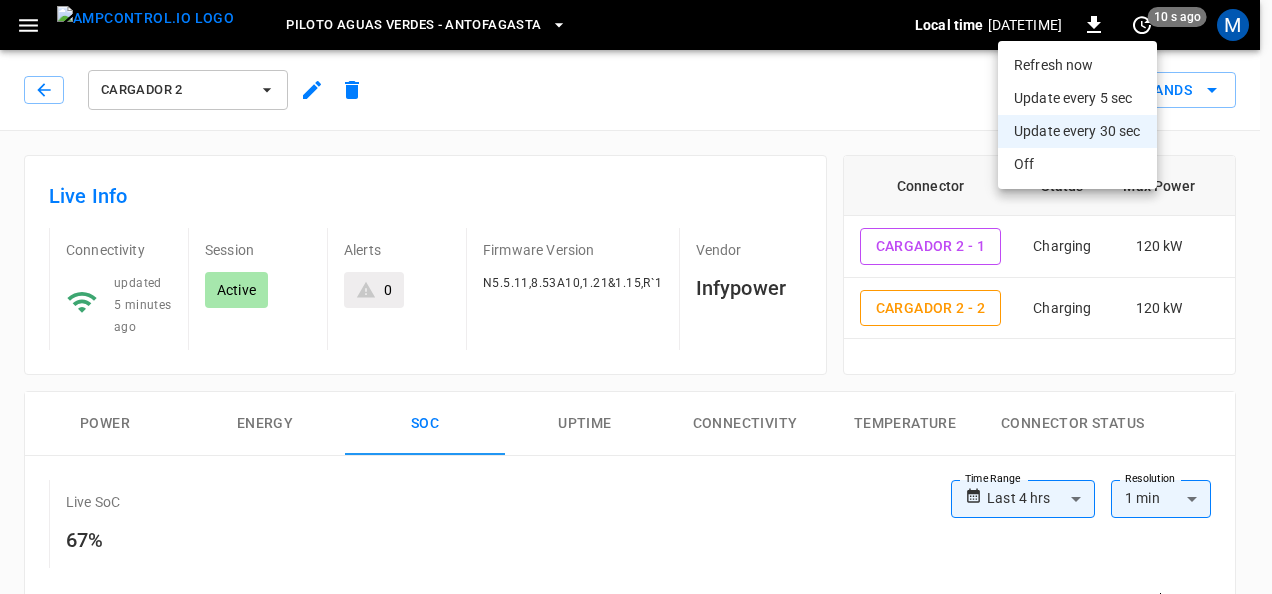 click on "Refresh now" at bounding box center [1077, 65] 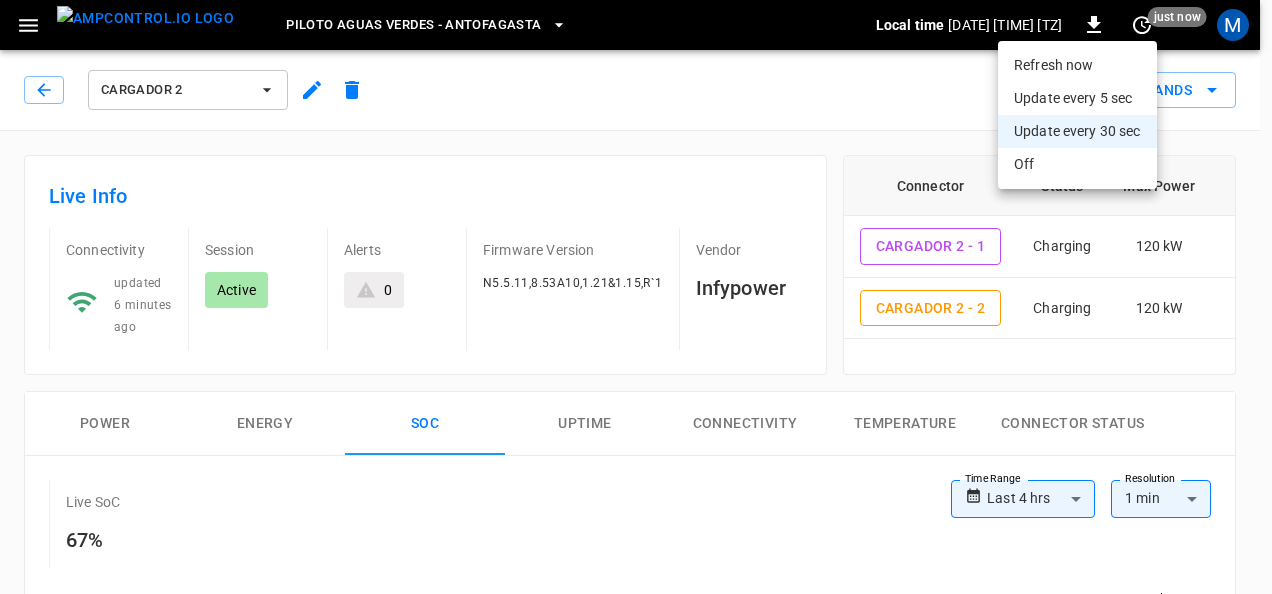 click on "Refresh now" at bounding box center [1077, 65] 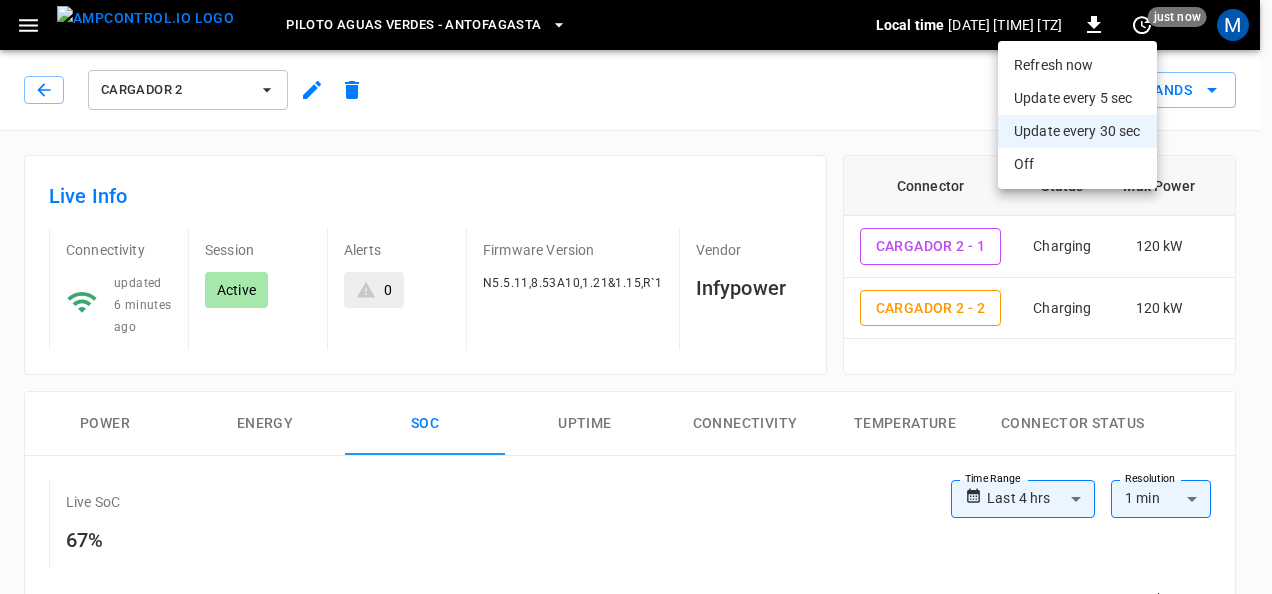 click at bounding box center [636, 297] 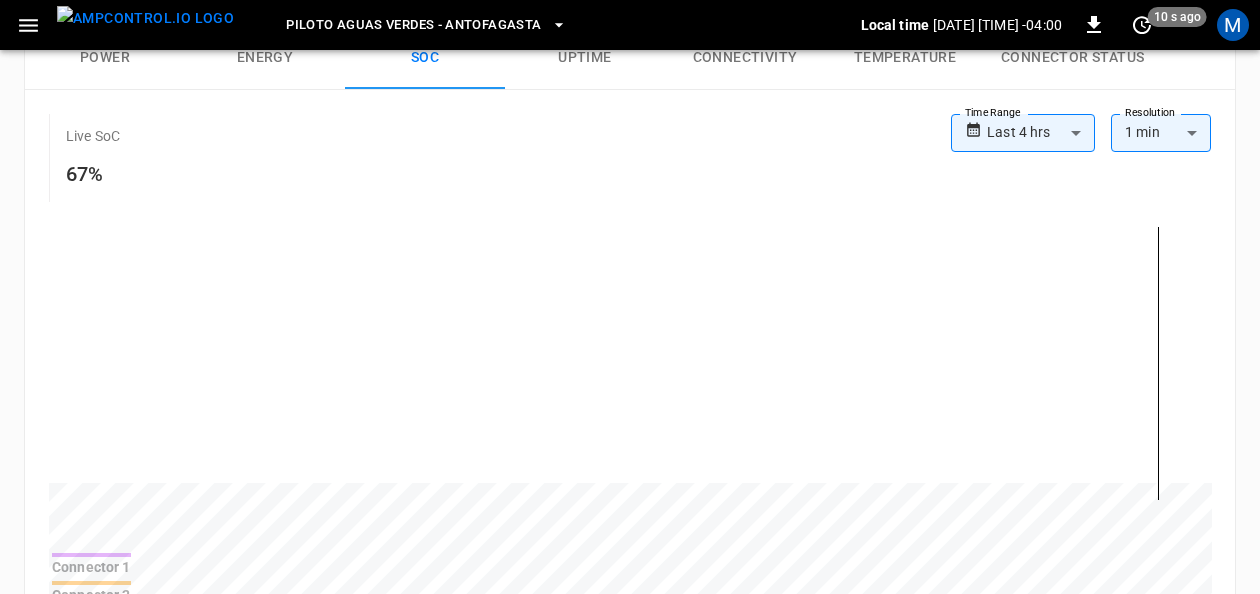 scroll, scrollTop: 370, scrollLeft: 0, axis: vertical 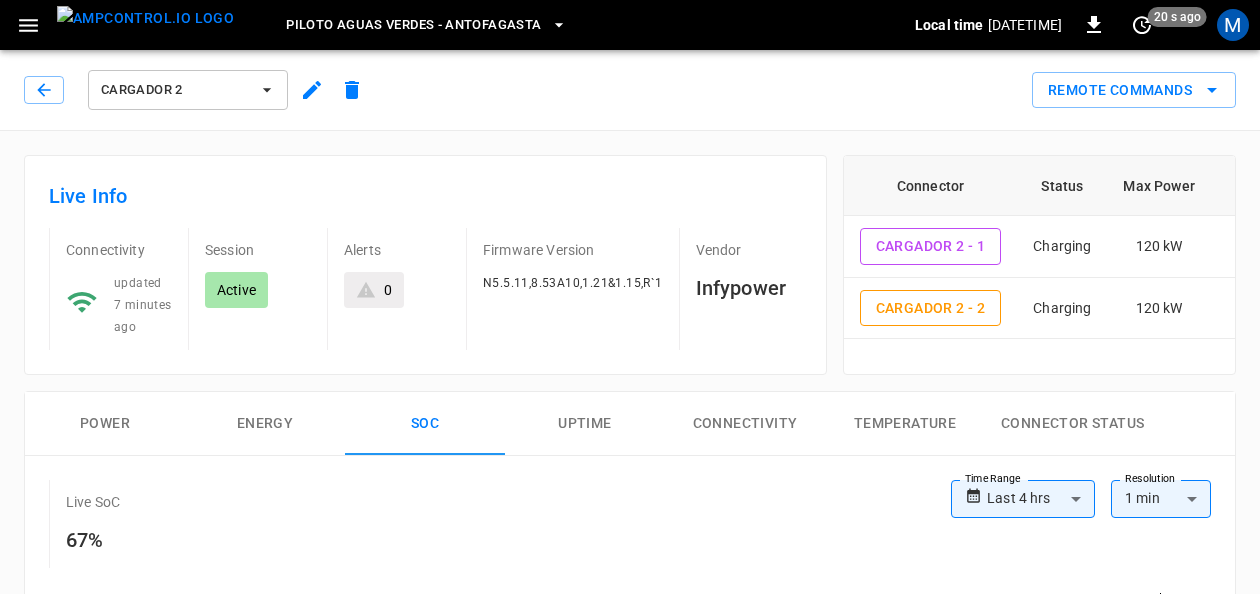 click 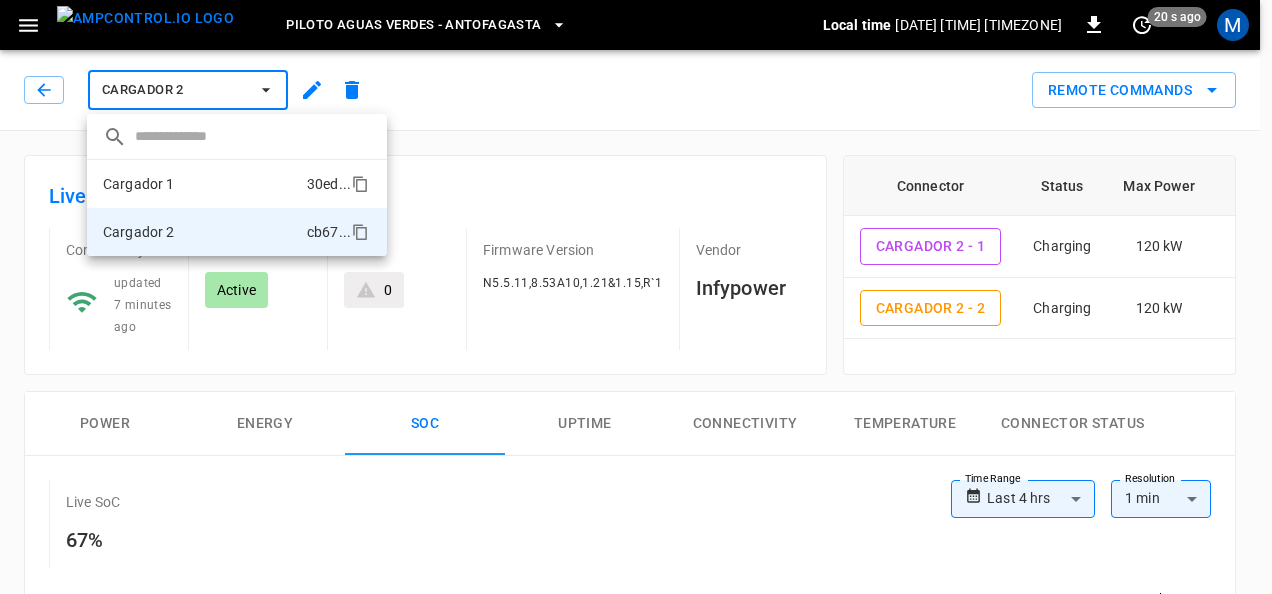 click on "Cargador 1 30ed ..." at bounding box center (237, 184) 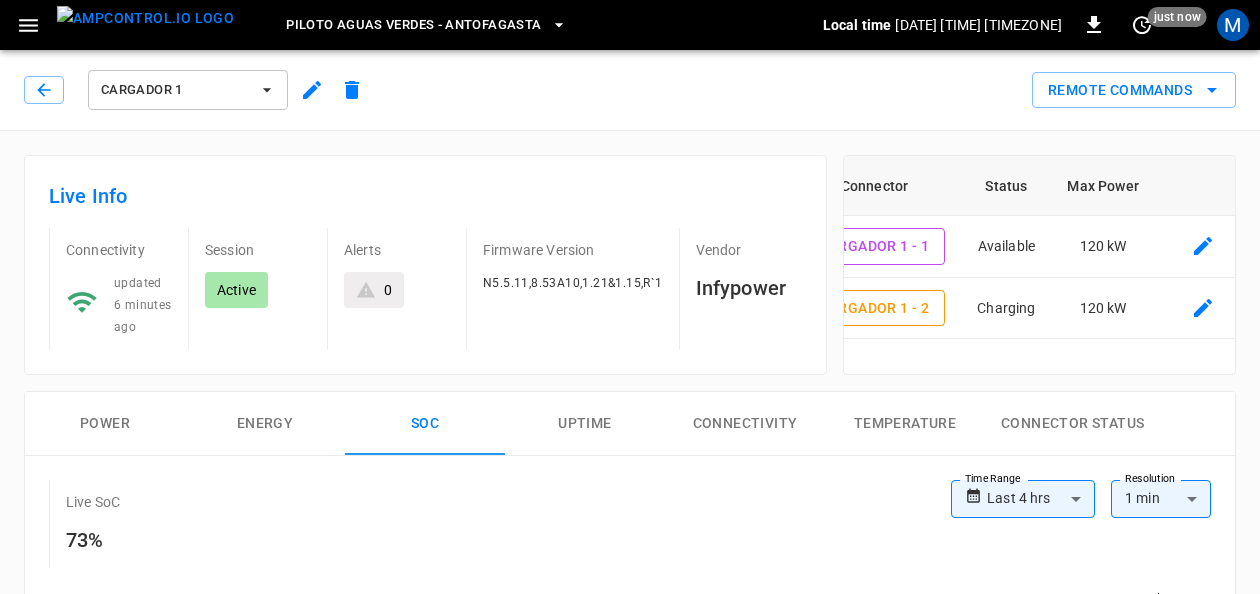 scroll, scrollTop: 0, scrollLeft: 82, axis: horizontal 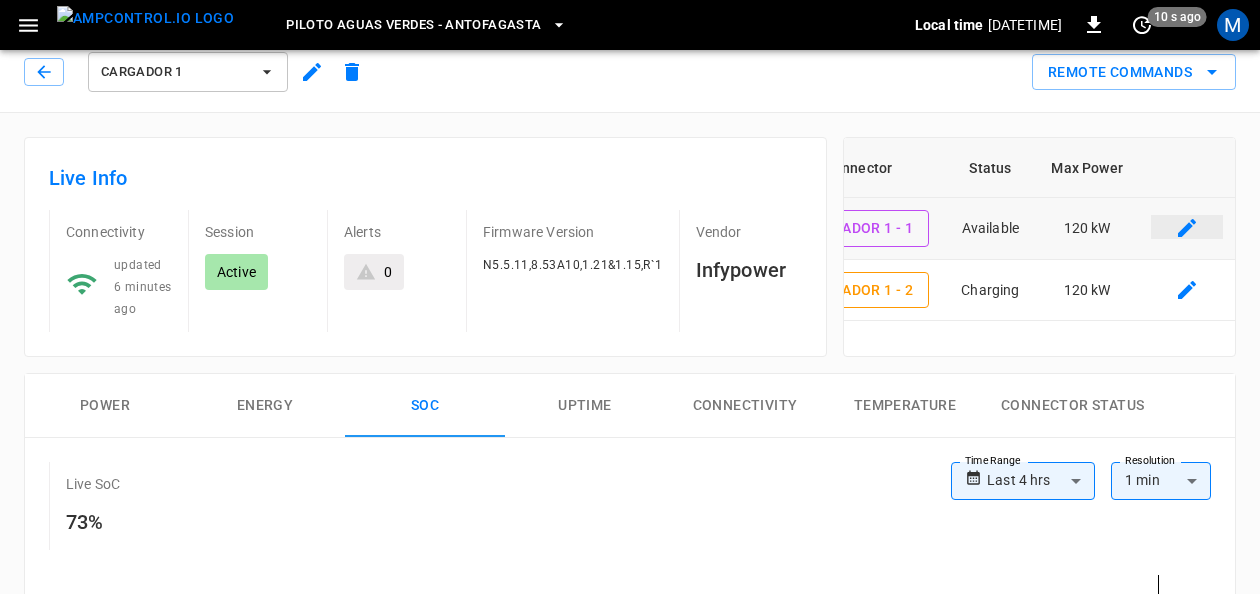 click at bounding box center [1187, 228] 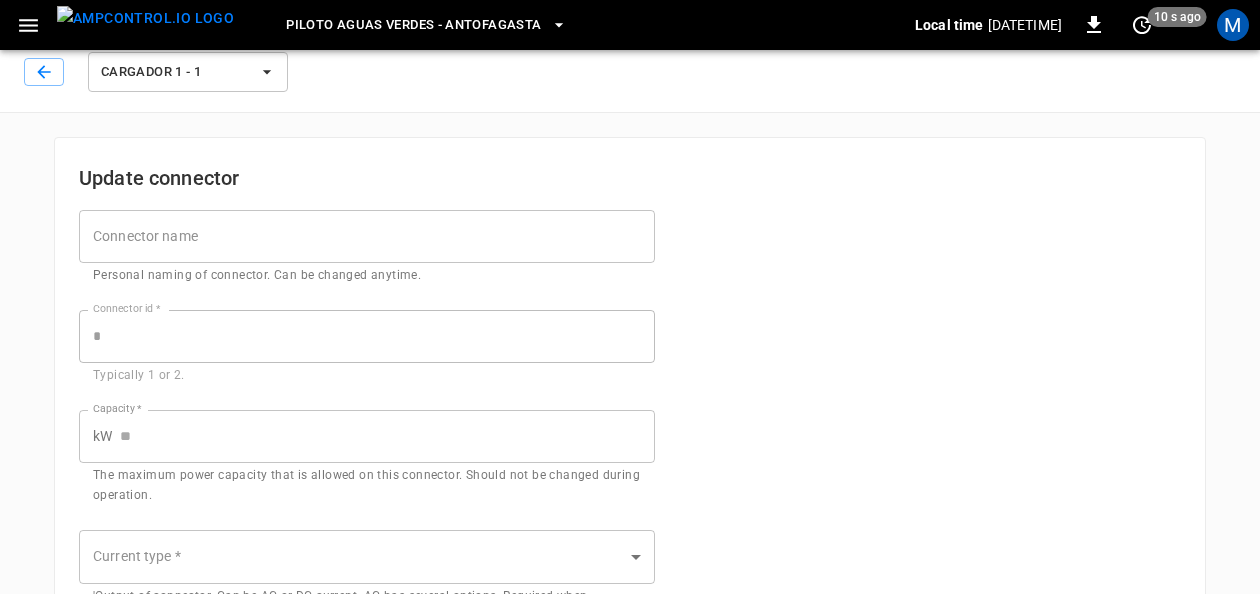 type on "***" 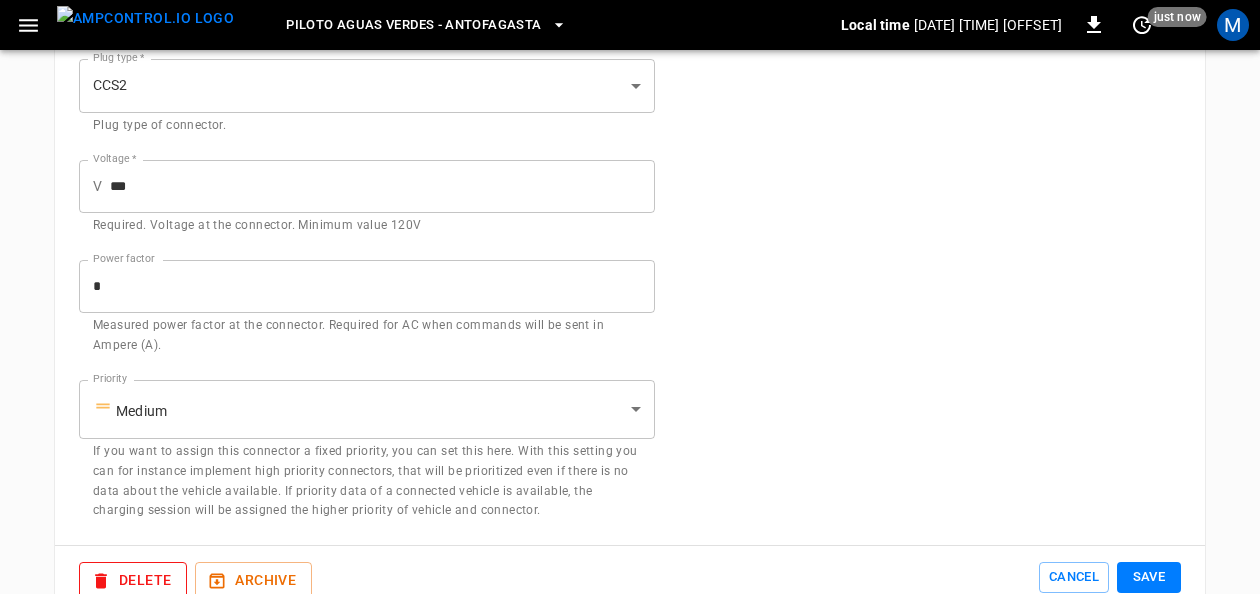 scroll, scrollTop: 754, scrollLeft: 0, axis: vertical 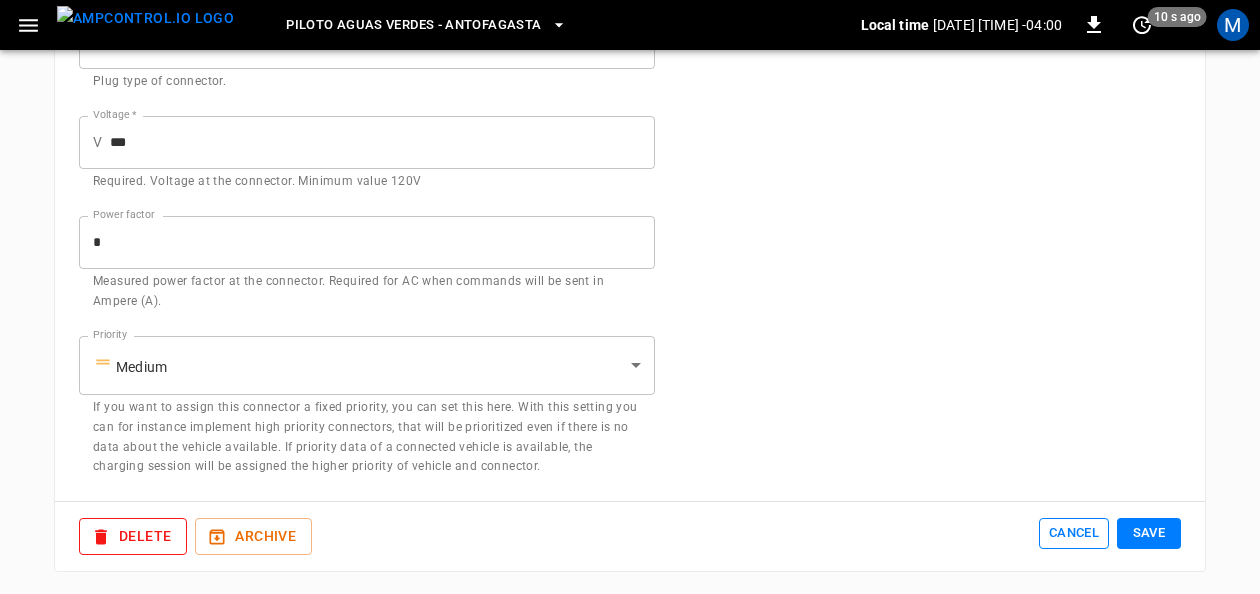 click on "Cancel" at bounding box center [1074, 533] 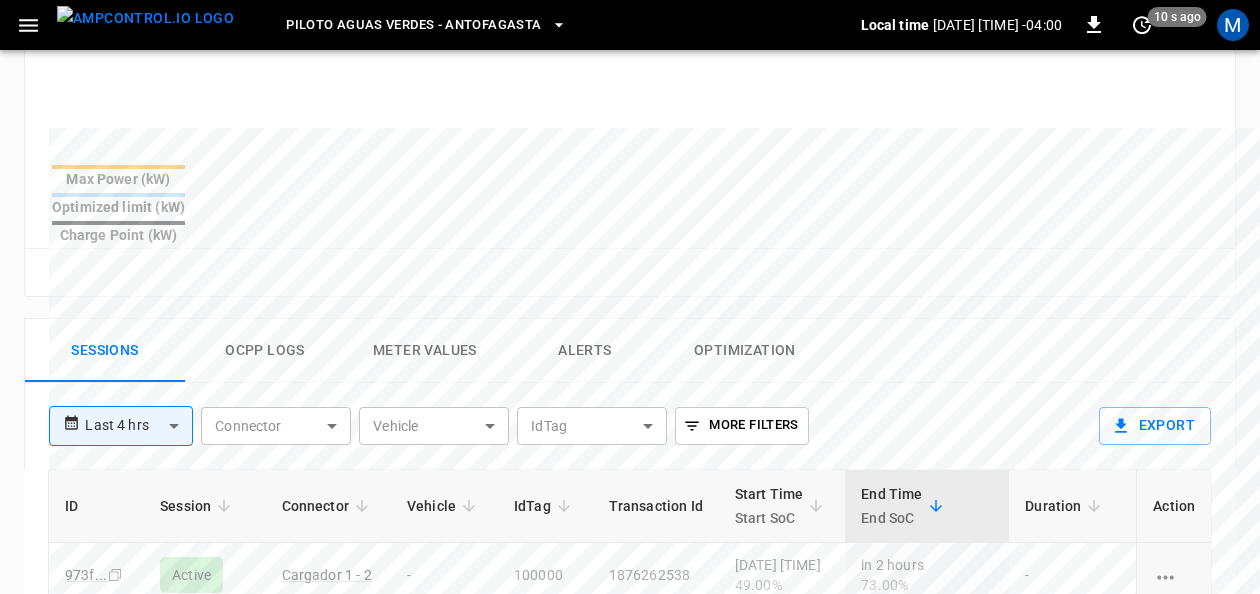 scroll, scrollTop: 0, scrollLeft: 0, axis: both 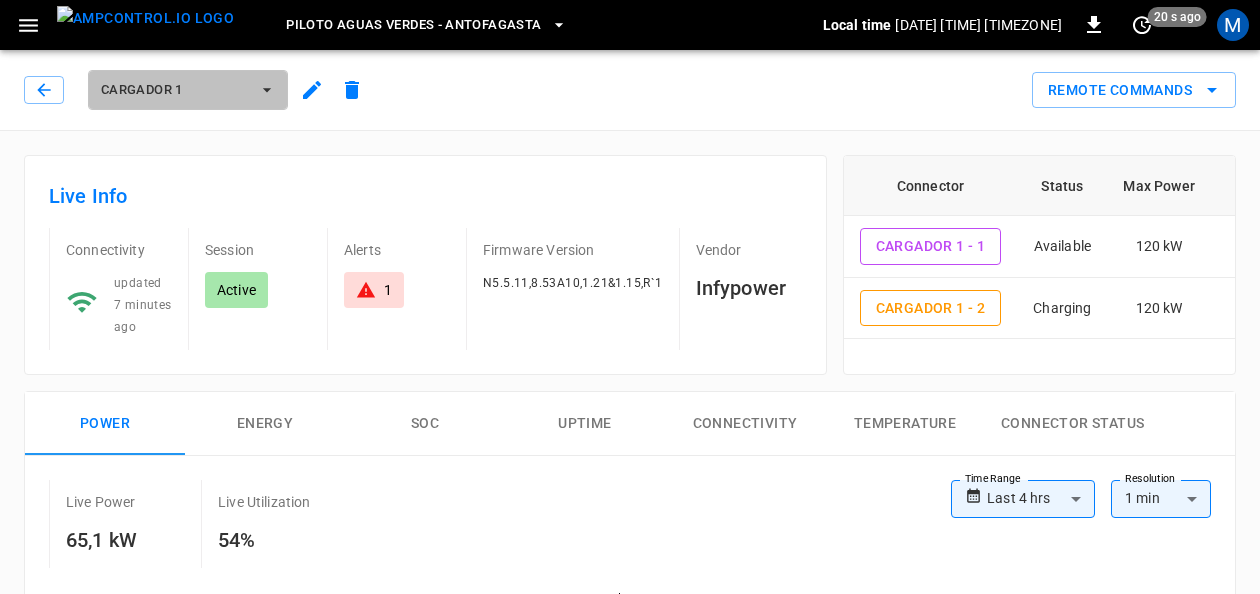 click 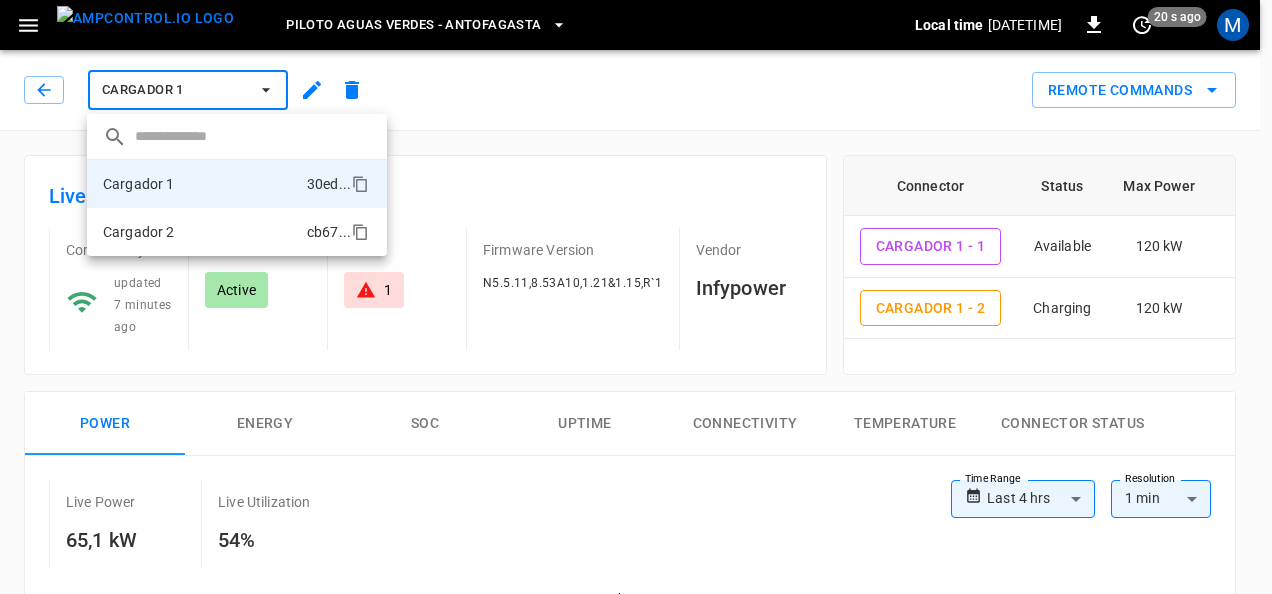 click on "Cargador 2 cb67 ..." at bounding box center [237, 232] 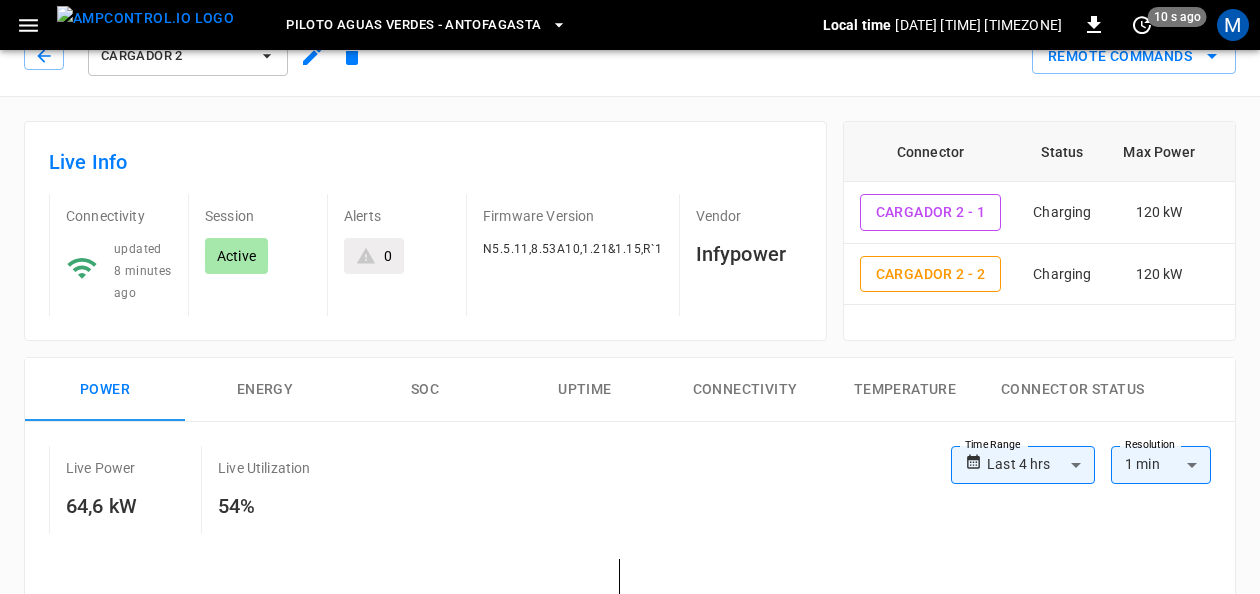 scroll, scrollTop: 0, scrollLeft: 0, axis: both 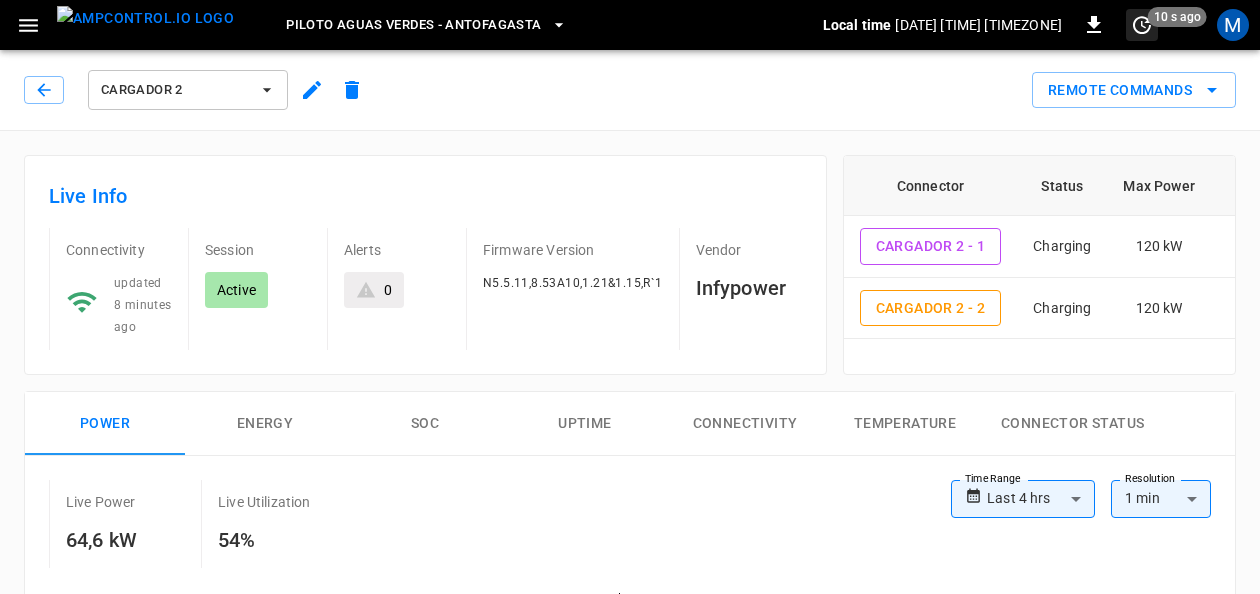 click 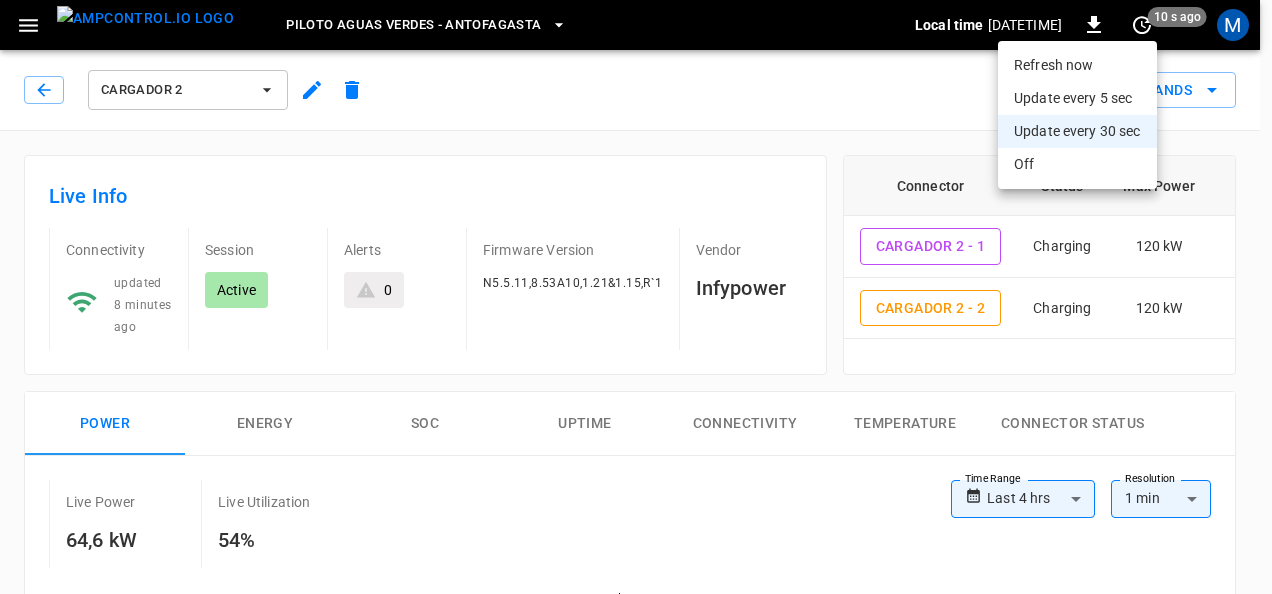 click on "Refresh now" at bounding box center (1077, 65) 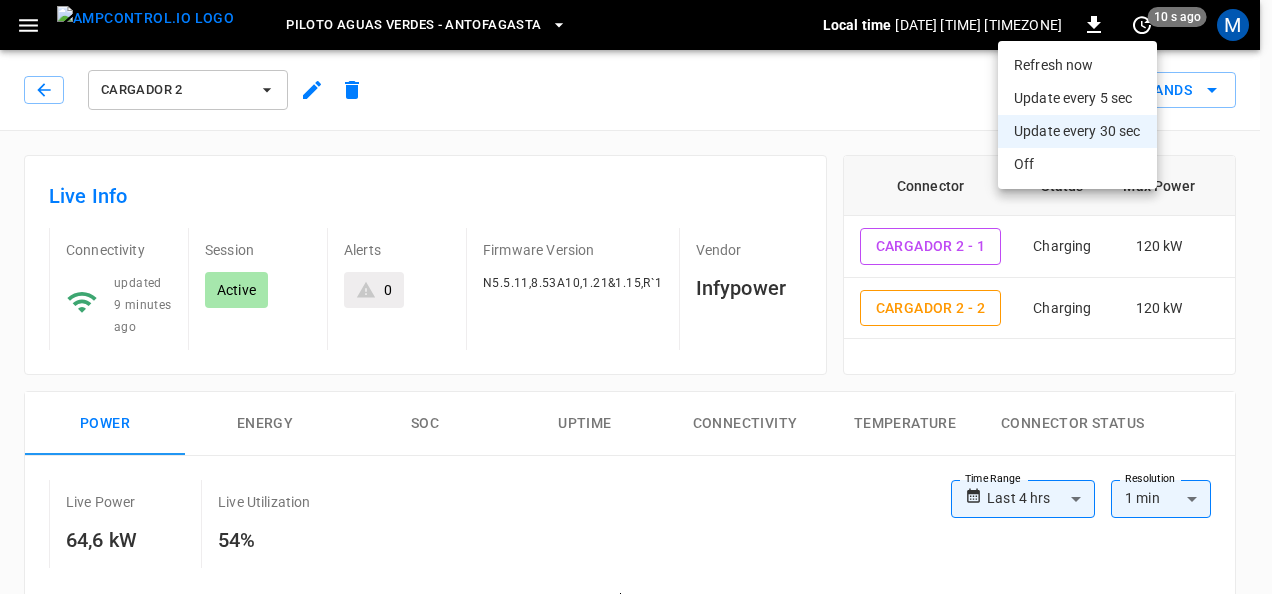click at bounding box center (636, 297) 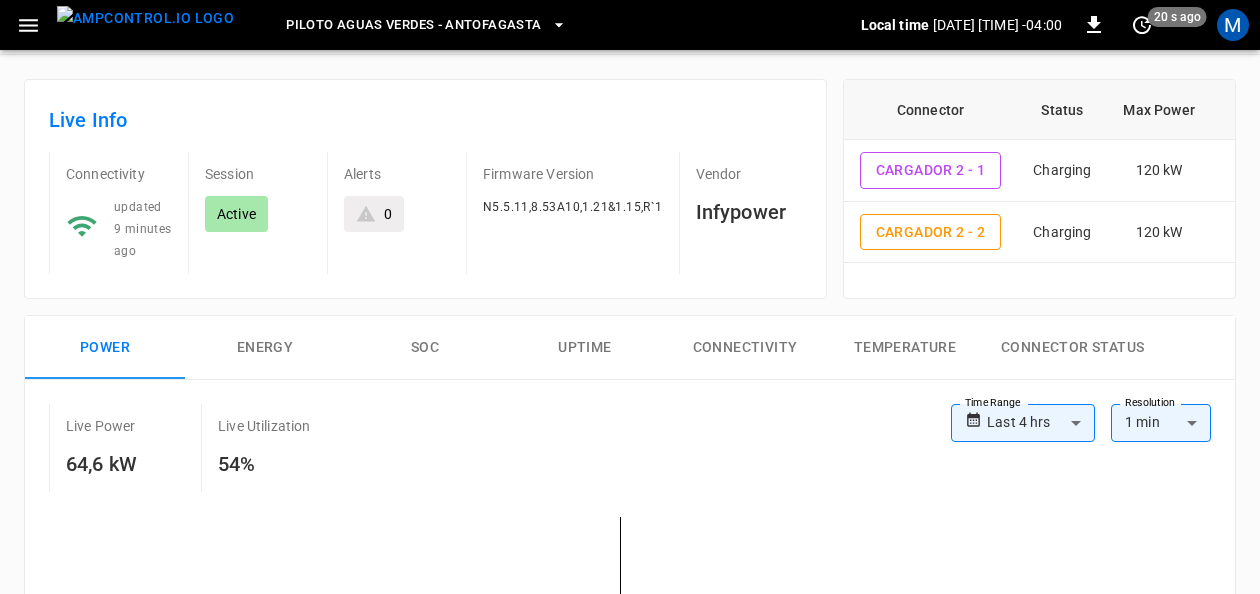 scroll, scrollTop: 0, scrollLeft: 0, axis: both 